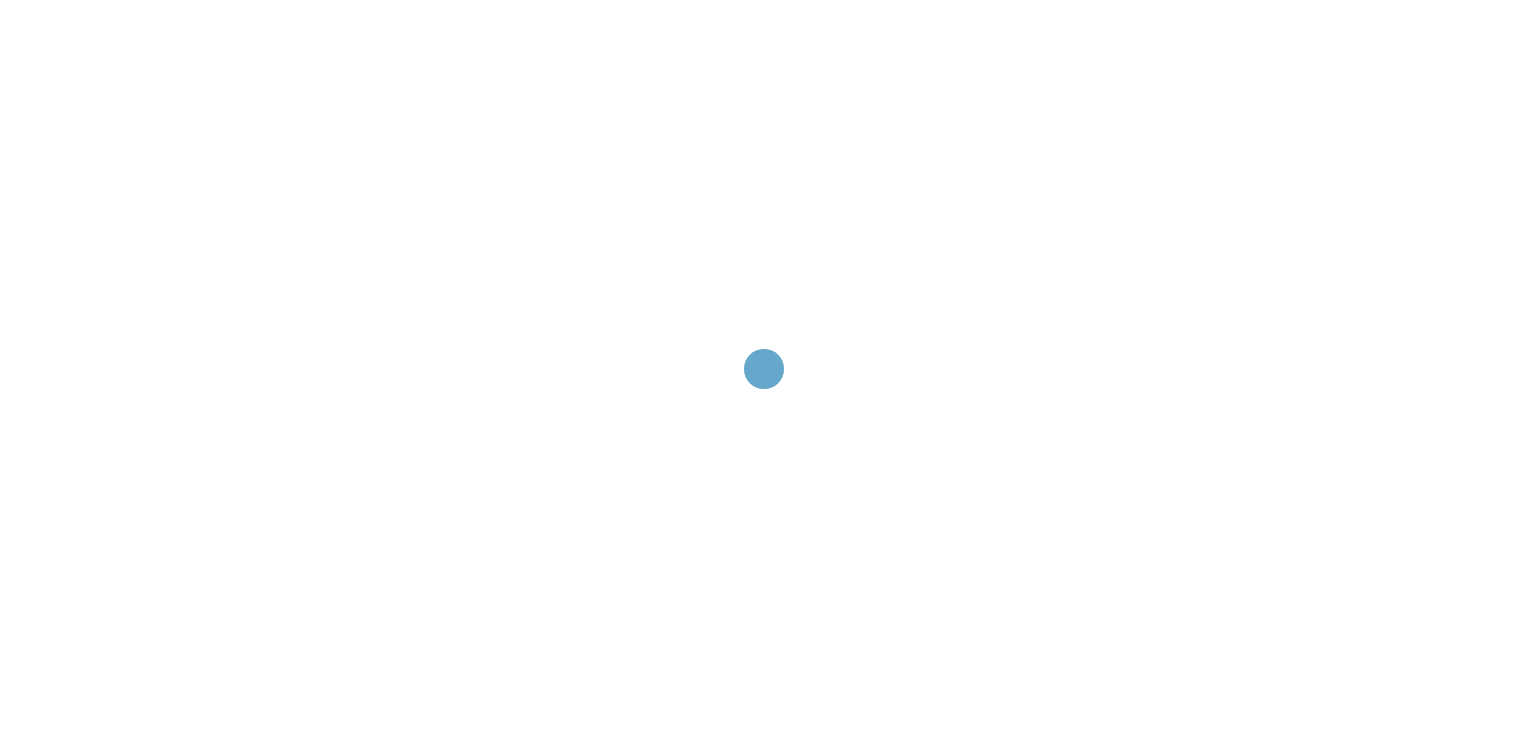 scroll, scrollTop: 0, scrollLeft: 0, axis: both 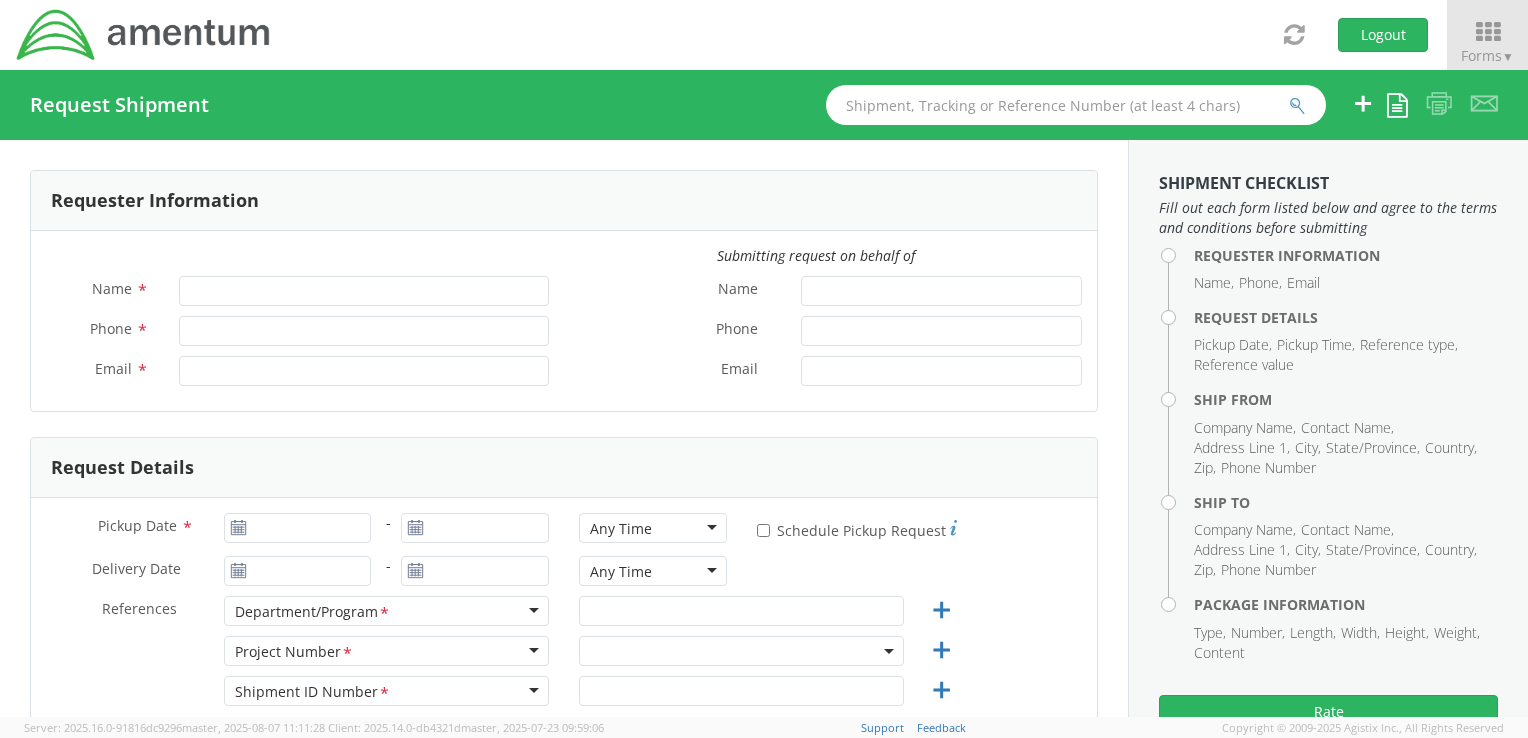 type on "[FIRST] [LAST]" 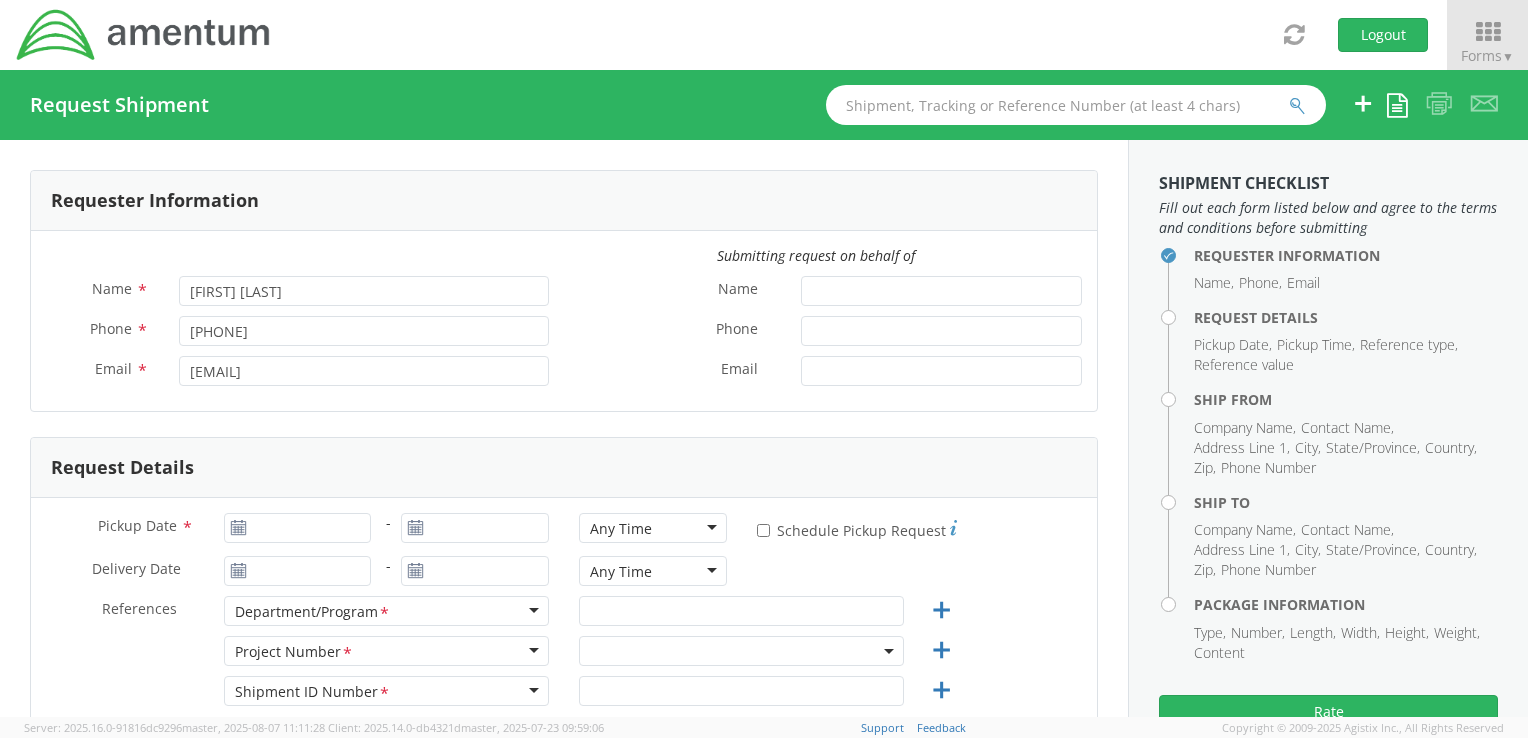 select on "ADMN.100183.SECUR" 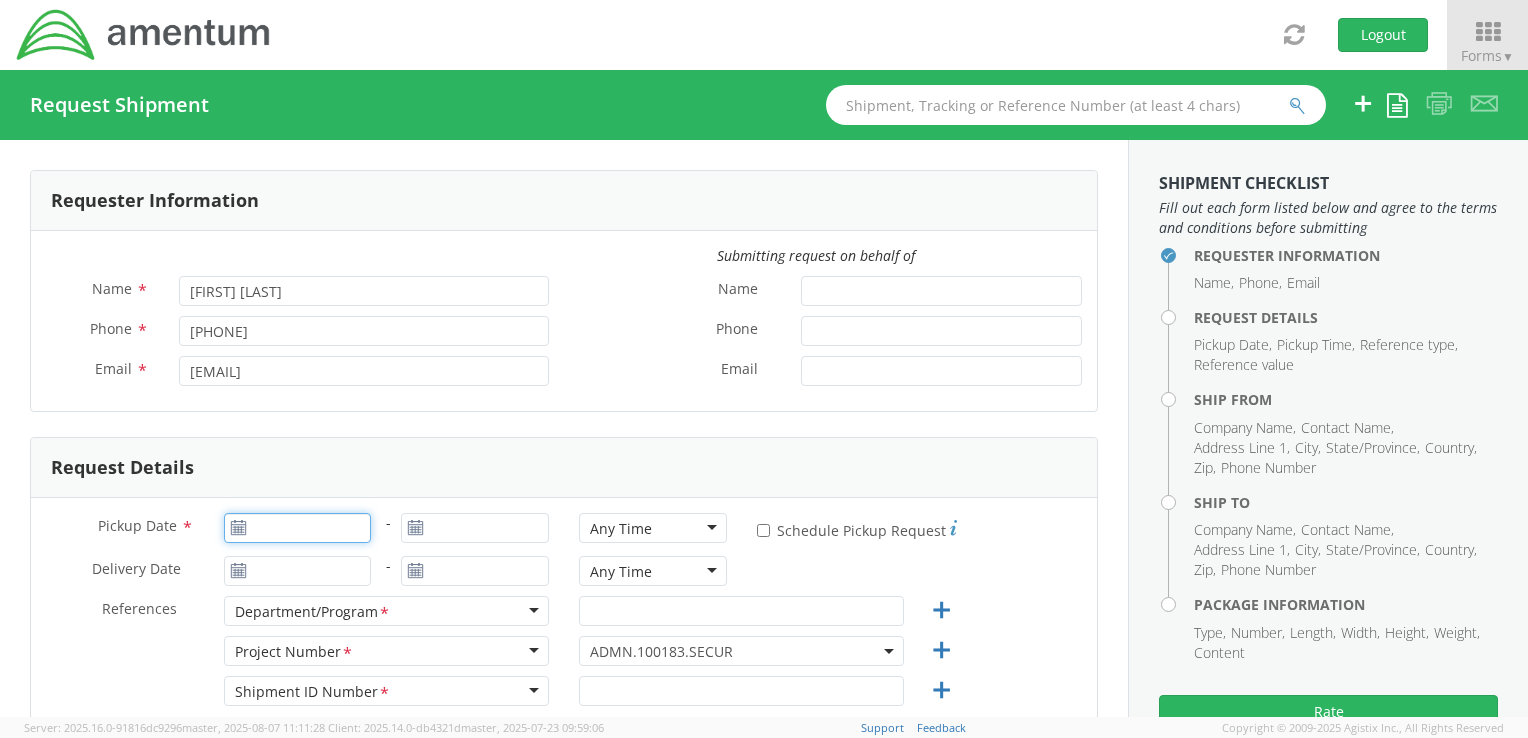 type on "08/08/2025" 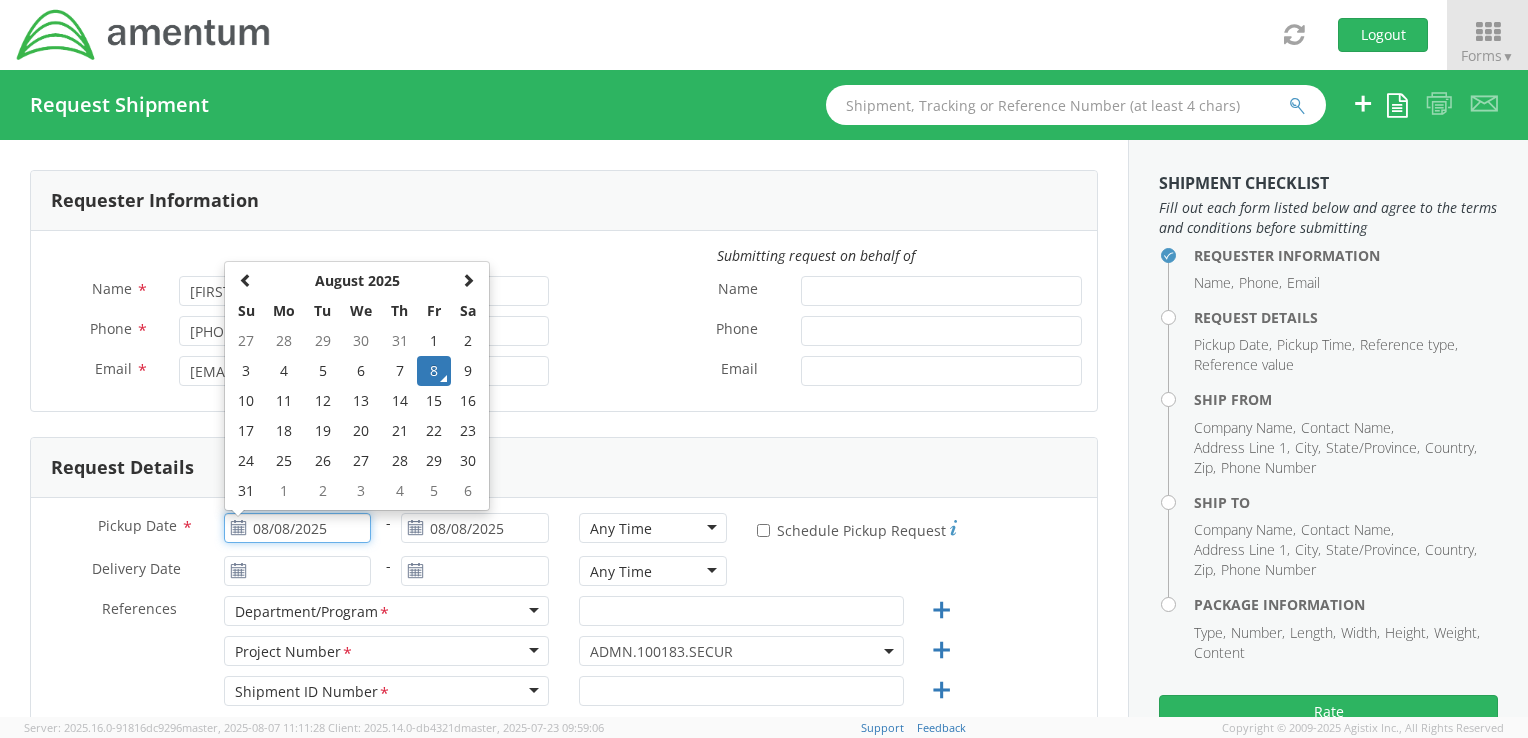 click on "08/08/2025" at bounding box center [298, 528] 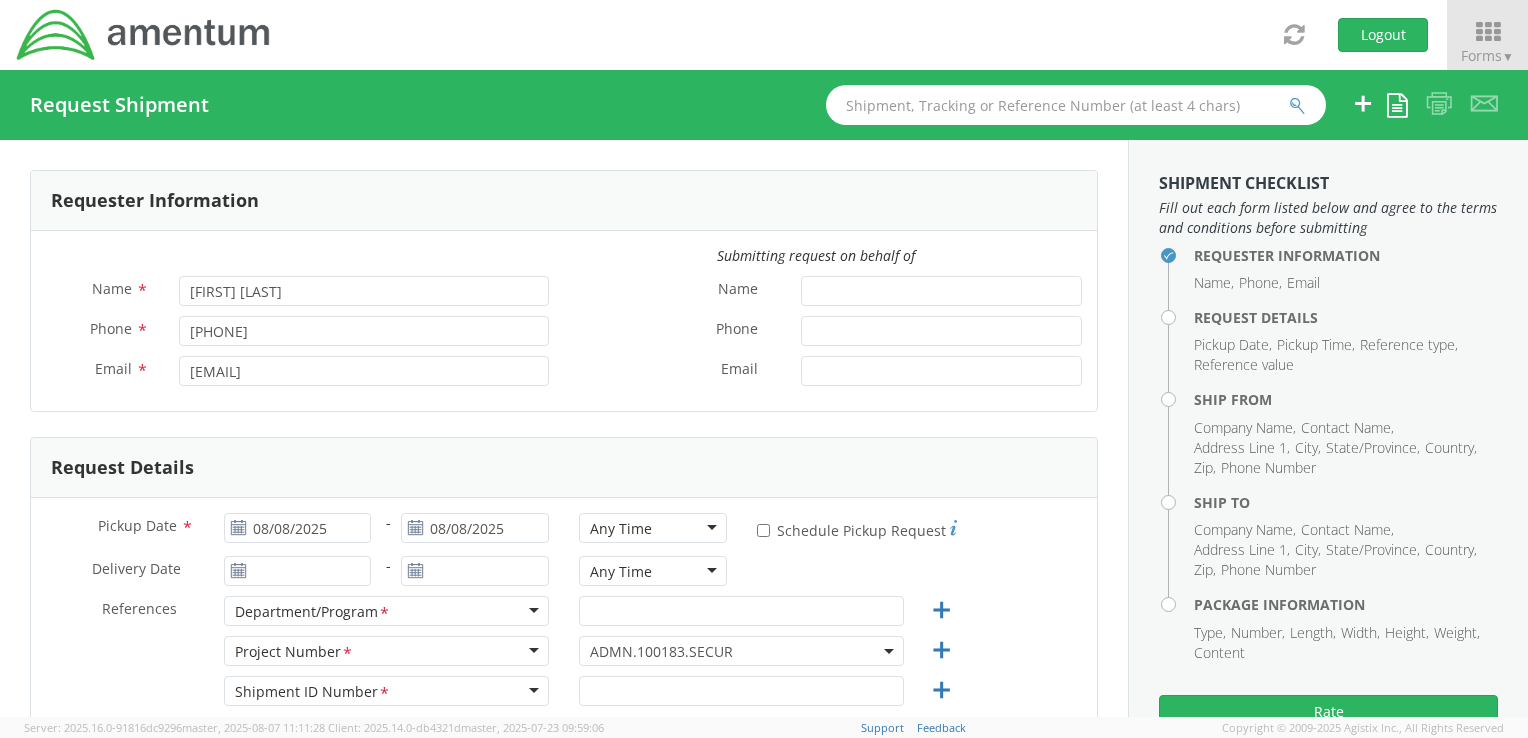 click at bounding box center (475, 571) 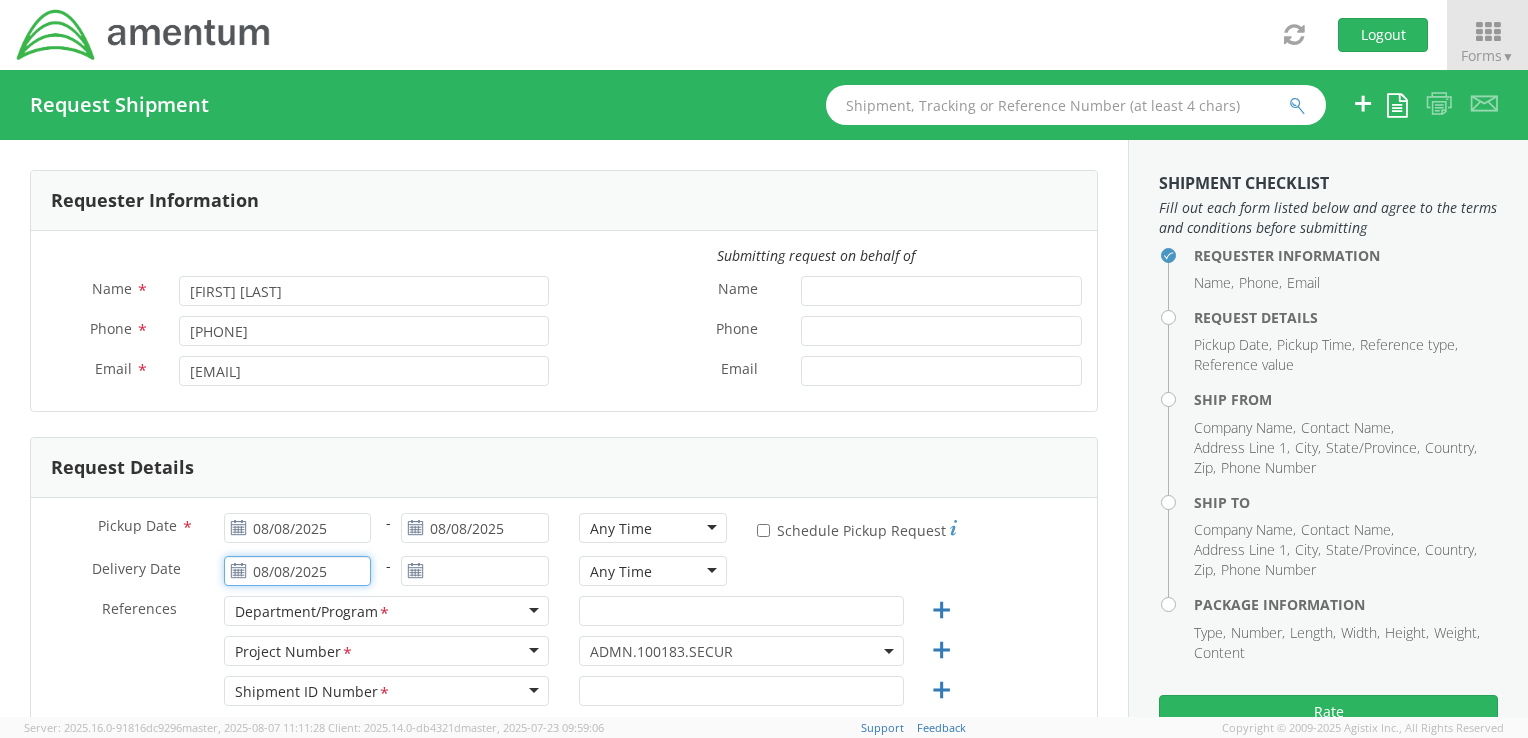 click on "08/08/2025" at bounding box center (298, 571) 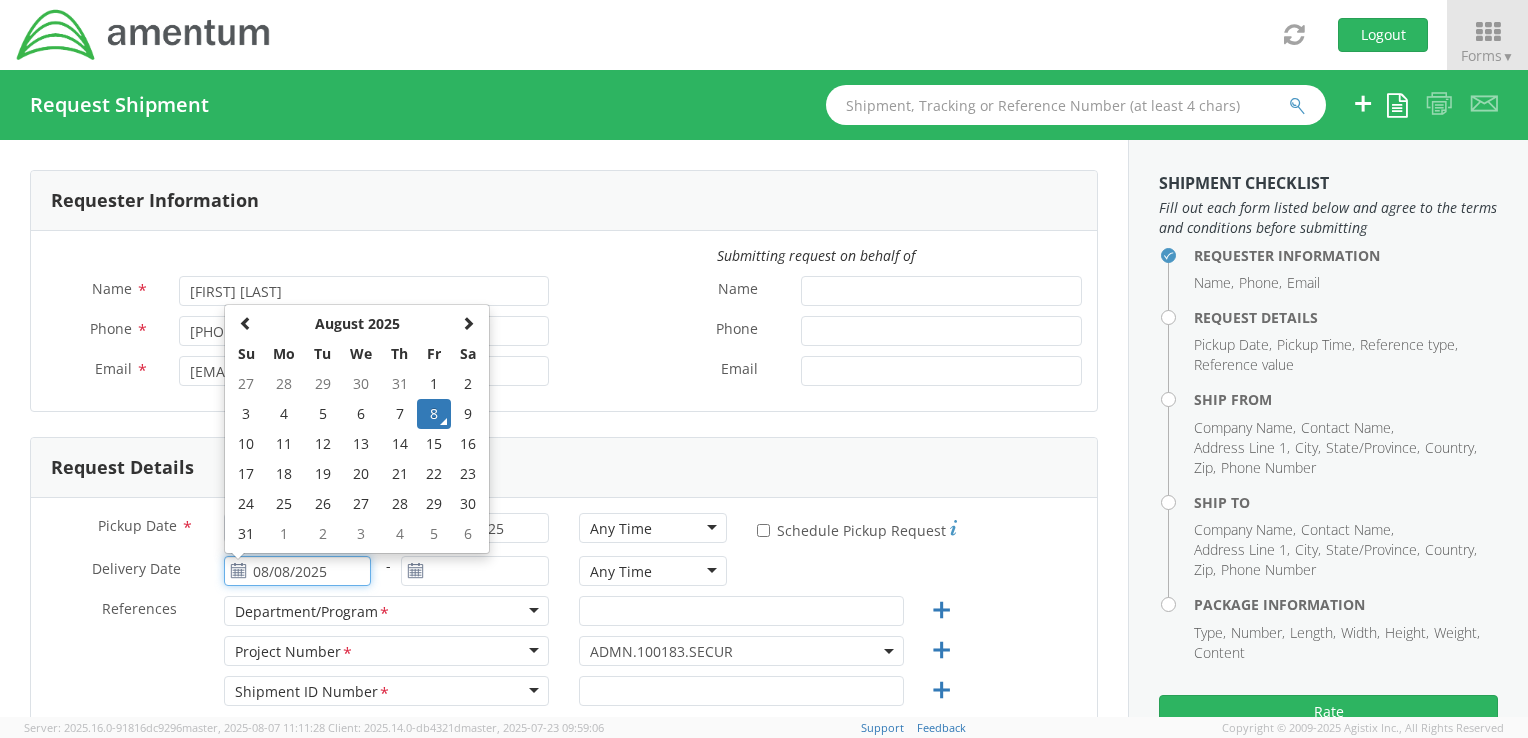 click on "12" at bounding box center (322, 444) 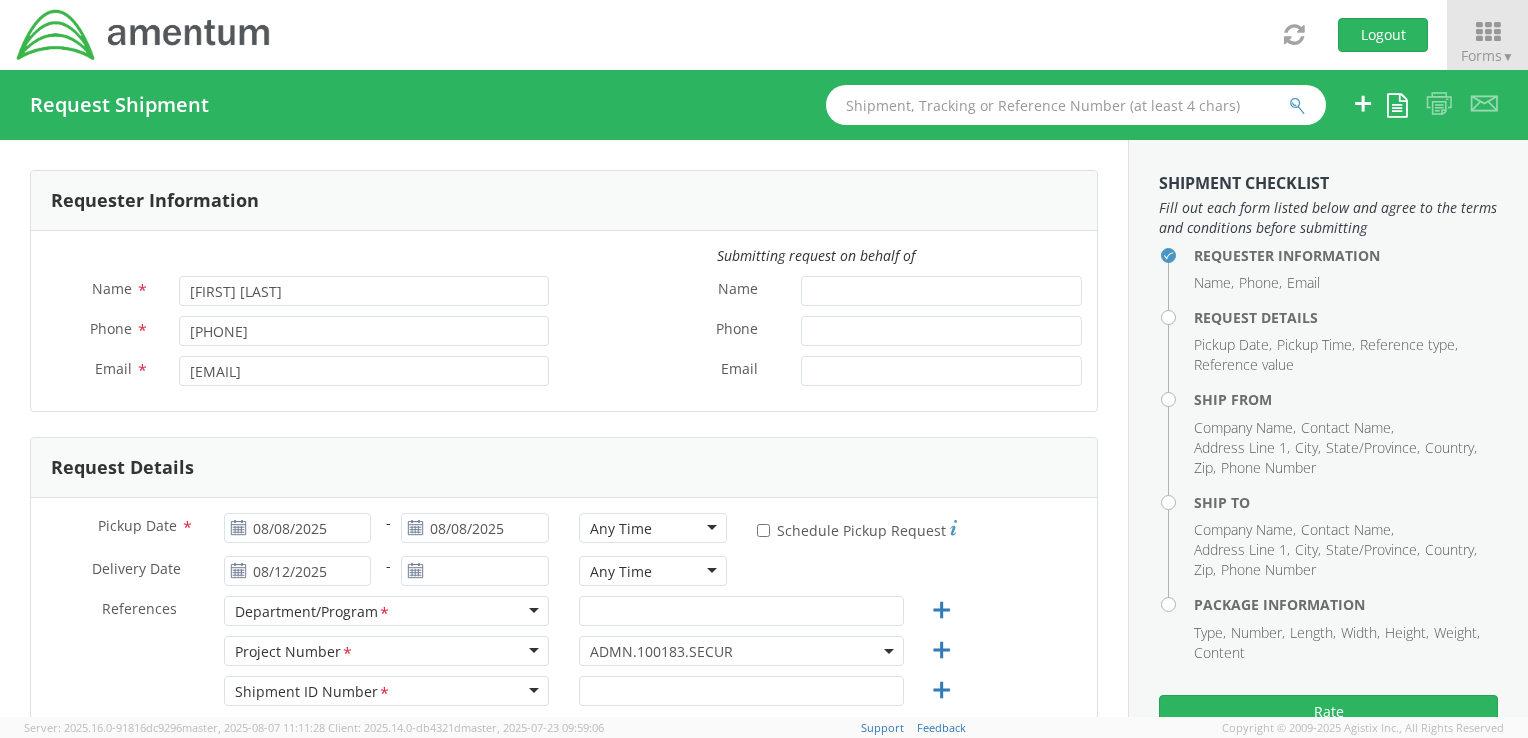 click at bounding box center (475, 571) 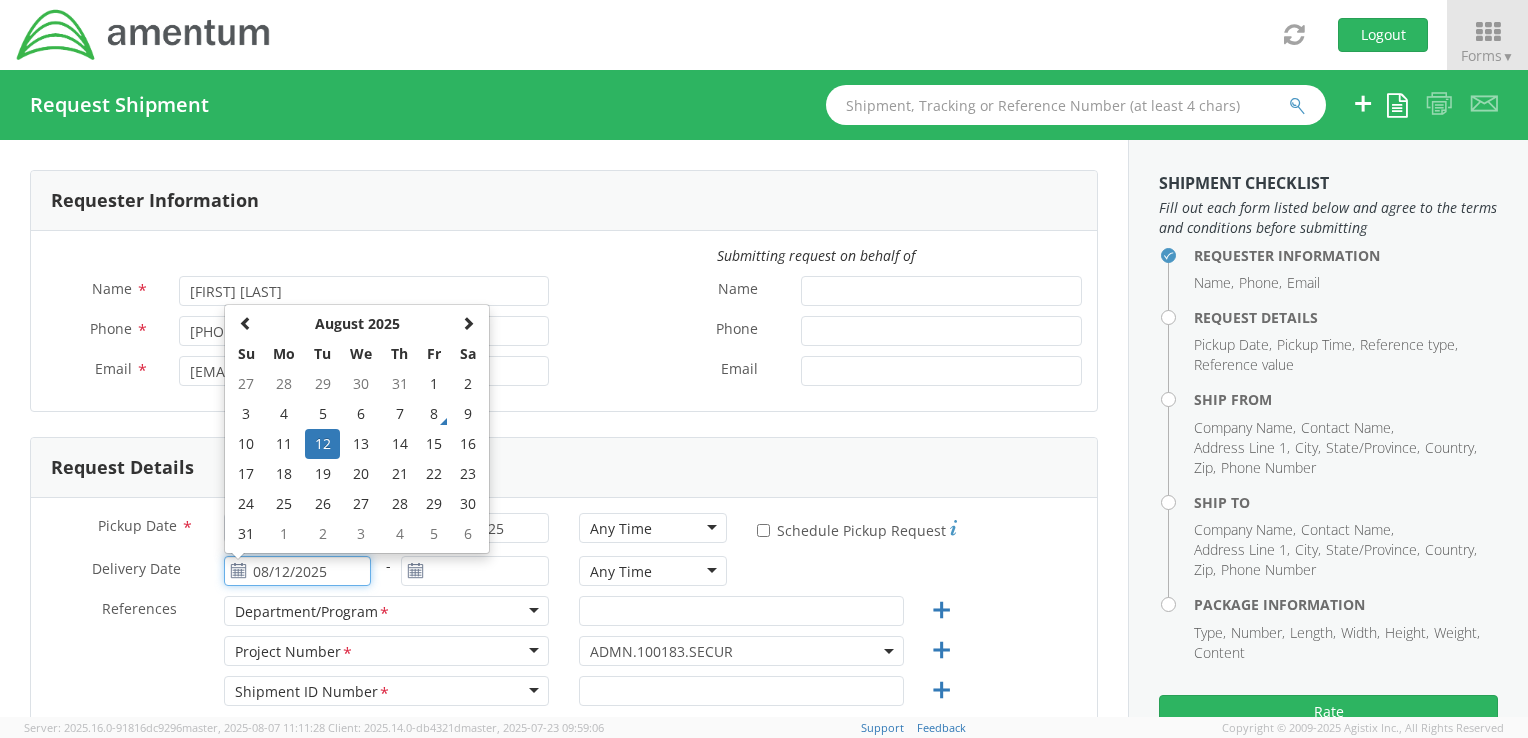 click on "08/12/2025" at bounding box center (298, 571) 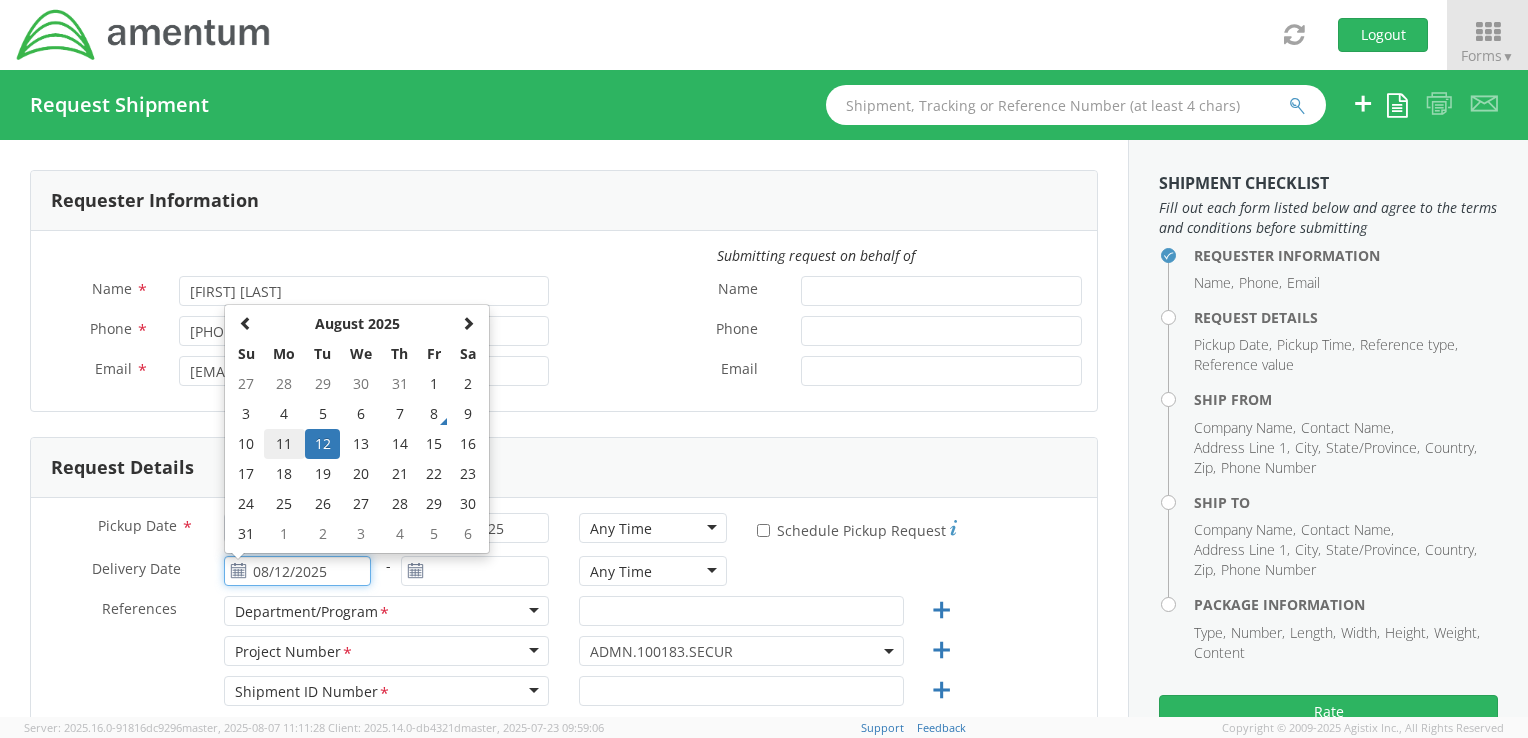 click on "11" at bounding box center [285, 444] 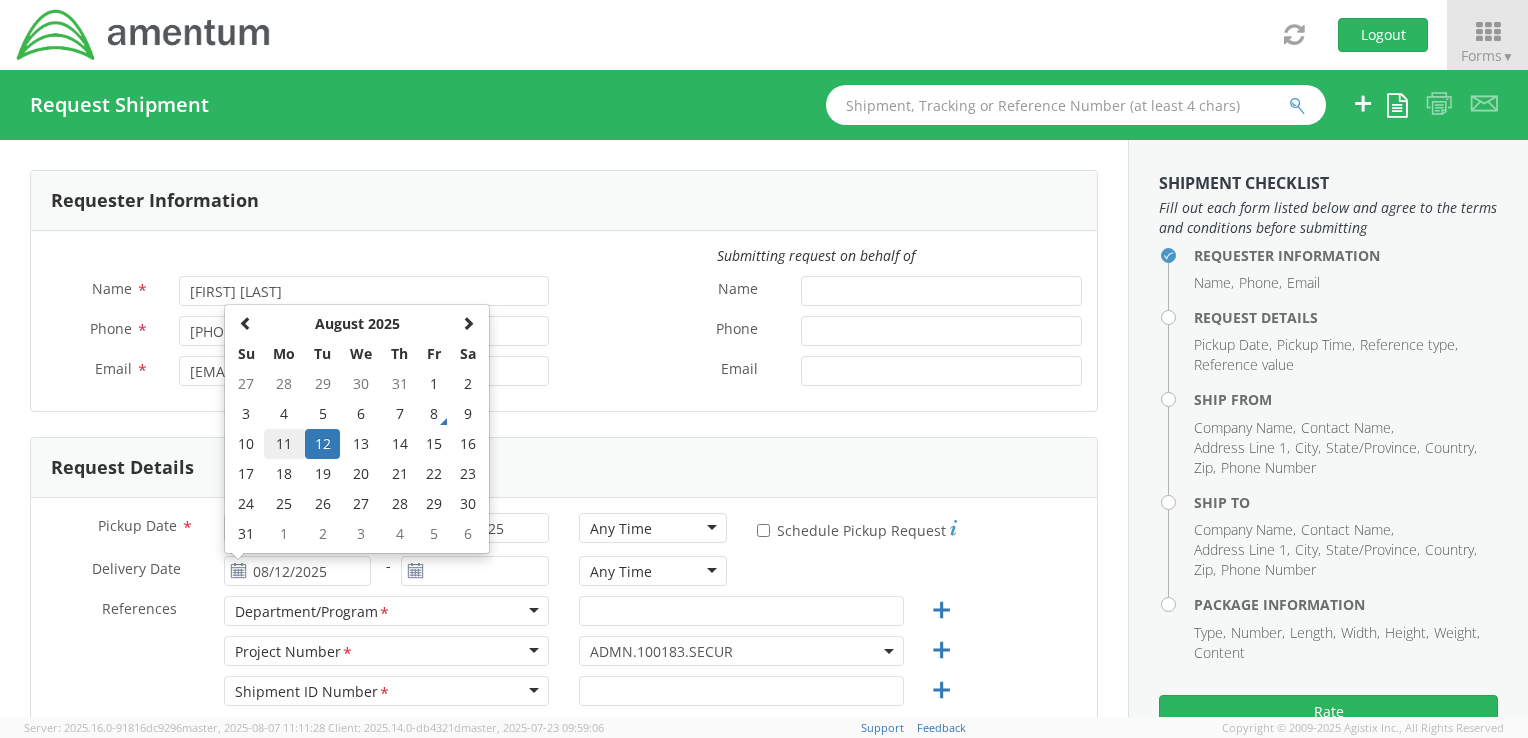 type on "08/11/2025" 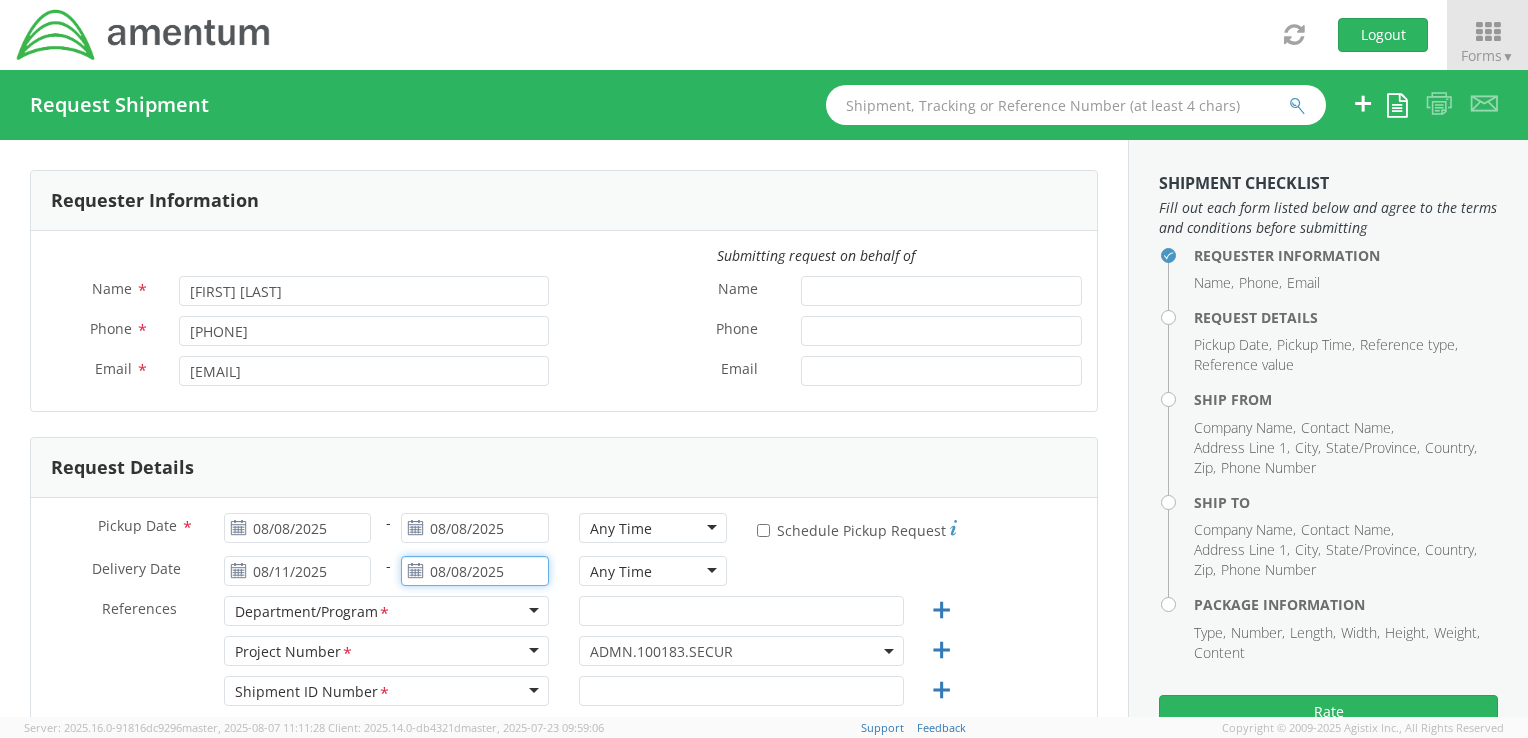click on "08/08/2025" at bounding box center (475, 571) 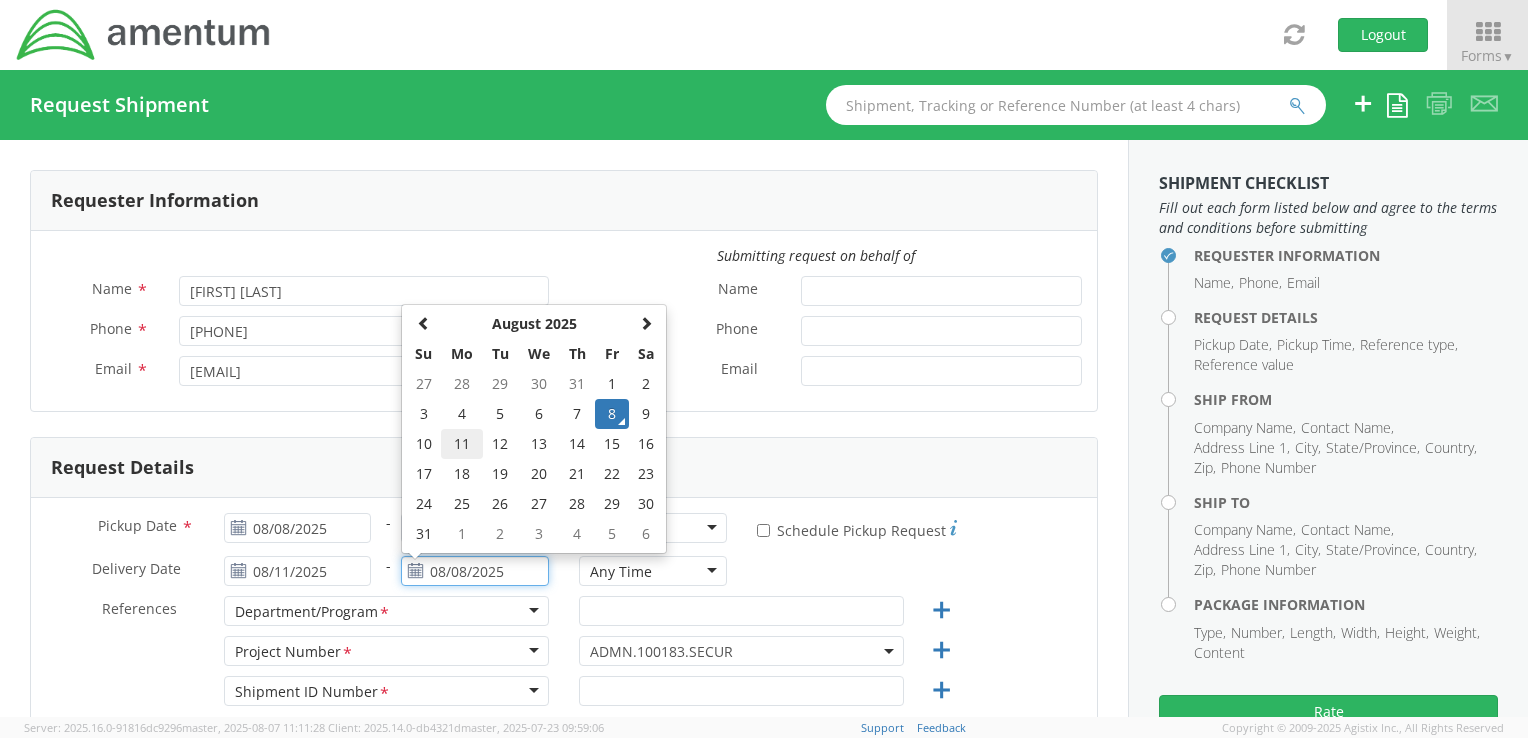 click on "11" at bounding box center (462, 444) 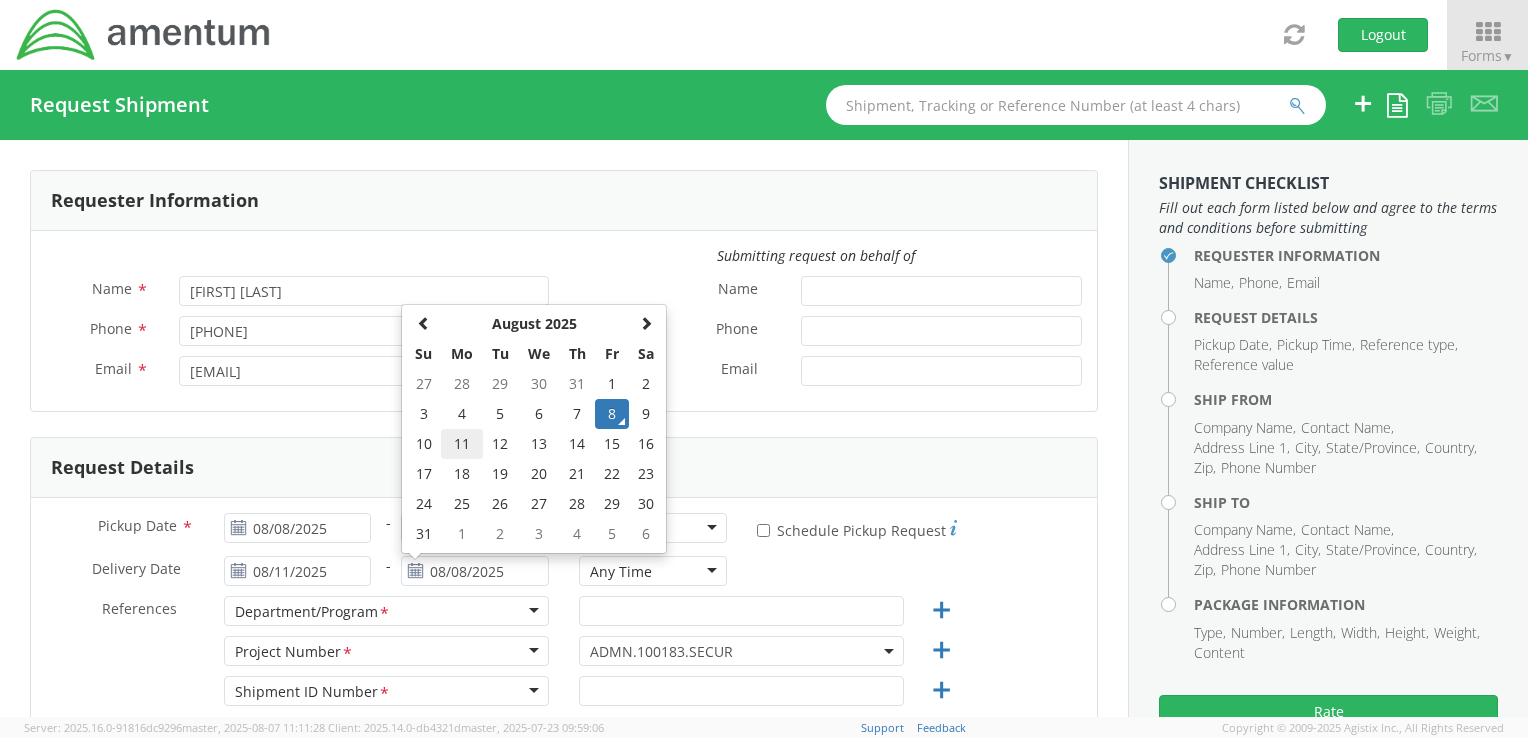 type on "08/11/2025" 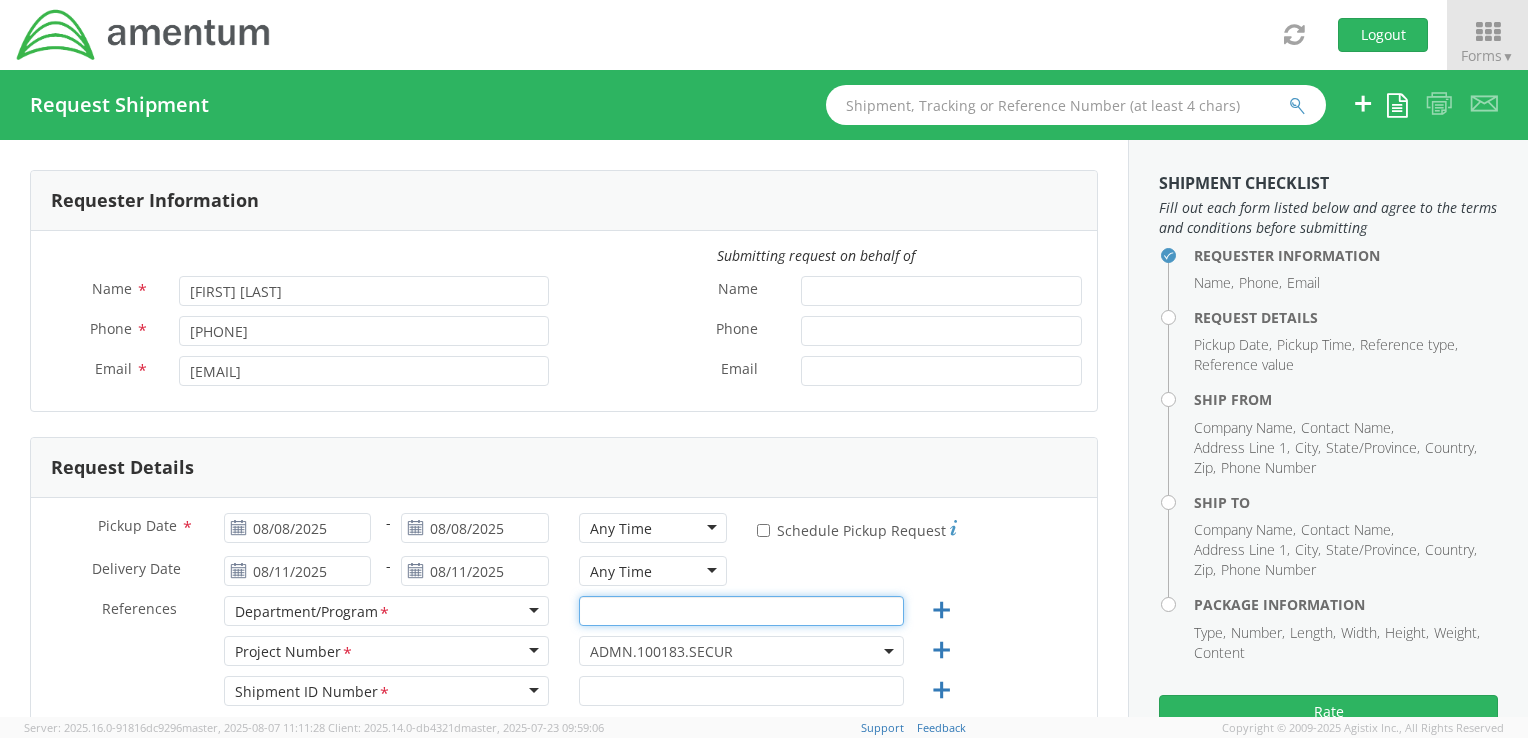 click at bounding box center [741, 611] 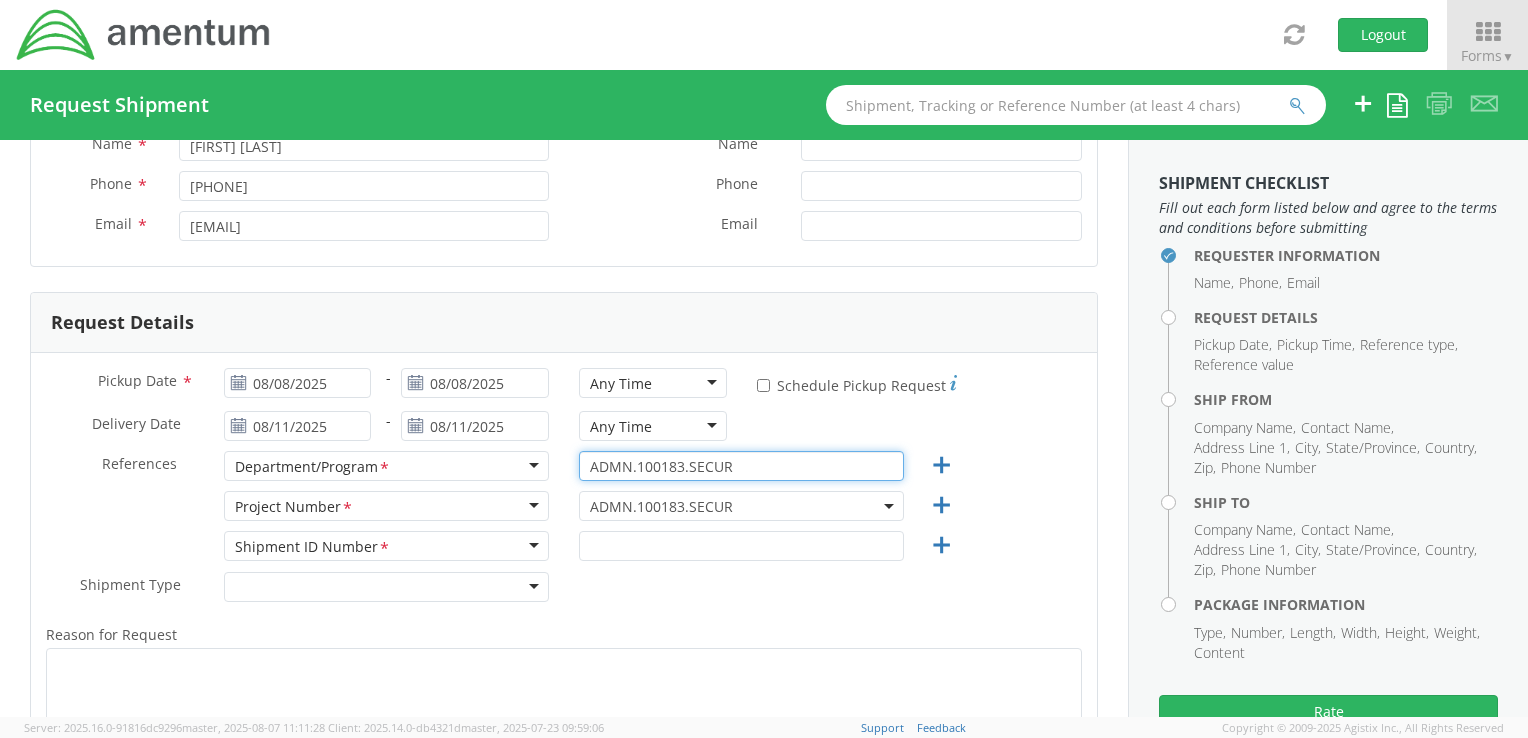 scroll, scrollTop: 300, scrollLeft: 0, axis: vertical 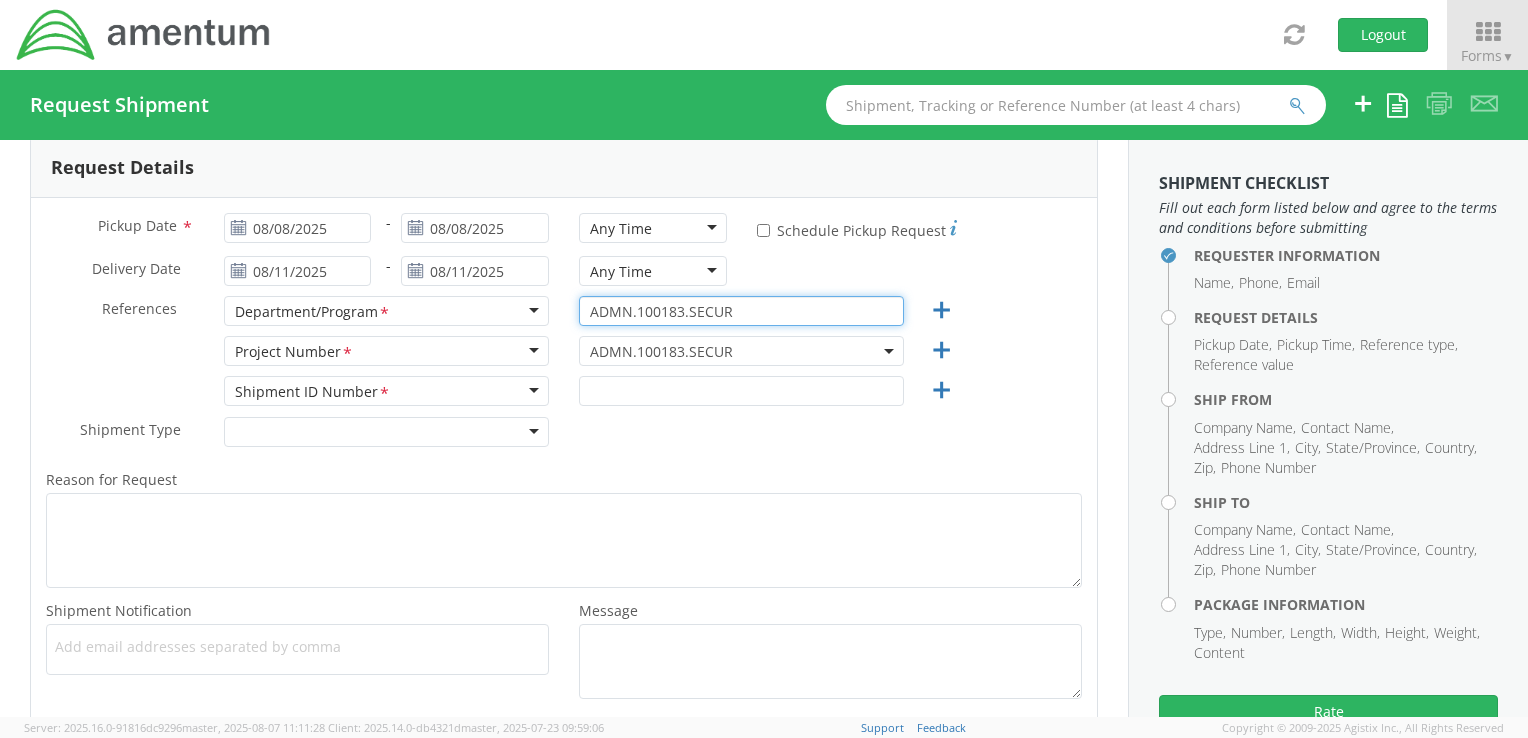 type on "ADMN.100183.SECUR" 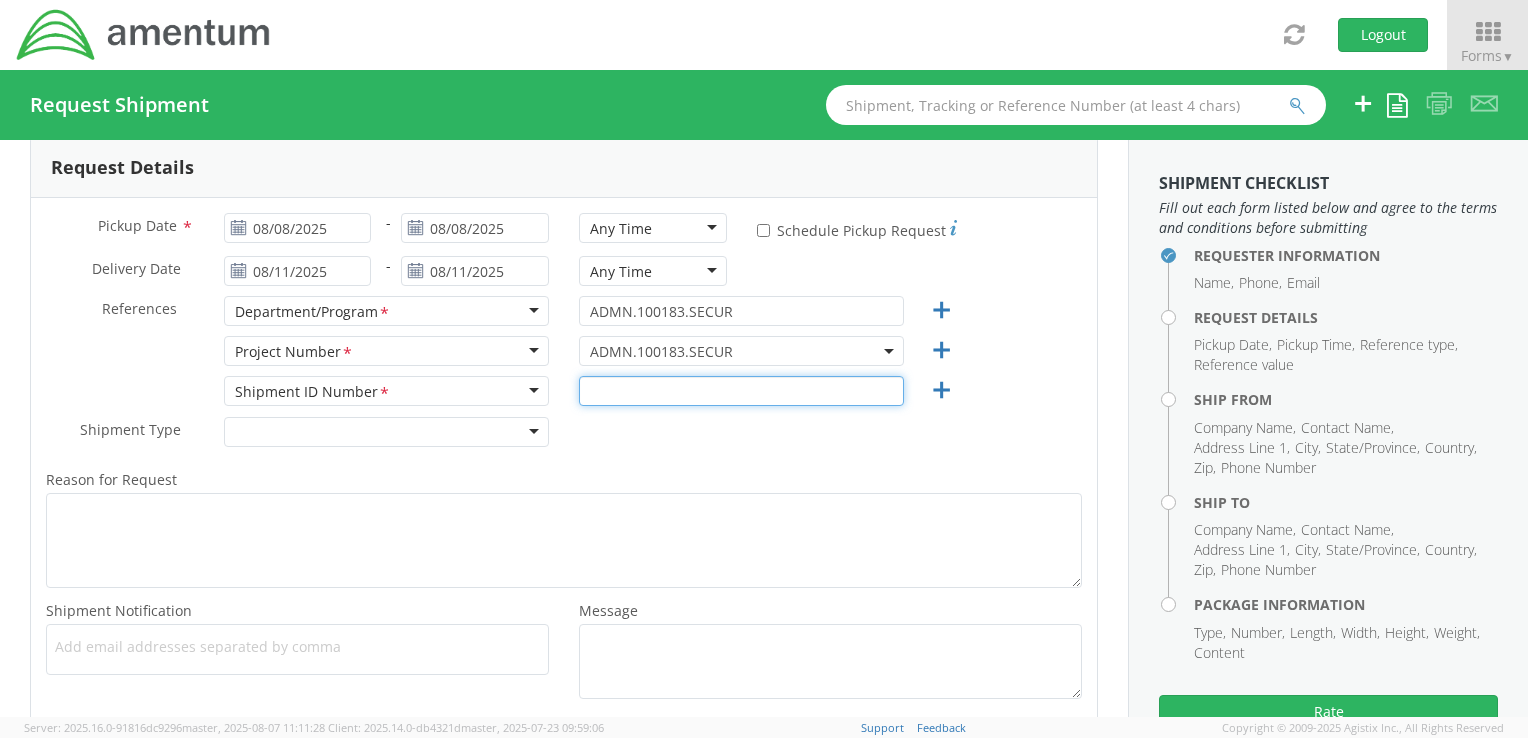click at bounding box center (741, 391) 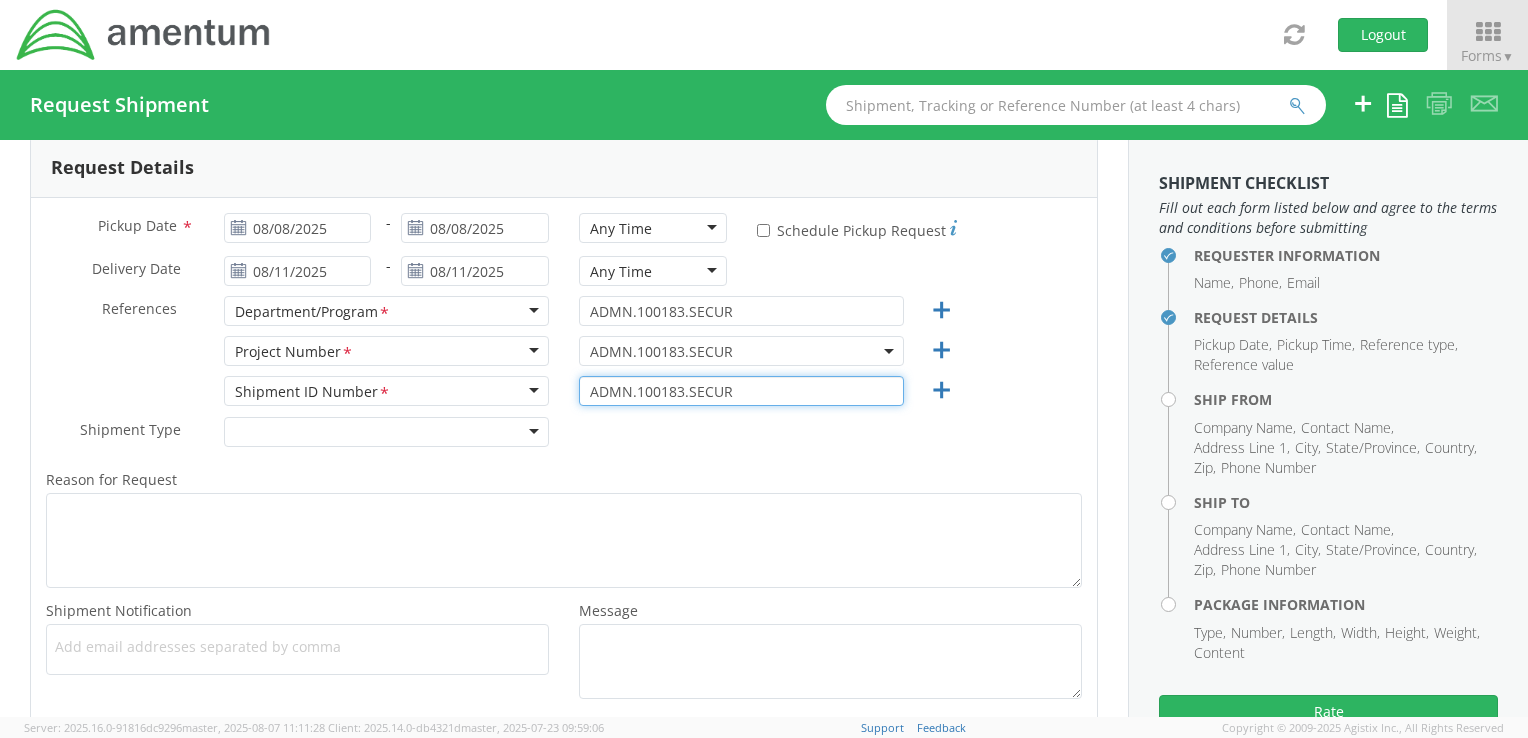type on "ADMN.100183.SECUR" 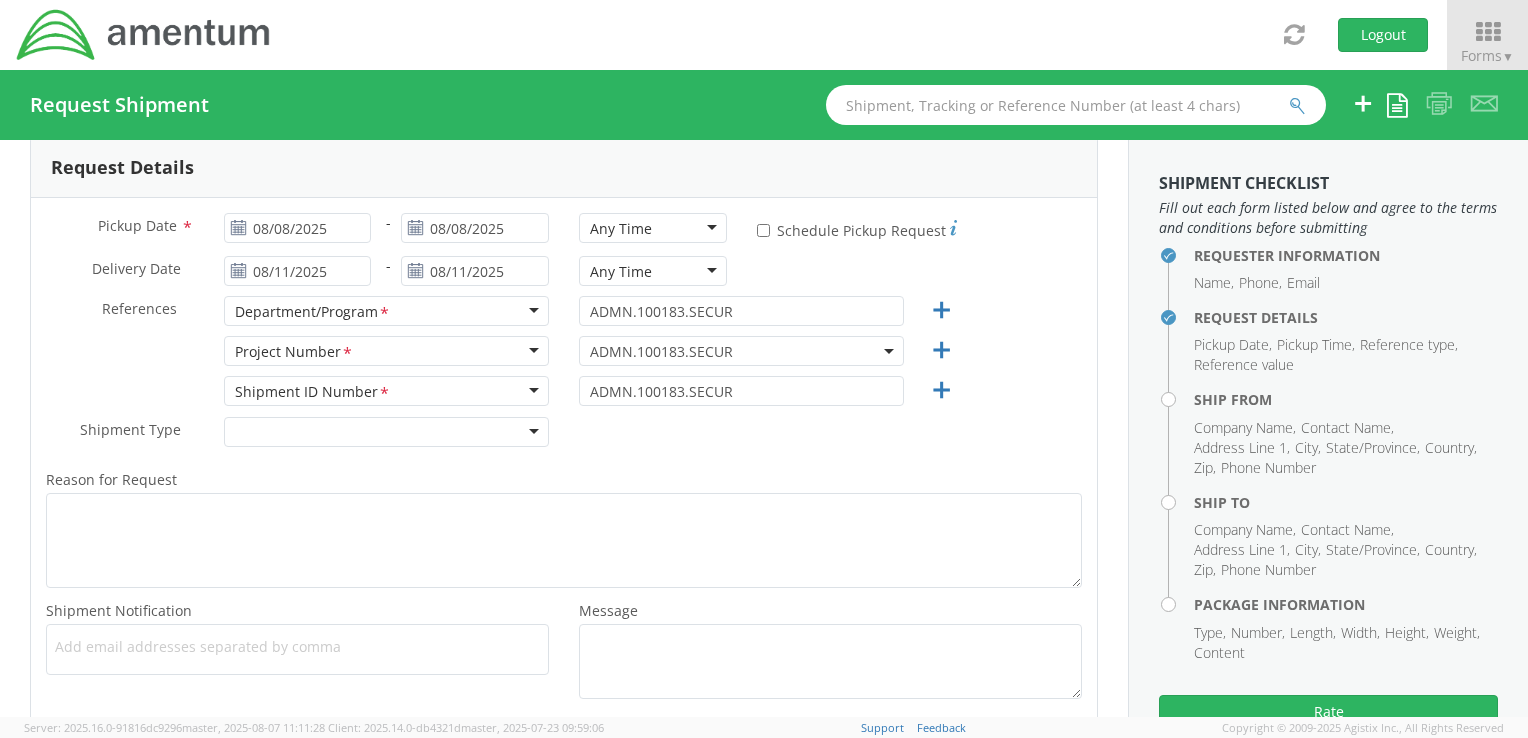 click at bounding box center [386, 432] 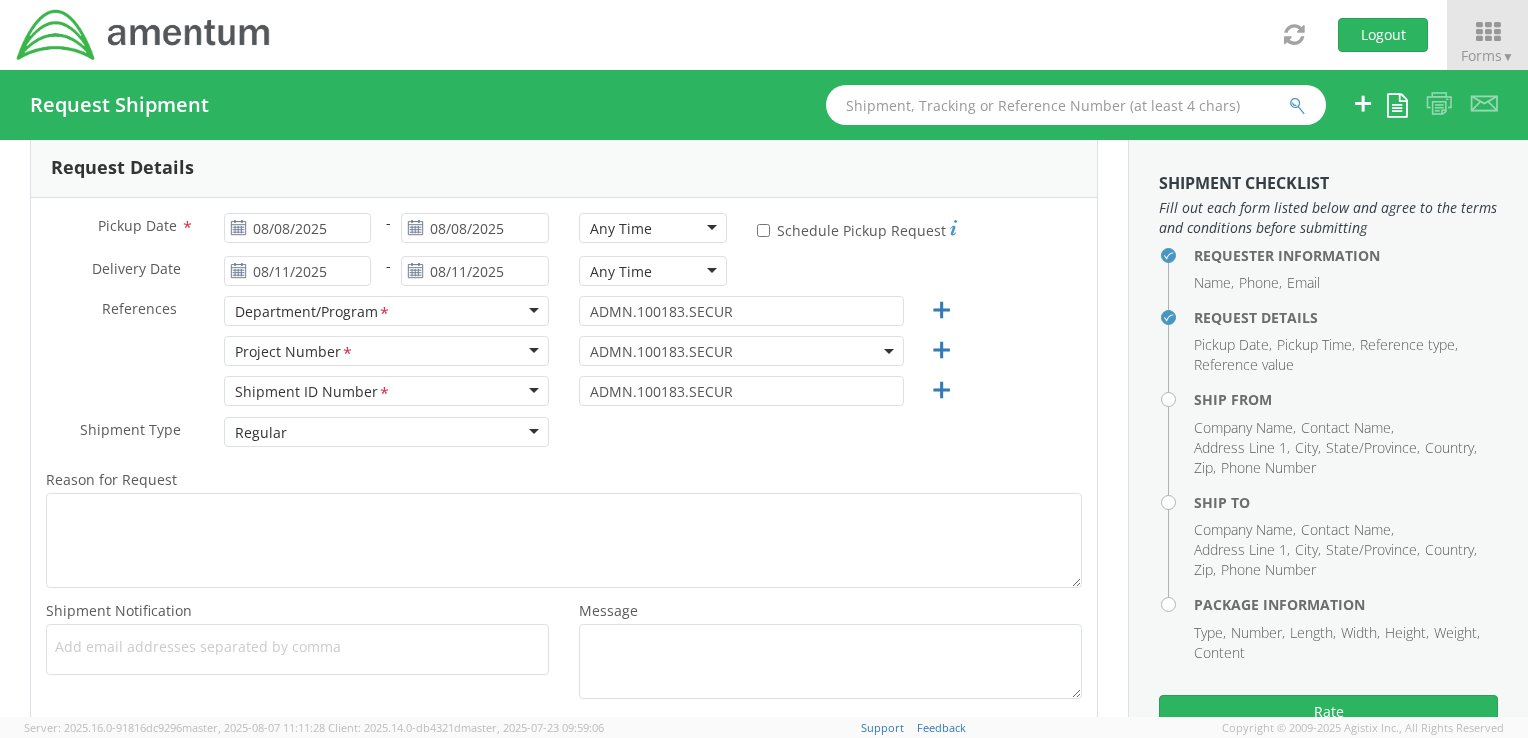 drag, startPoint x: 358, startPoint y: 494, endPoint x: 257, endPoint y: 506, distance: 101.71037 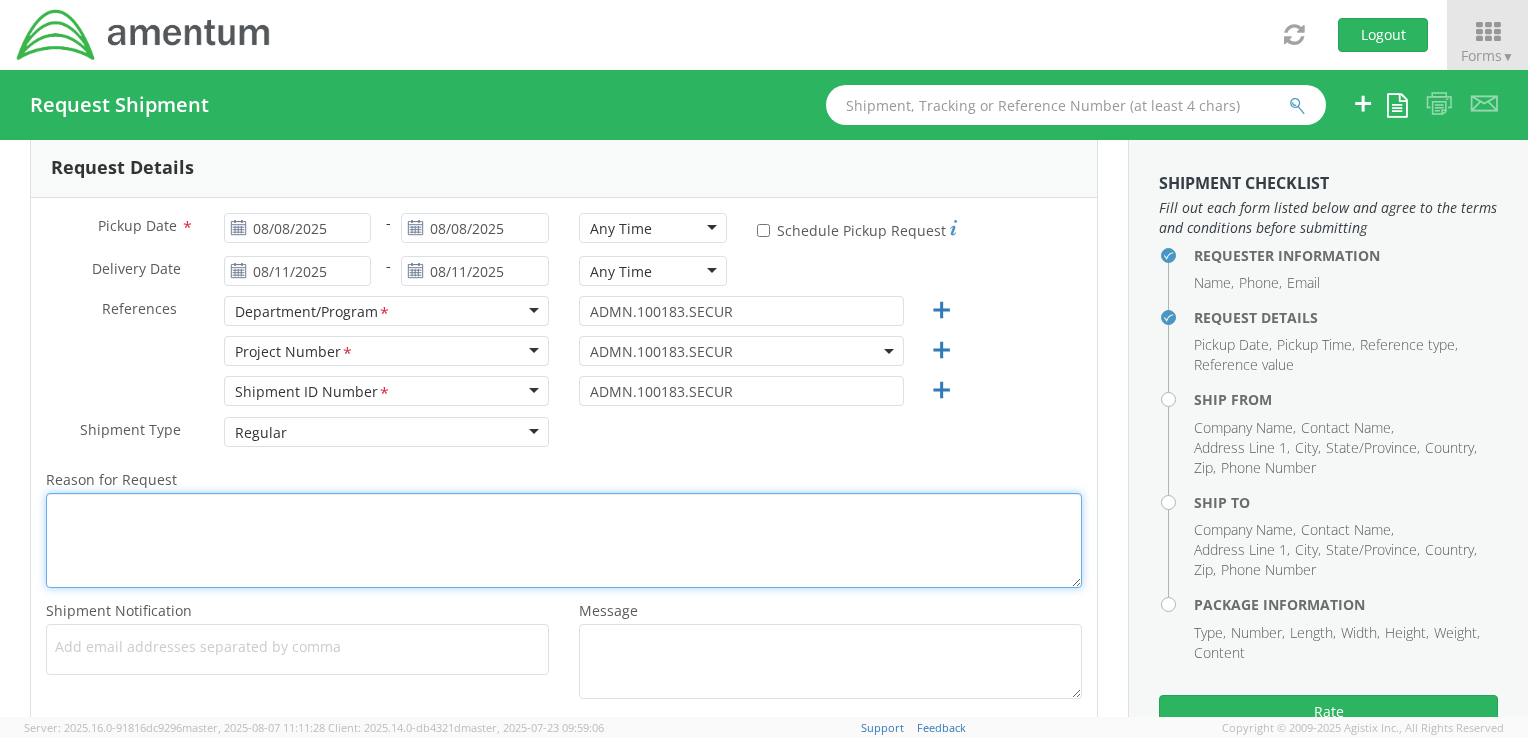 click on "Reason for Request        *" at bounding box center (564, 540) 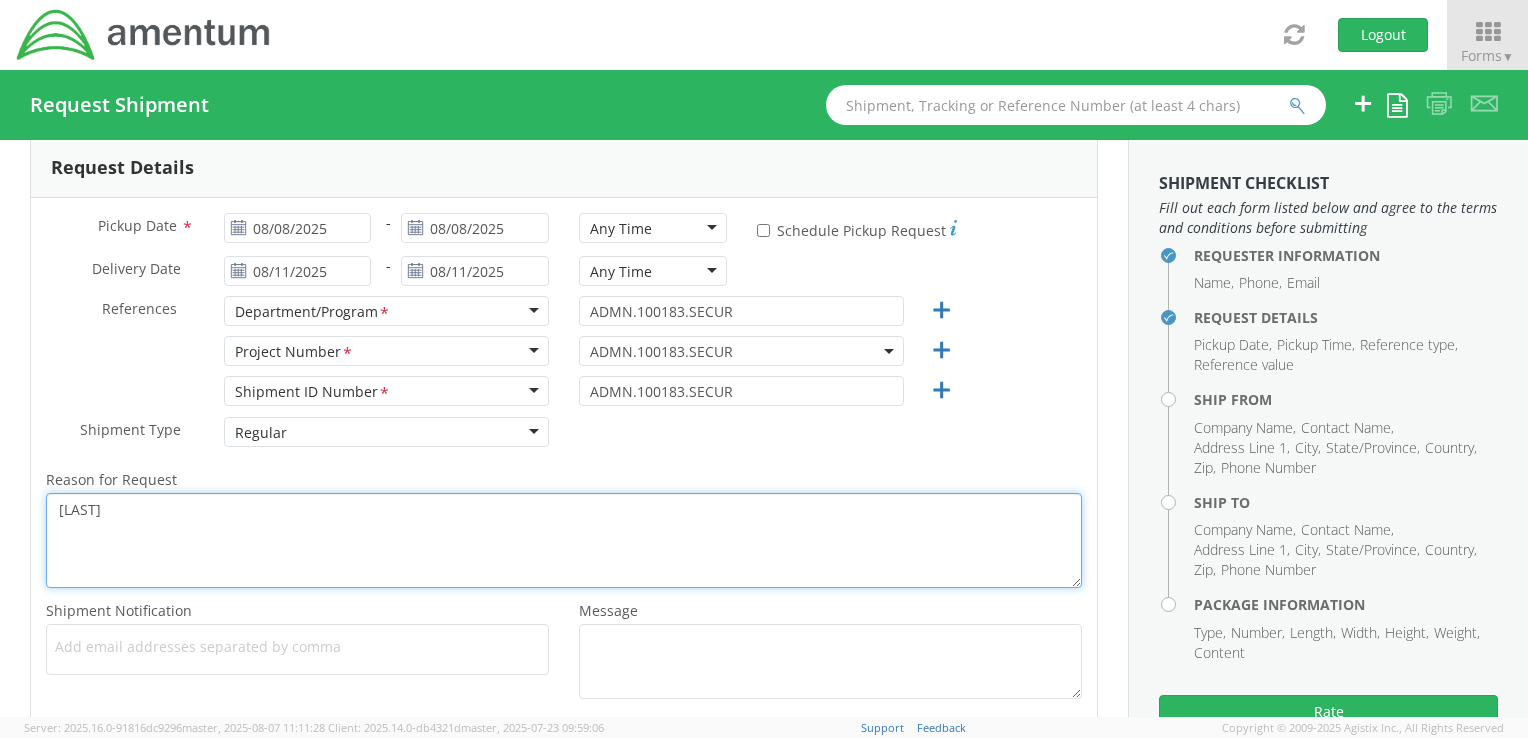 type on "p" 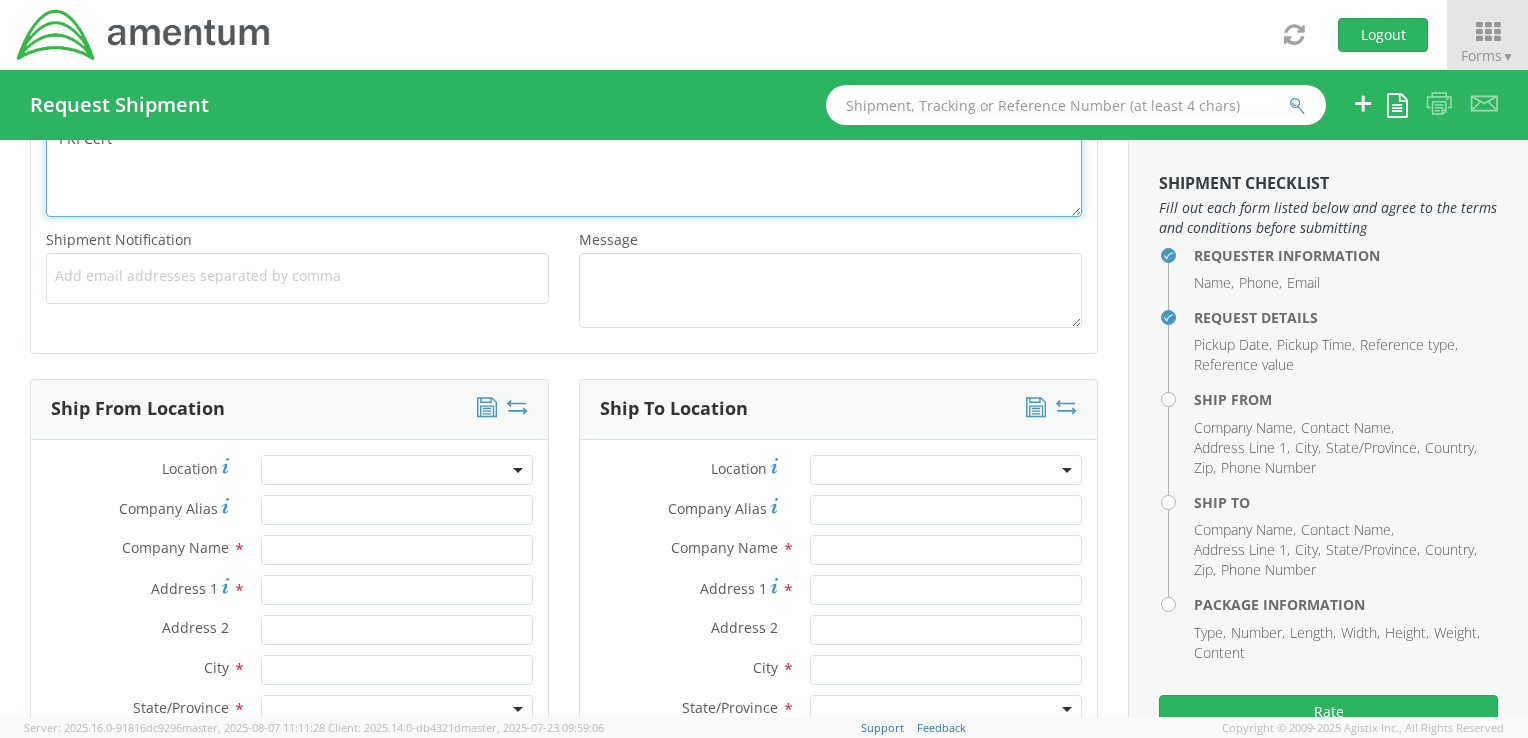 scroll, scrollTop: 800, scrollLeft: 0, axis: vertical 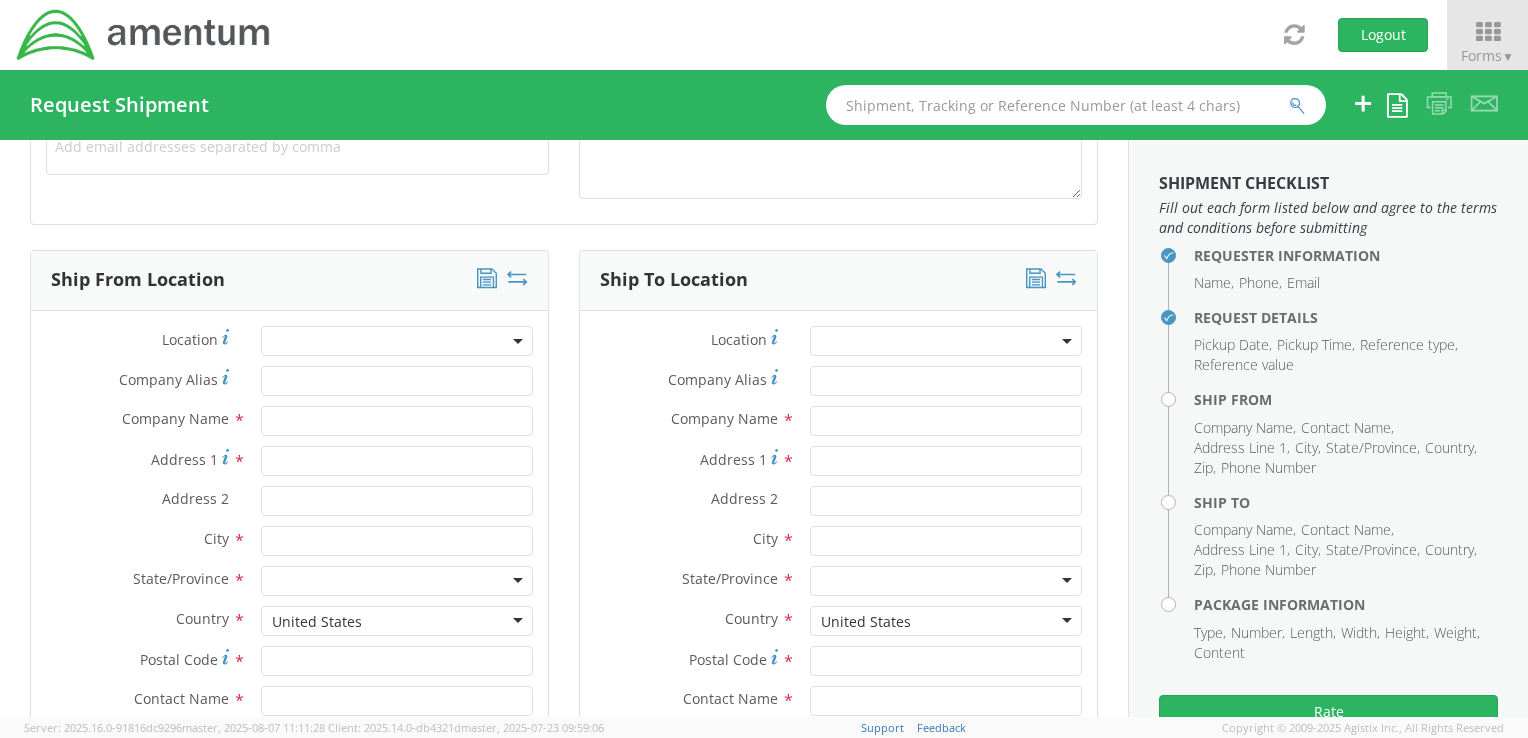type on "PKI Cert" 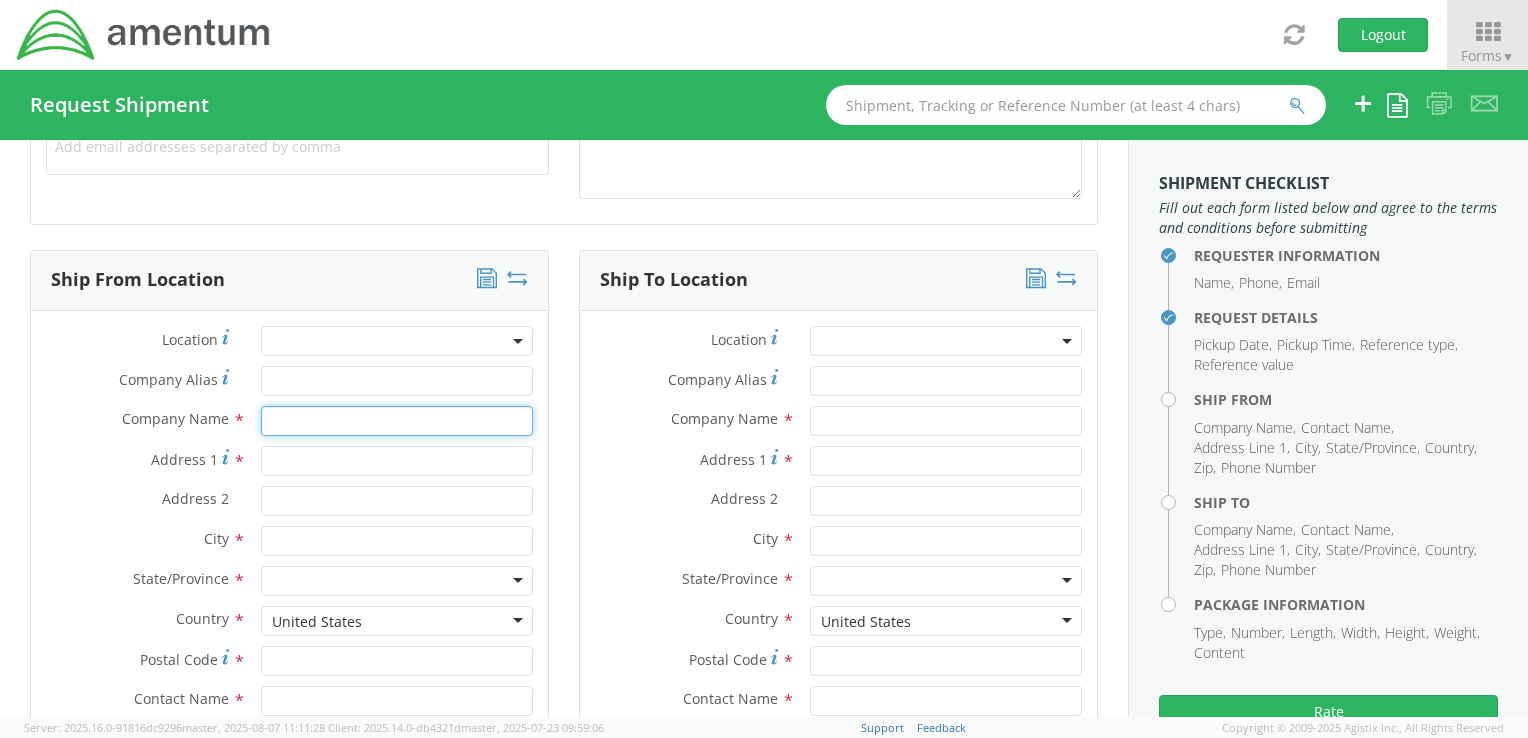 click at bounding box center (397, 421) 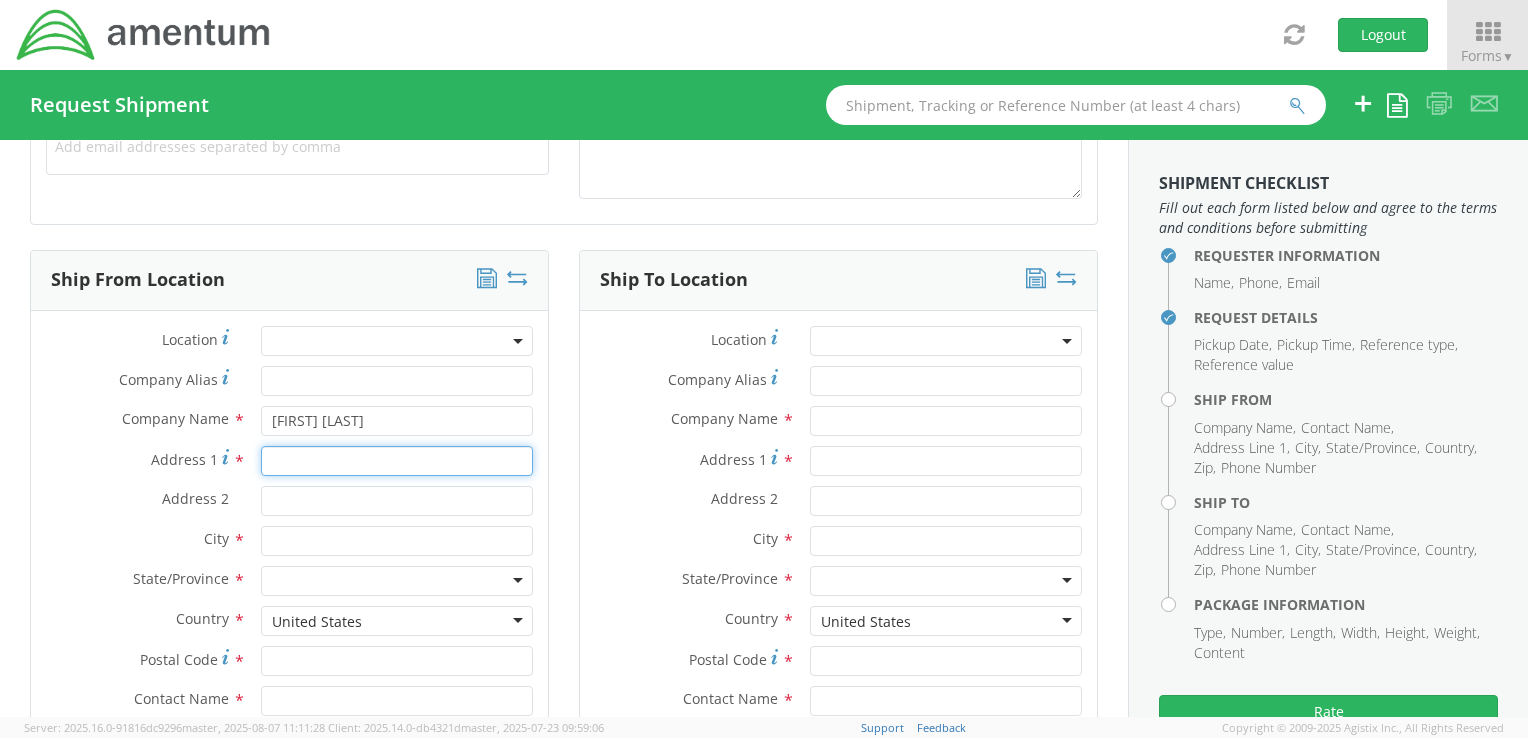 type on "[NUMBER] [STREET]" 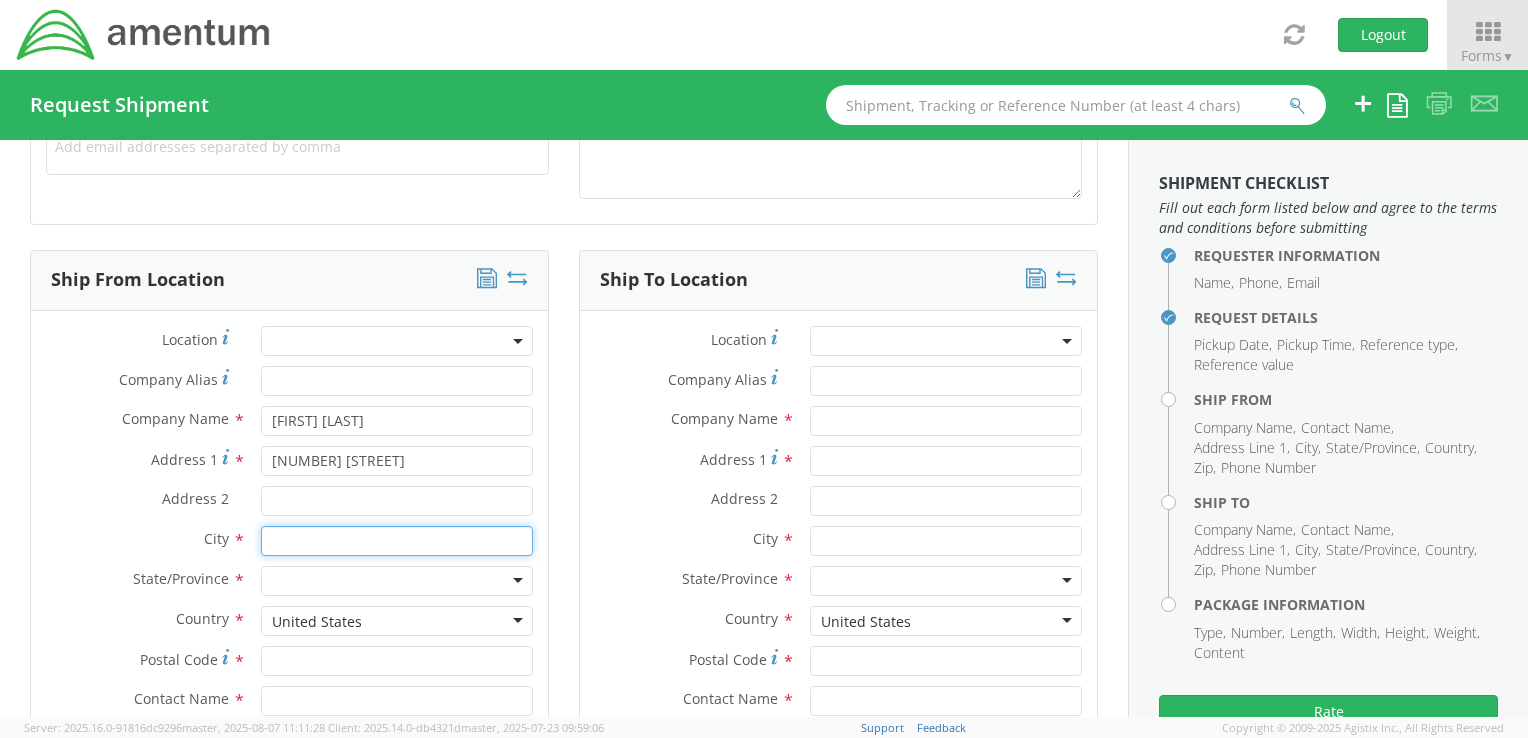 type on "[CITY]" 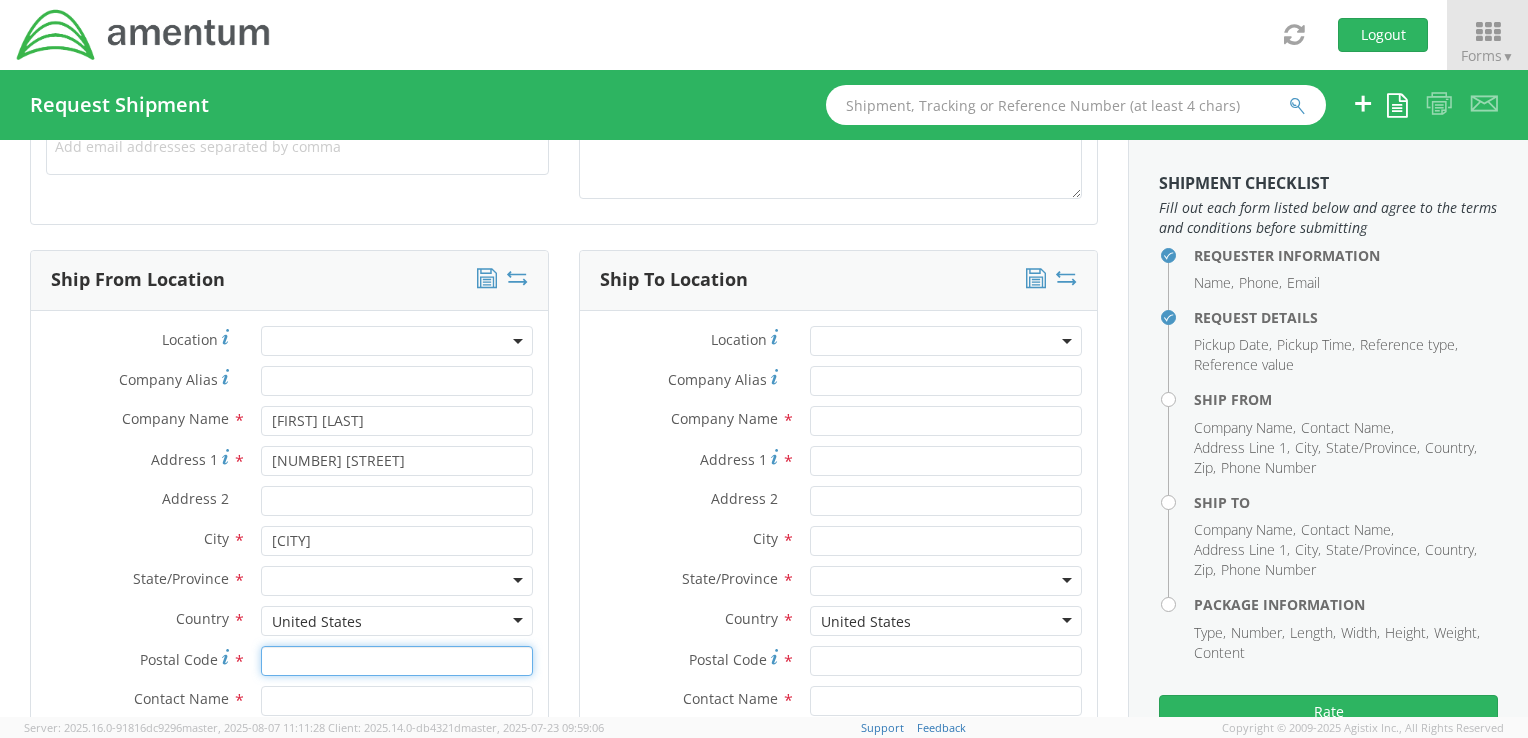 type on "[ZIP]" 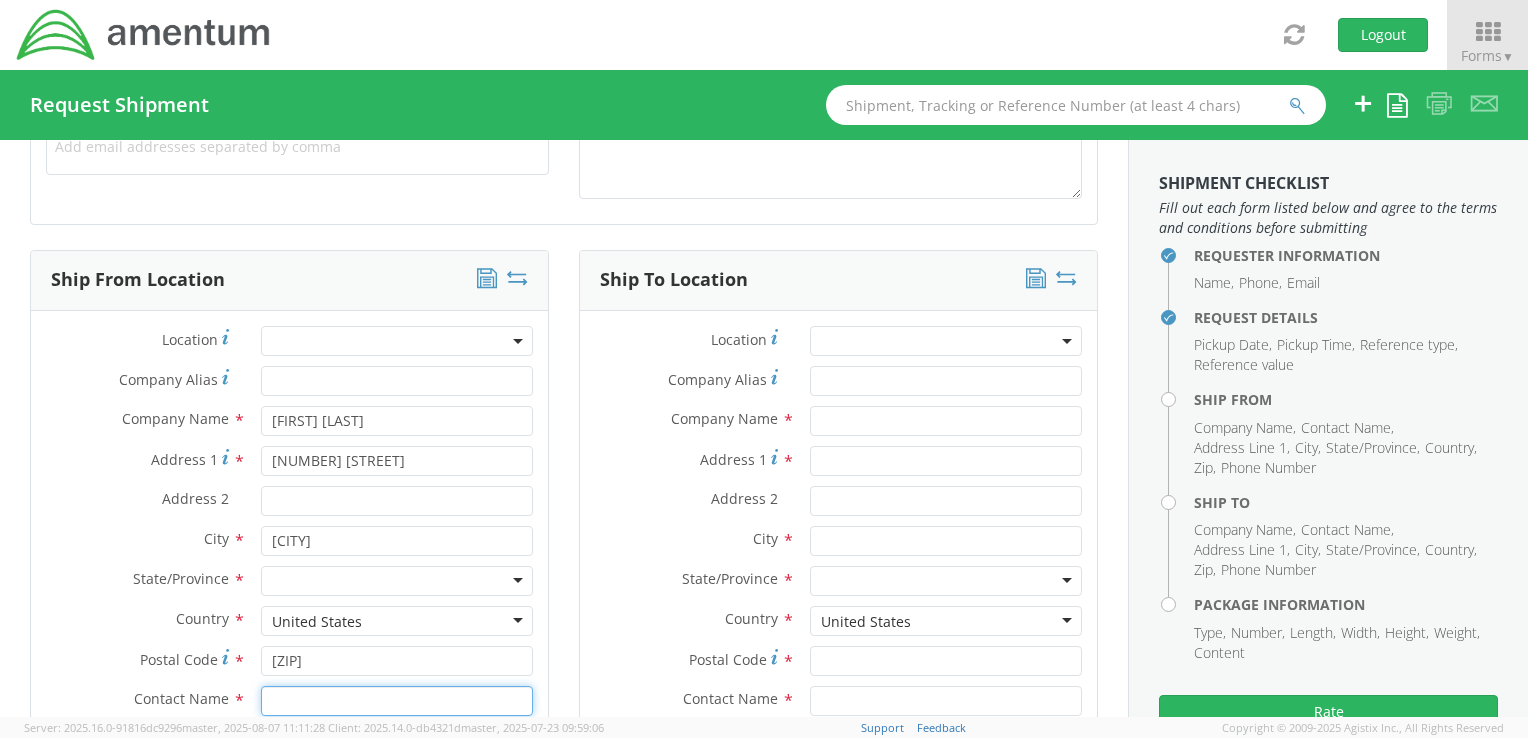 type on "[FIRST] [LAST]" 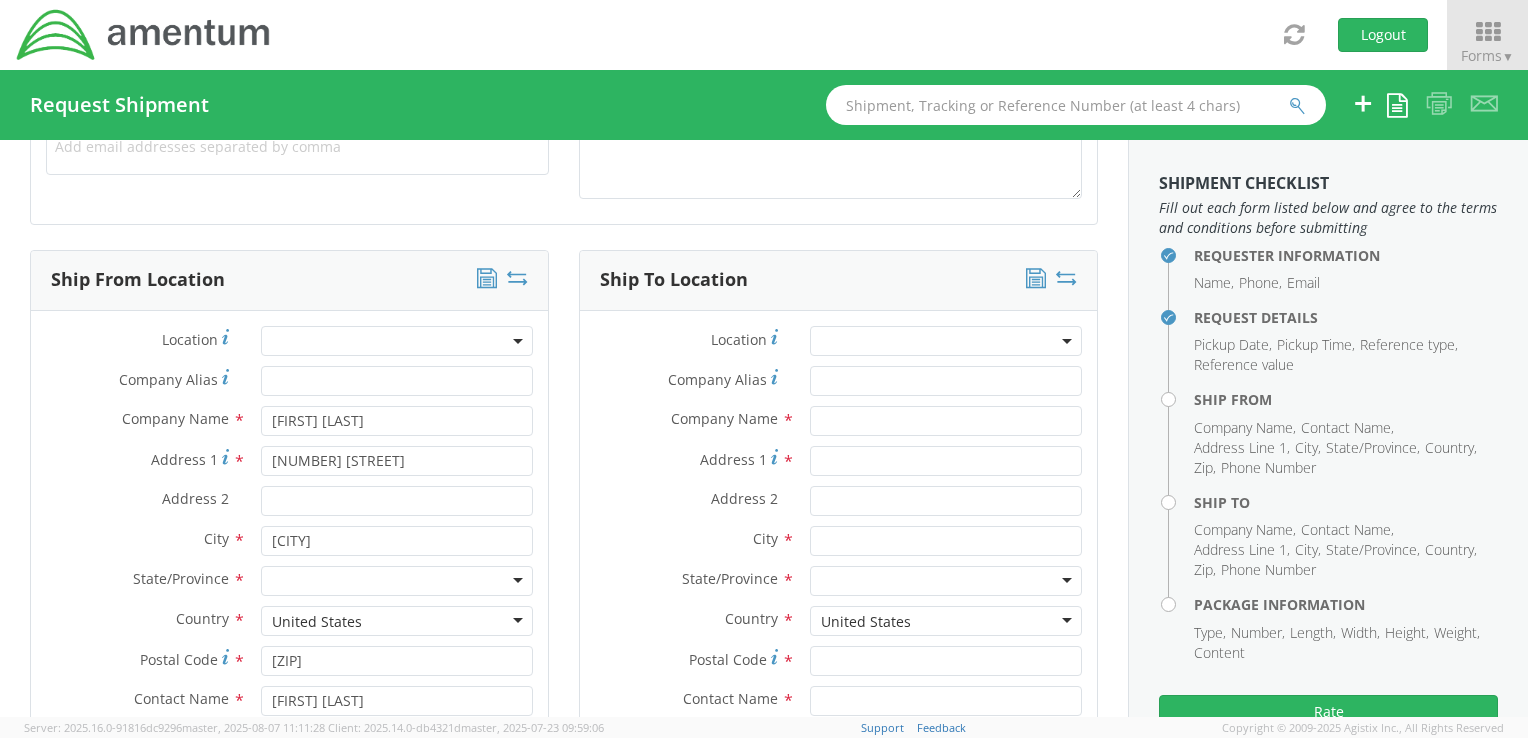 type on "[NUMBER]" 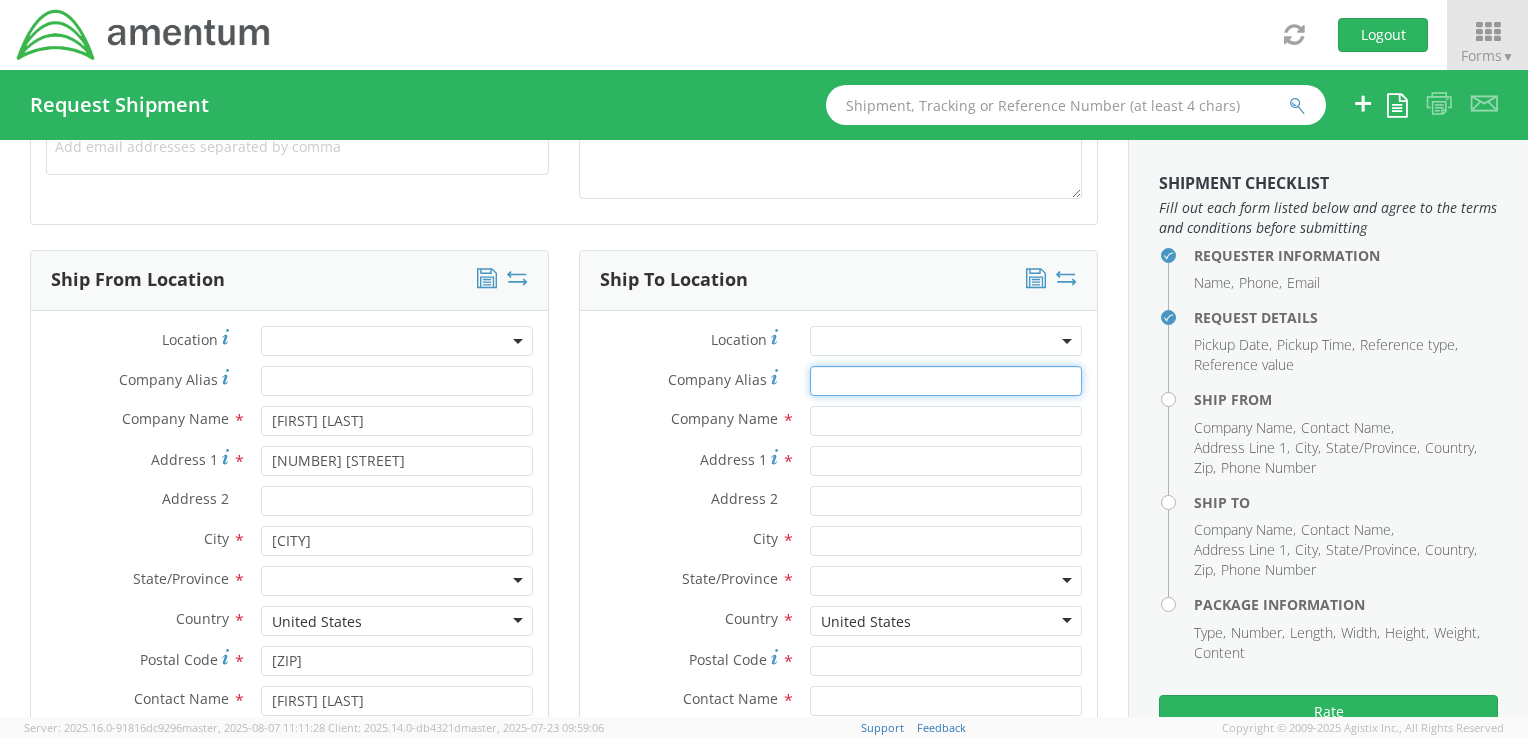 type on "[FIRST] [LAST]" 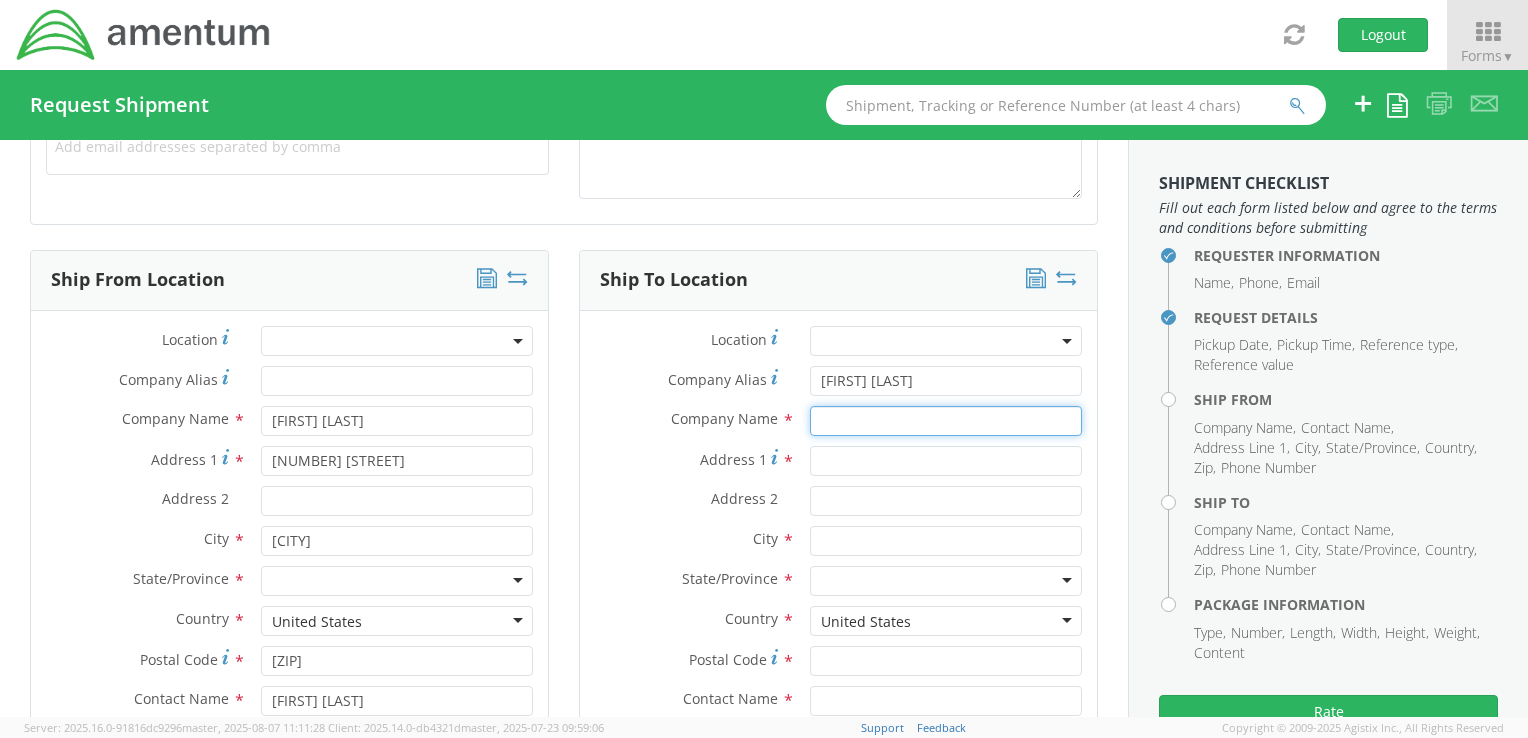 type on "[FIRST] [LAST]" 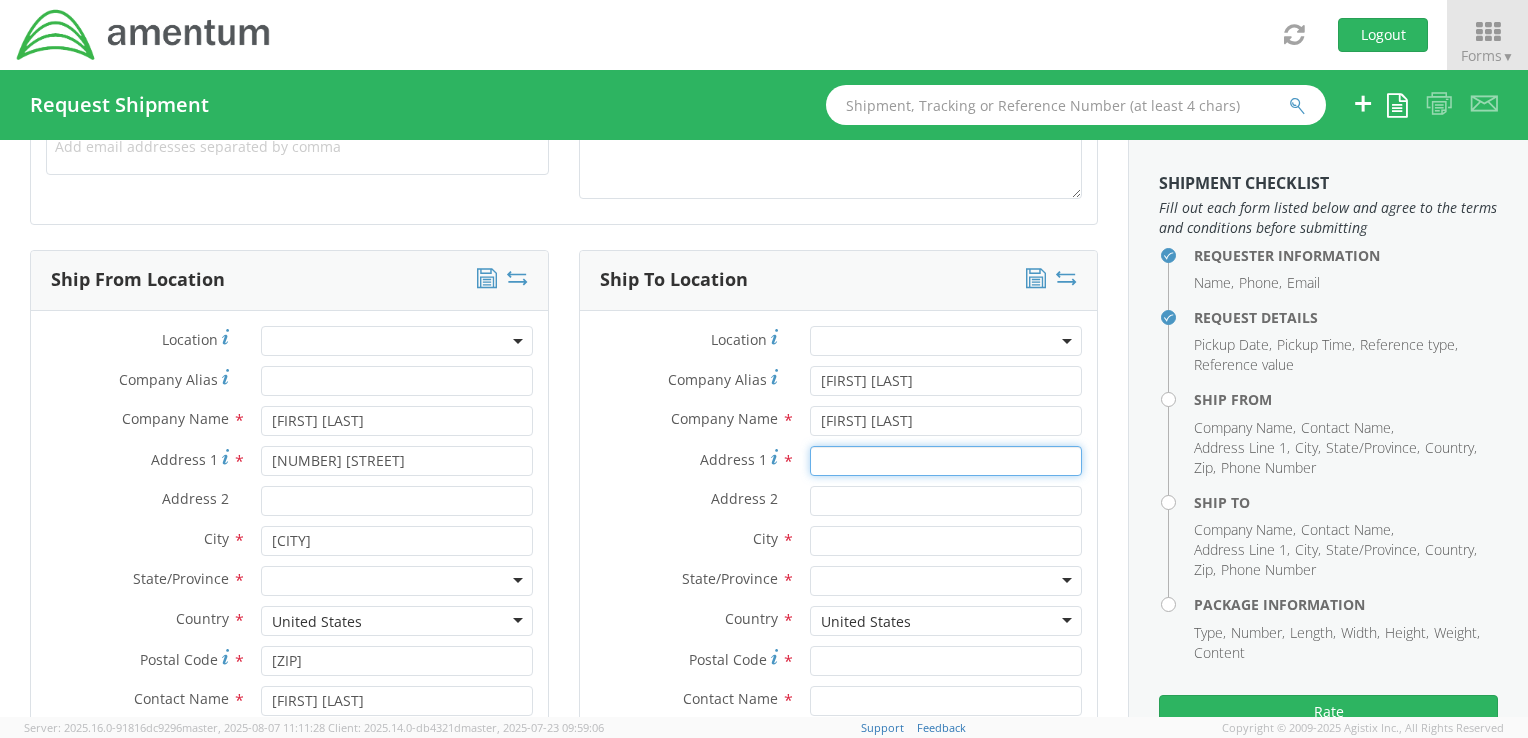 type on "[NUMBER] [STREET]" 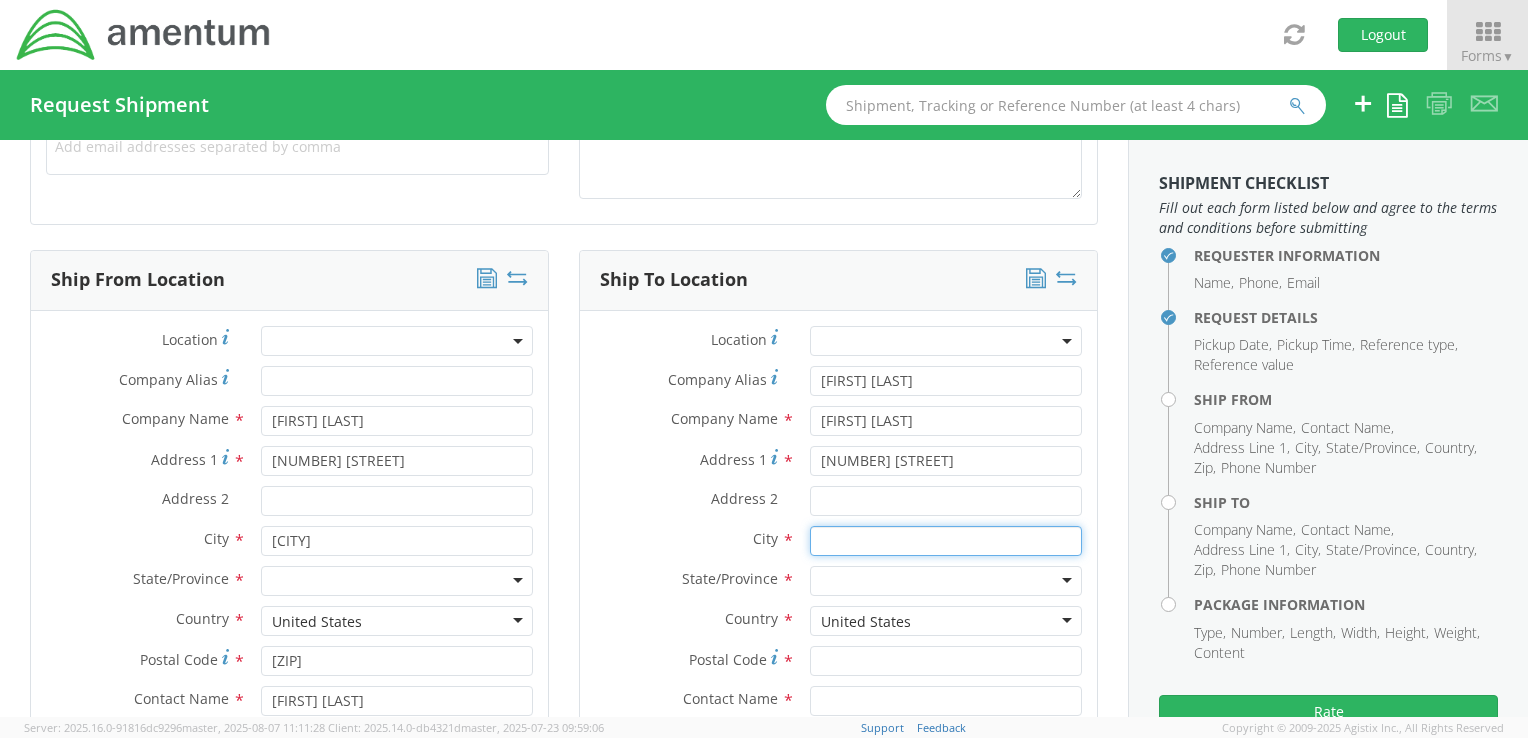 type on "[CITY]" 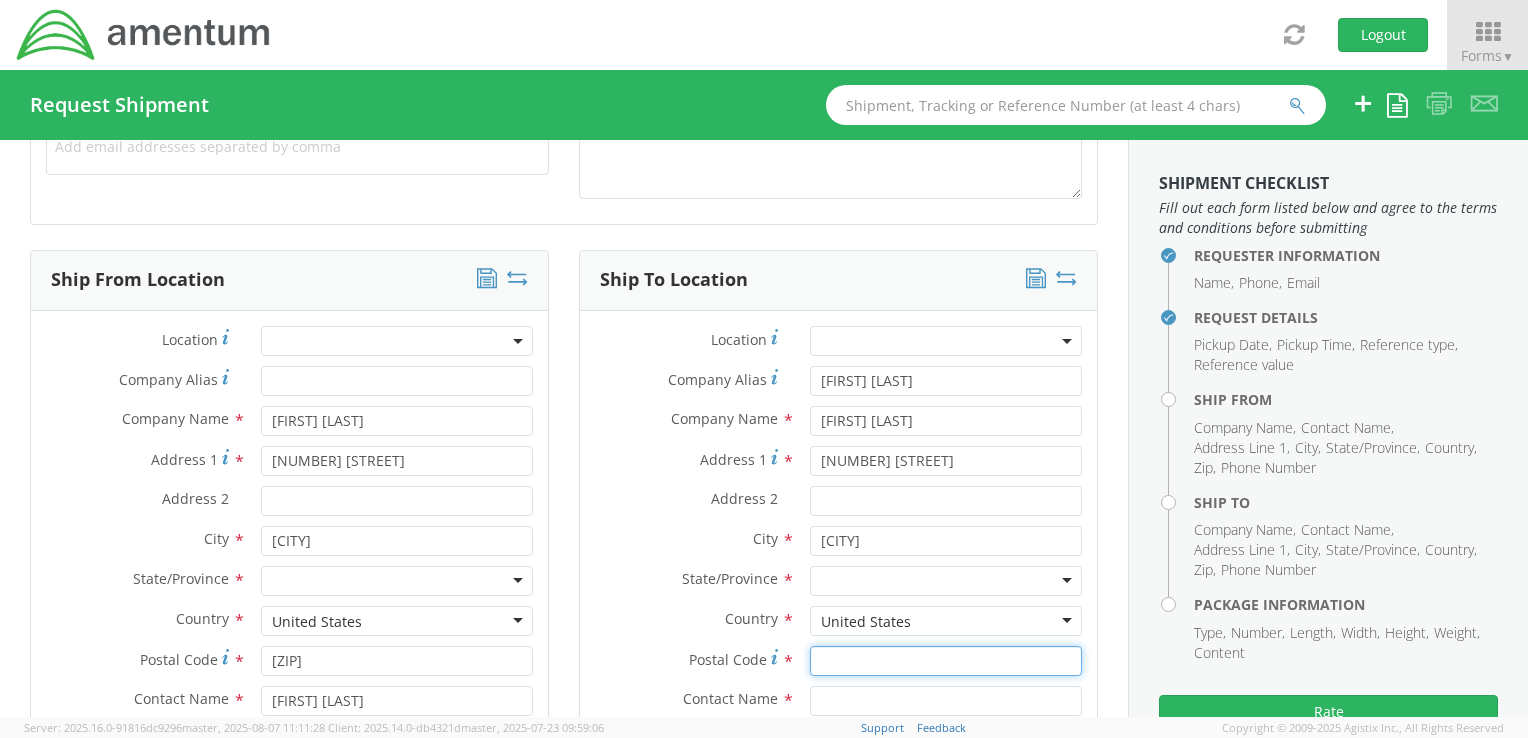 type on "22079" 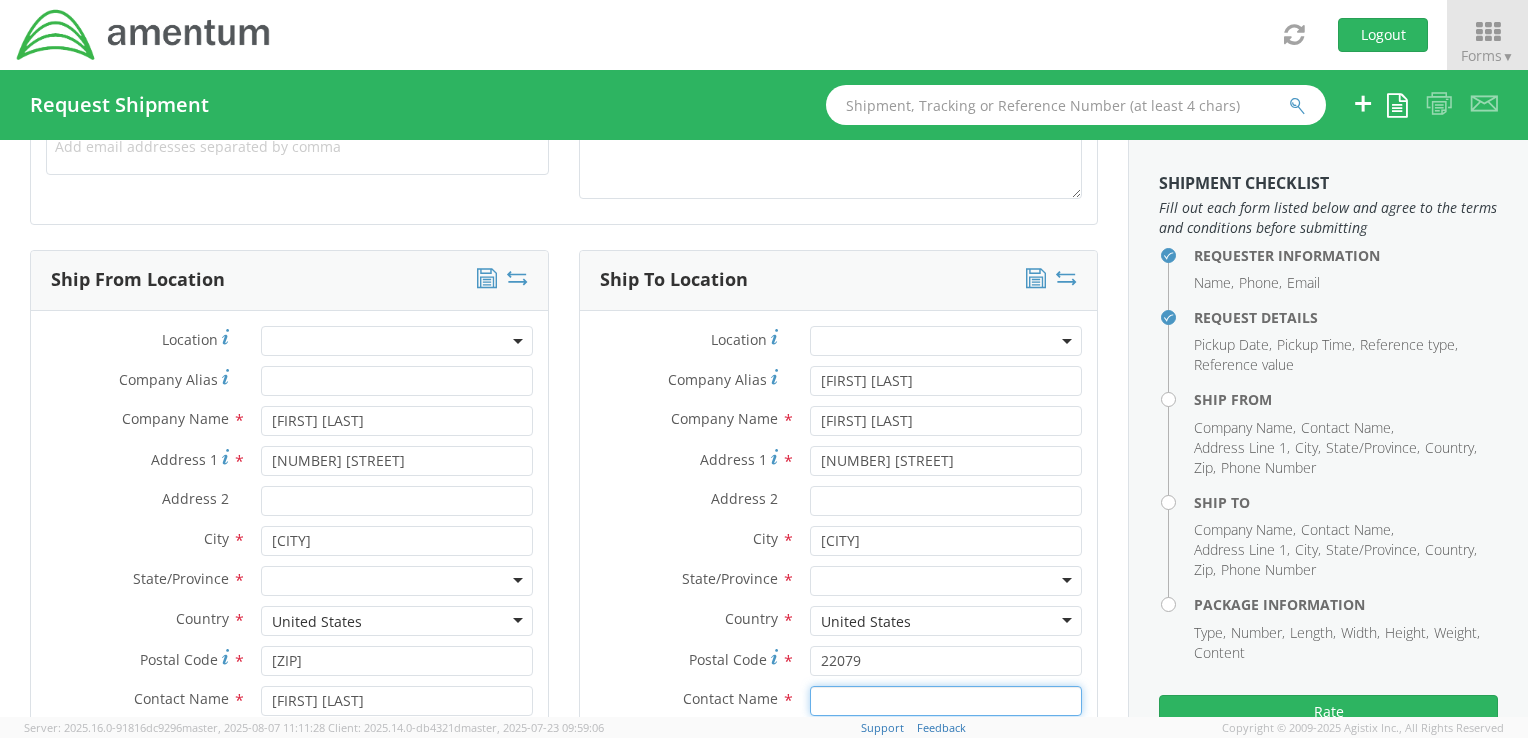 type on "[FIRST] [LAST]" 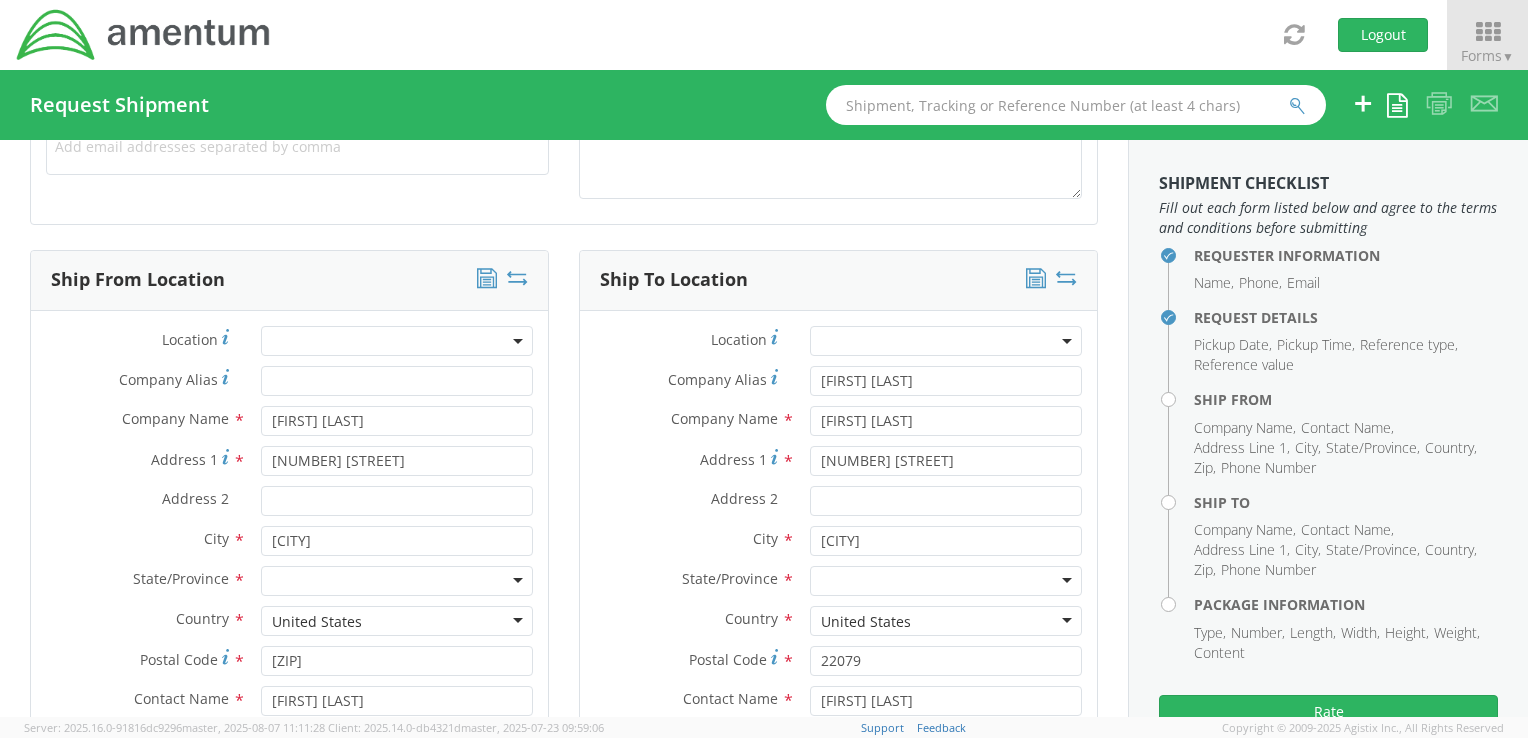 type on "[NUMBER]" 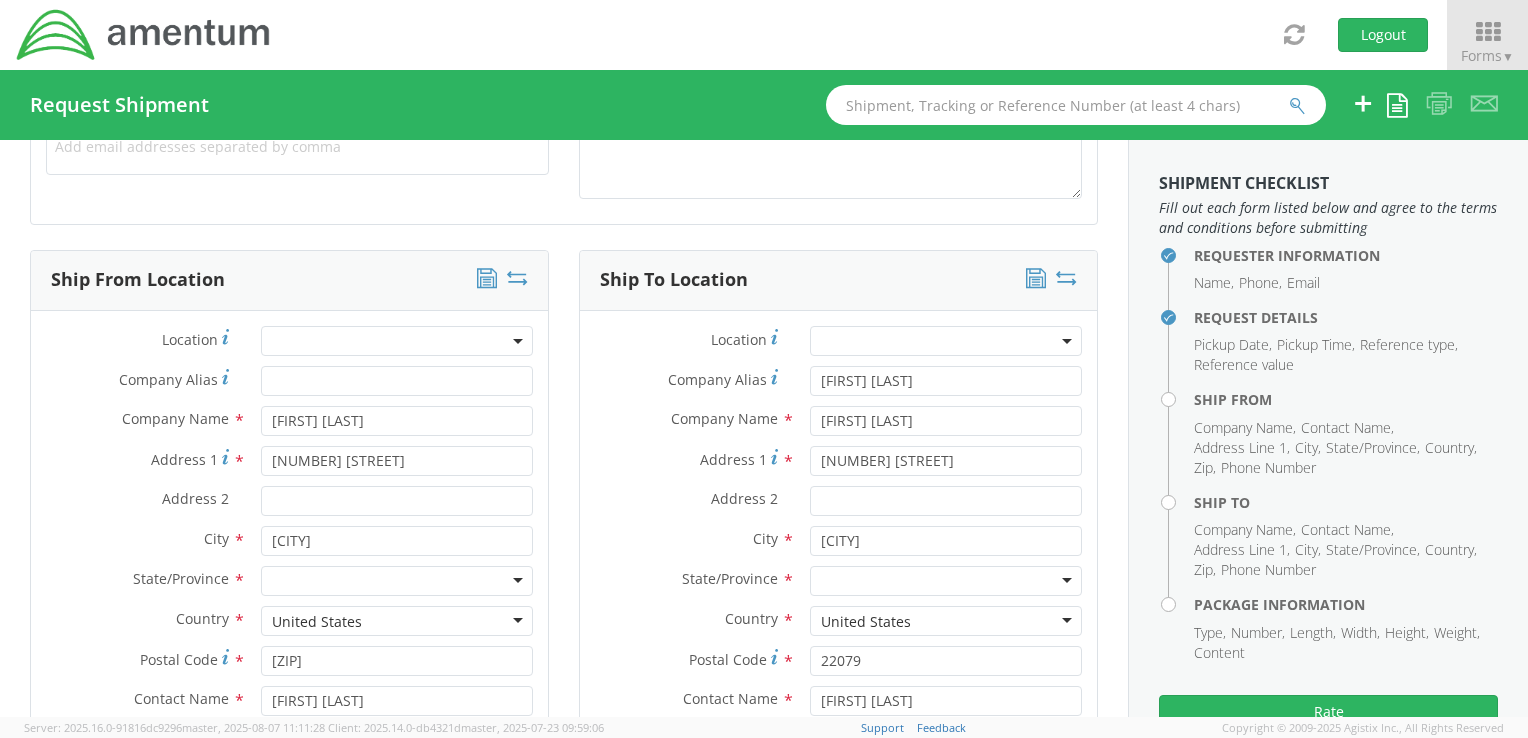 type on "[EMAIL]" 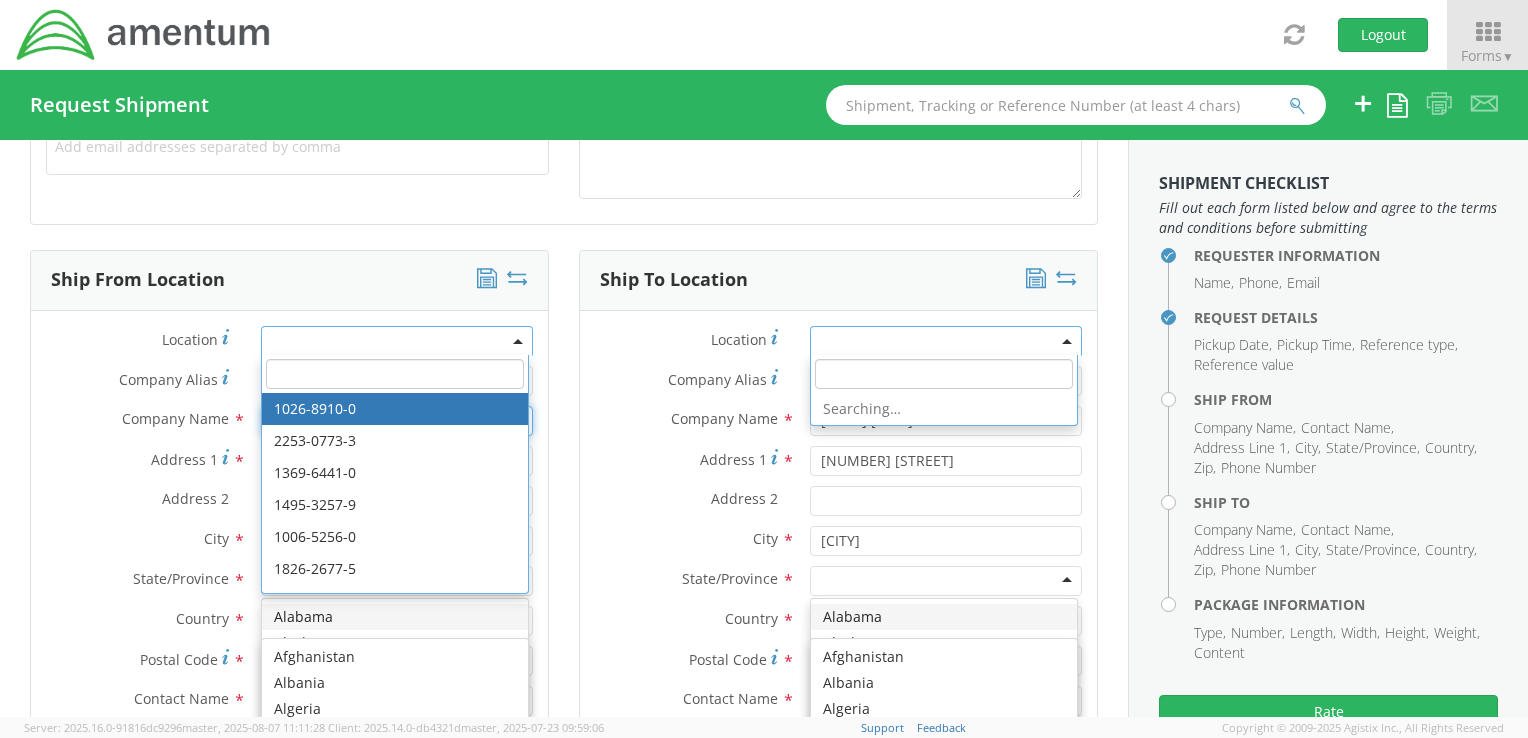 scroll, scrollTop: 709, scrollLeft: 0, axis: vertical 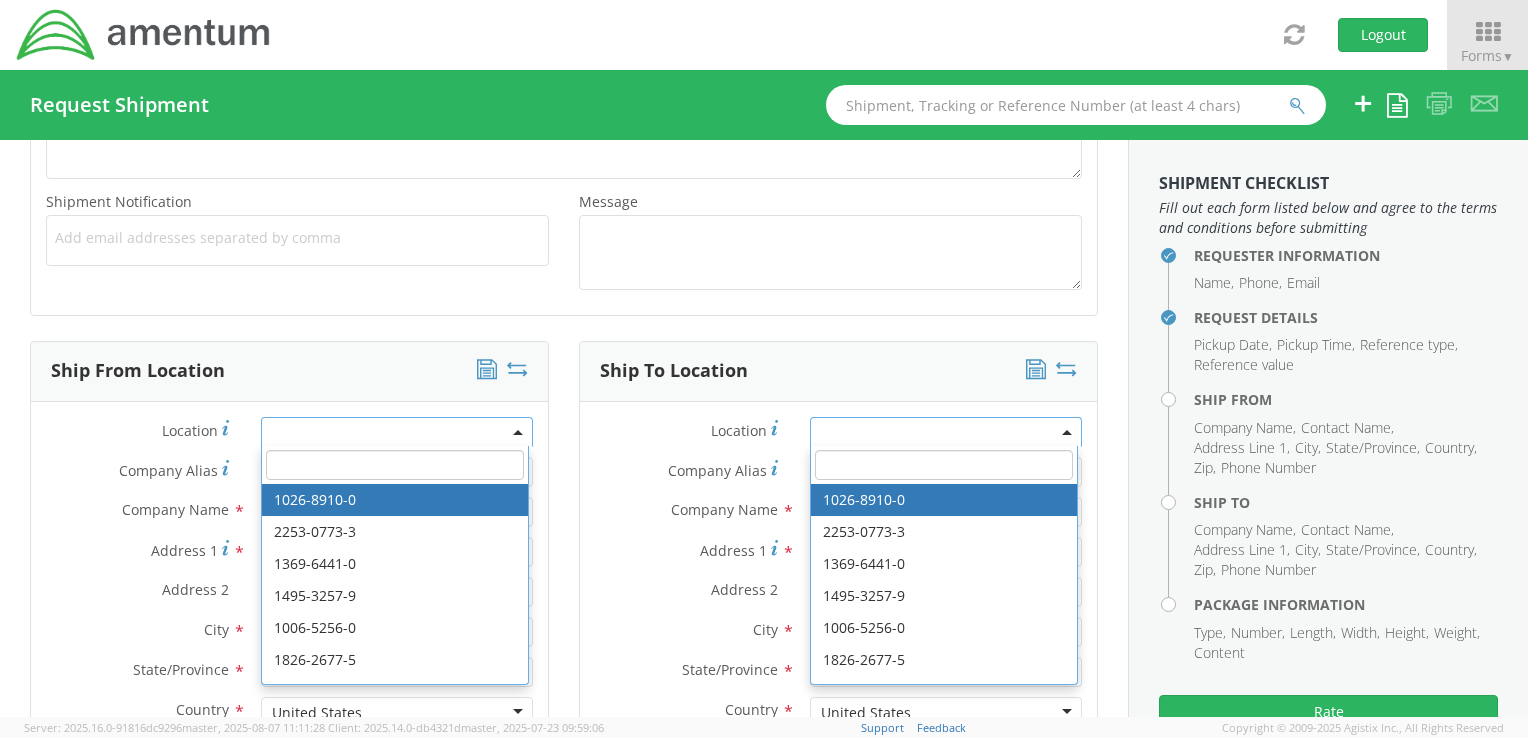 click at bounding box center [394, 465] 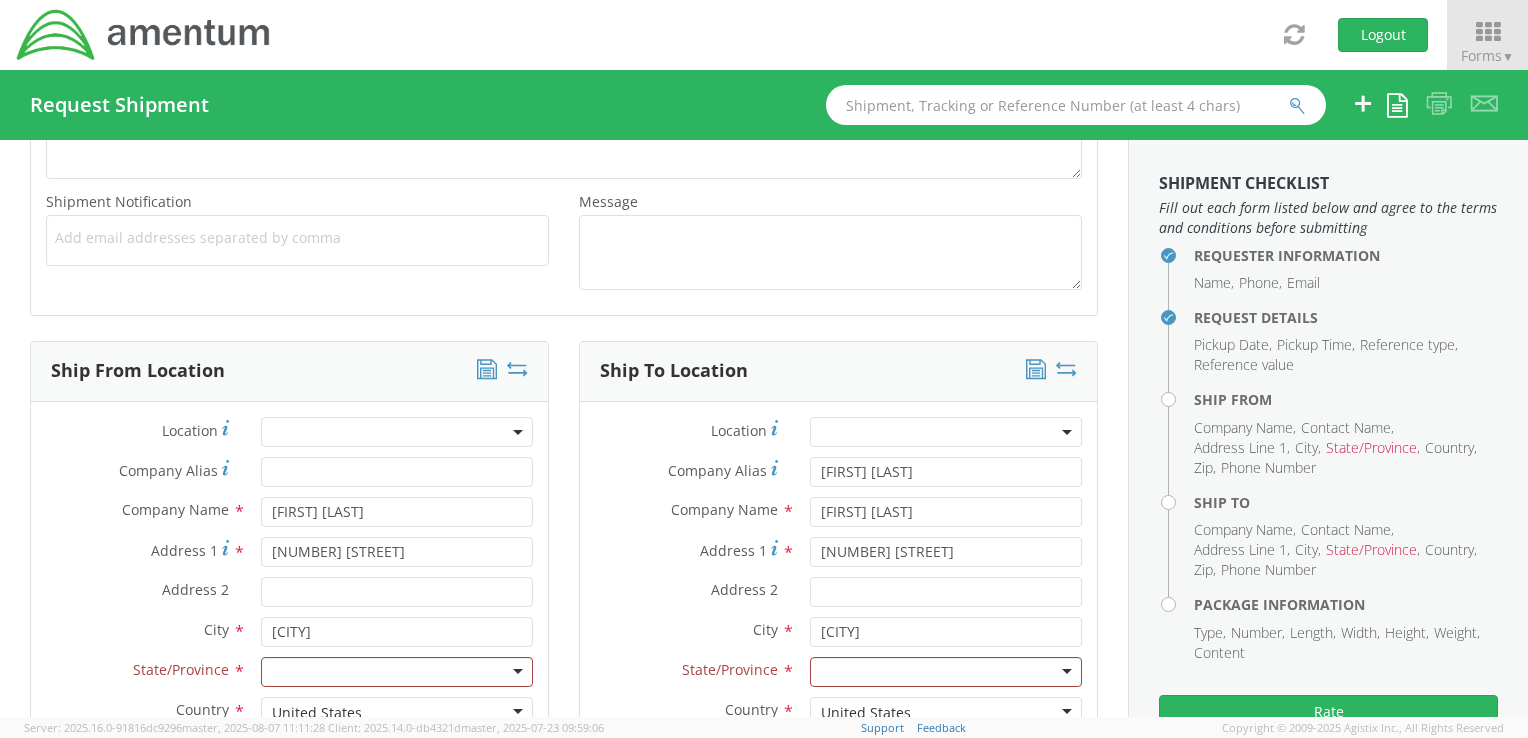 click on "Address 1 * [NUMBER] [STREET]" at bounding box center [289, 557] 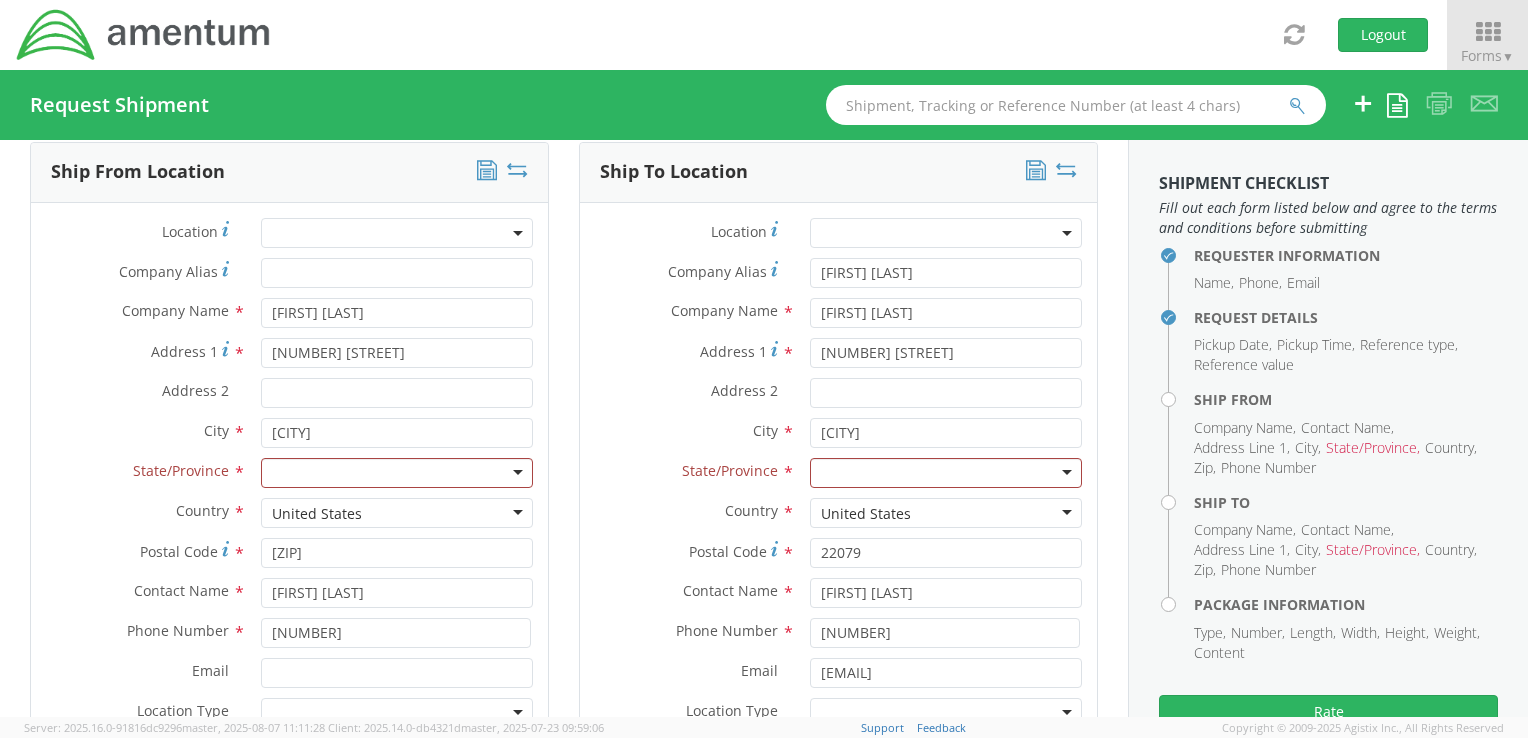 scroll, scrollTop: 909, scrollLeft: 0, axis: vertical 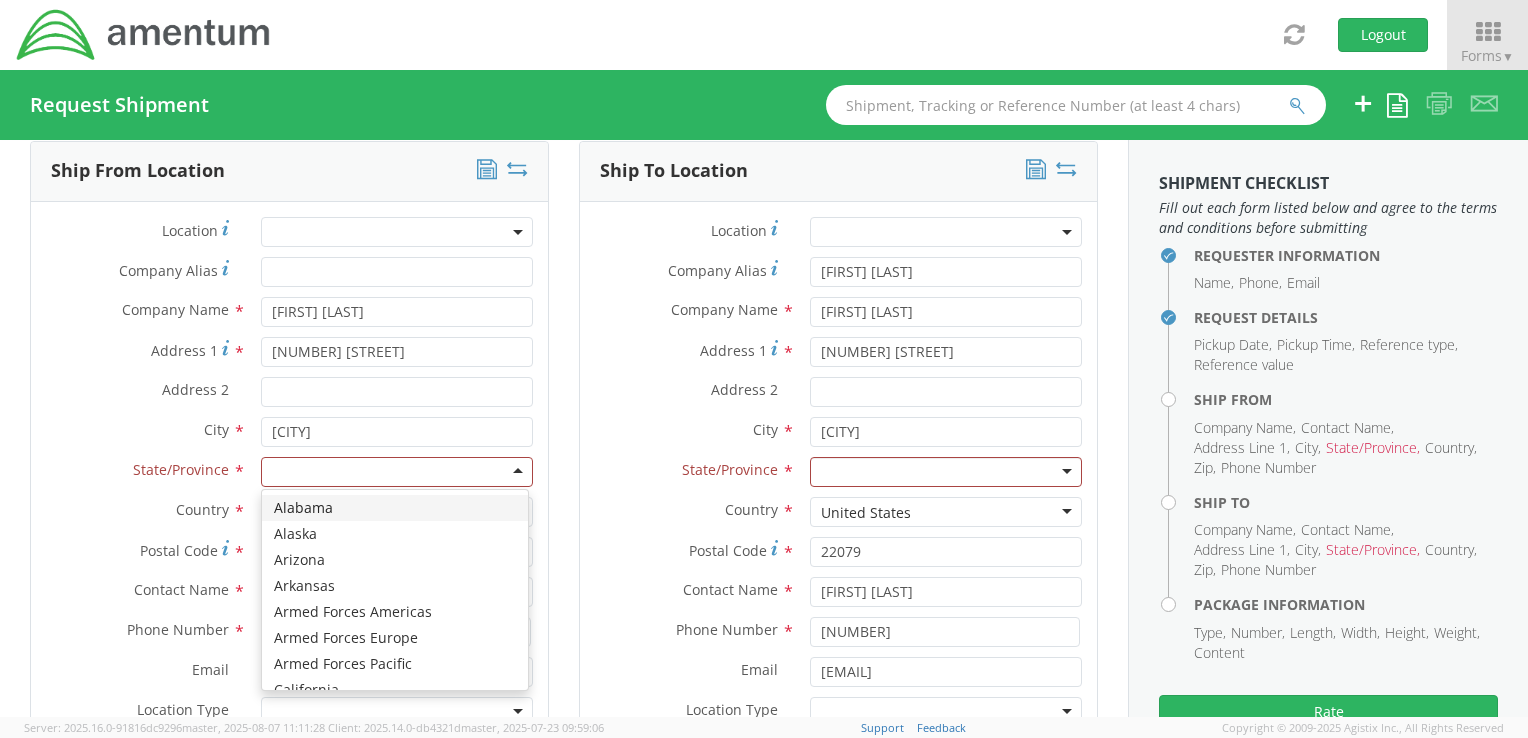 click at bounding box center [397, 472] 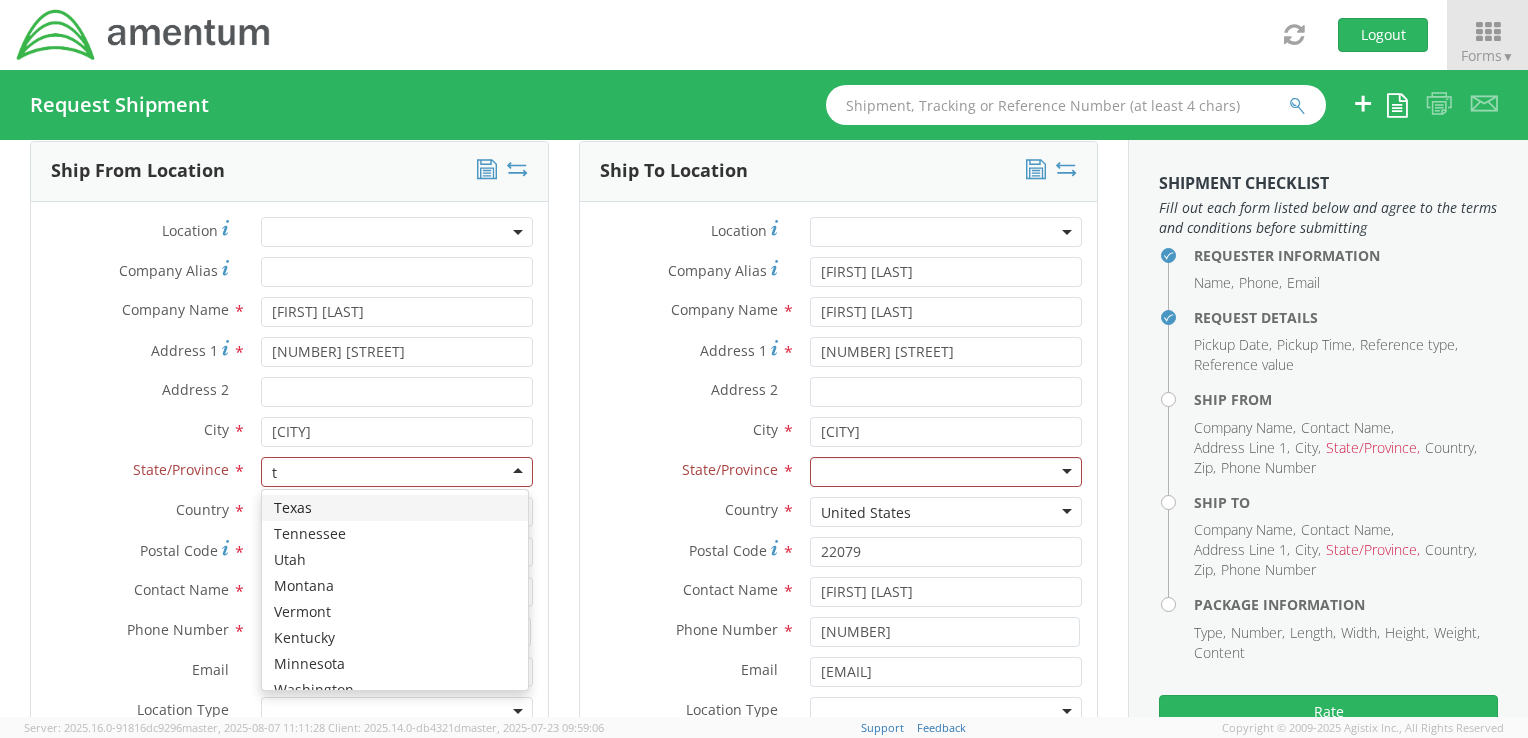 type 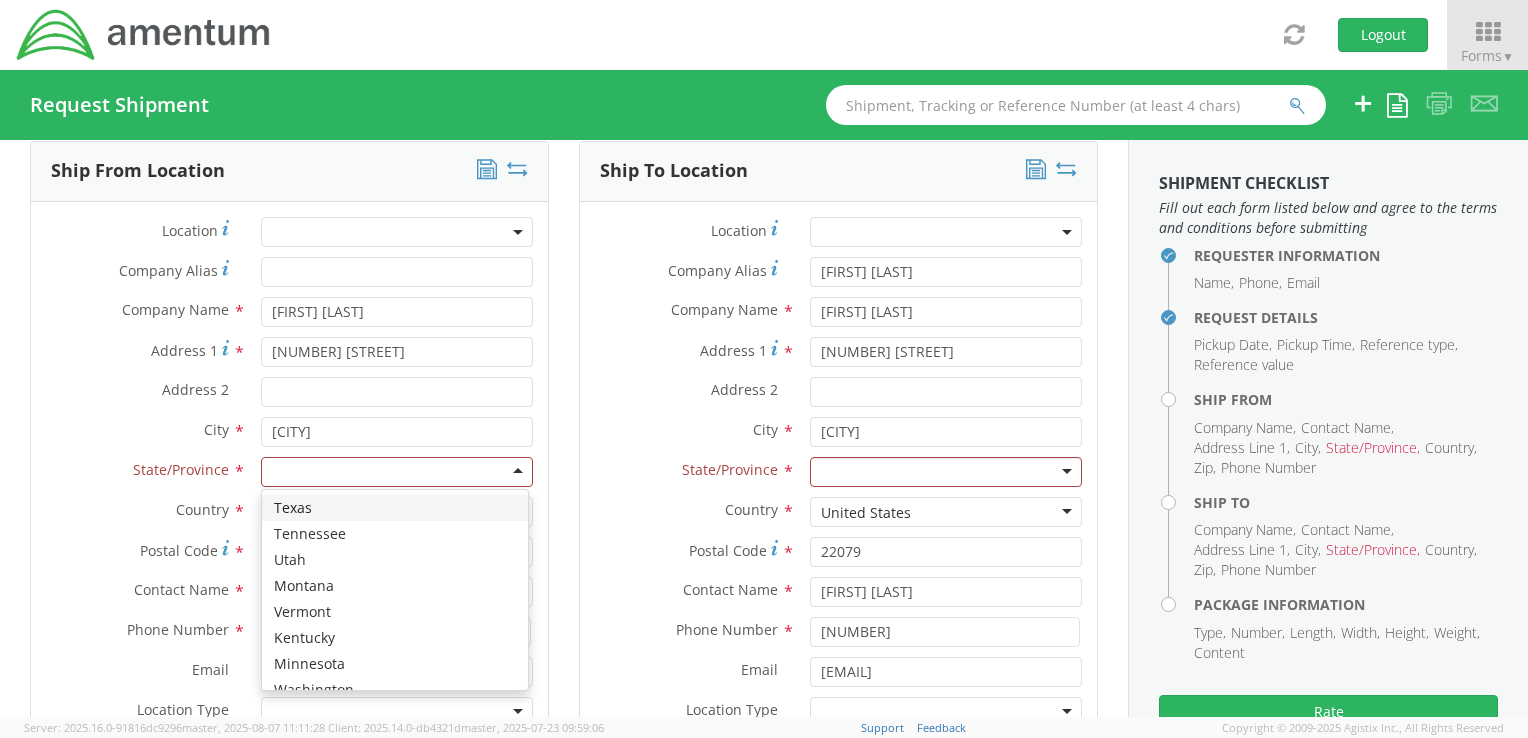 scroll, scrollTop: 0, scrollLeft: 0, axis: both 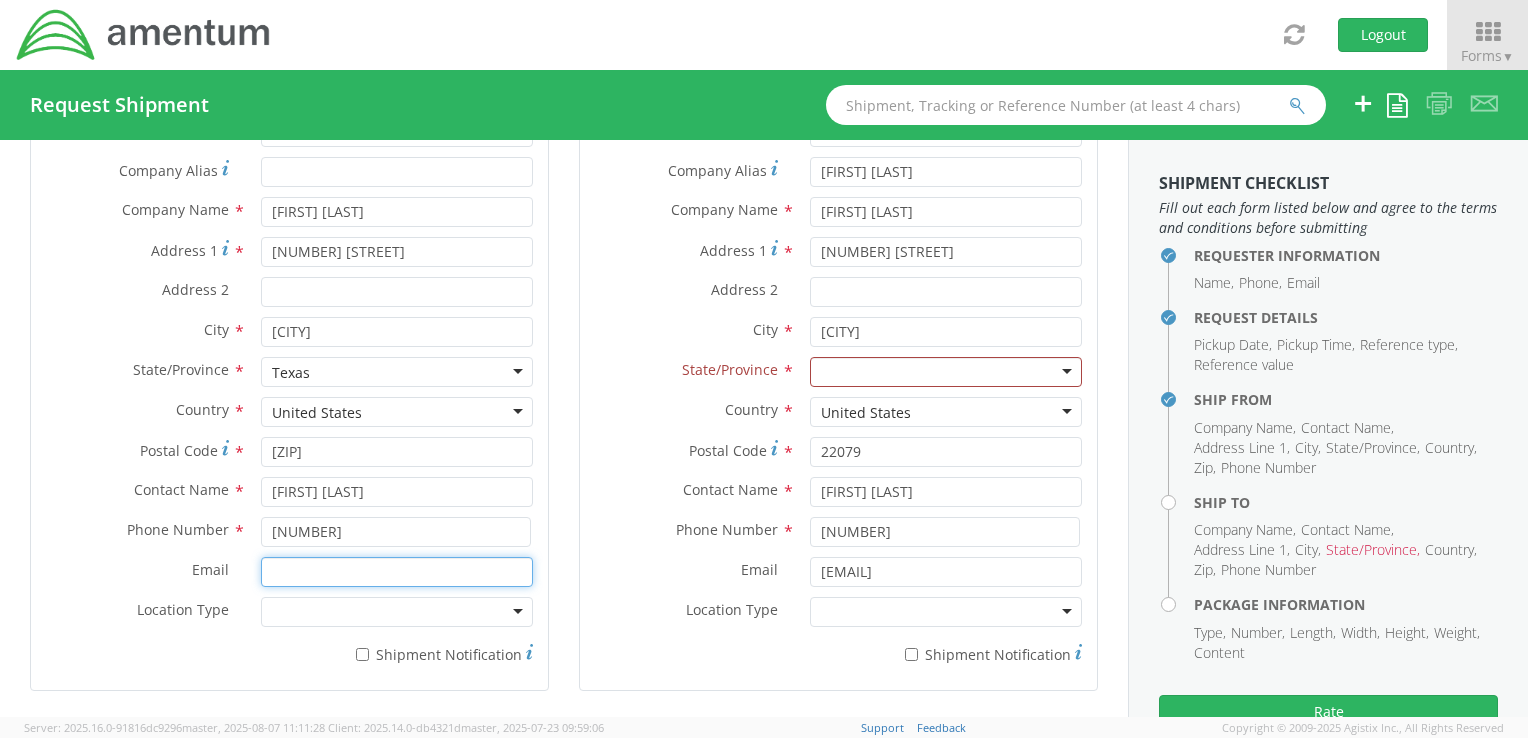 click on "Email        *" at bounding box center [397, 572] 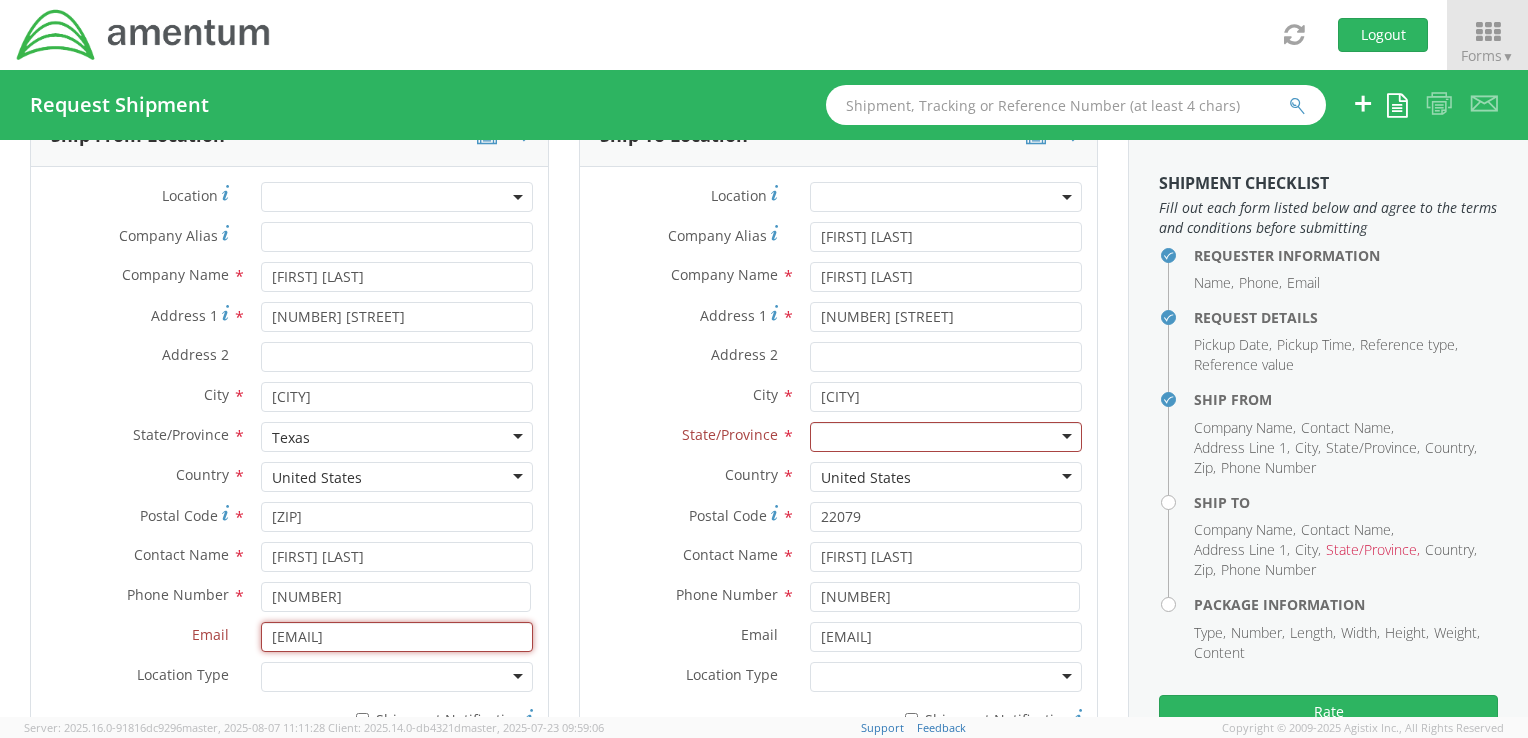 scroll, scrollTop: 909, scrollLeft: 0, axis: vertical 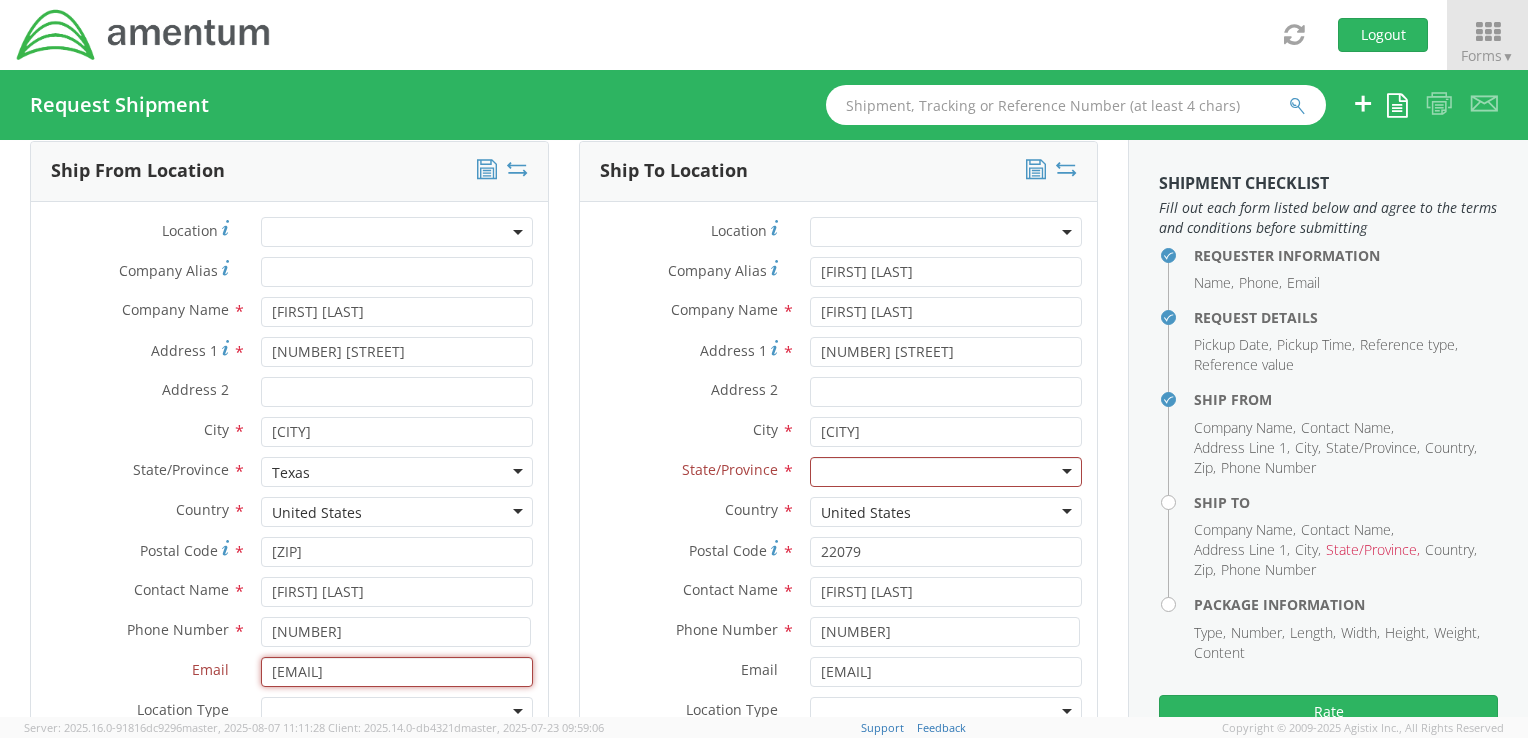 type on "[EMAIL]" 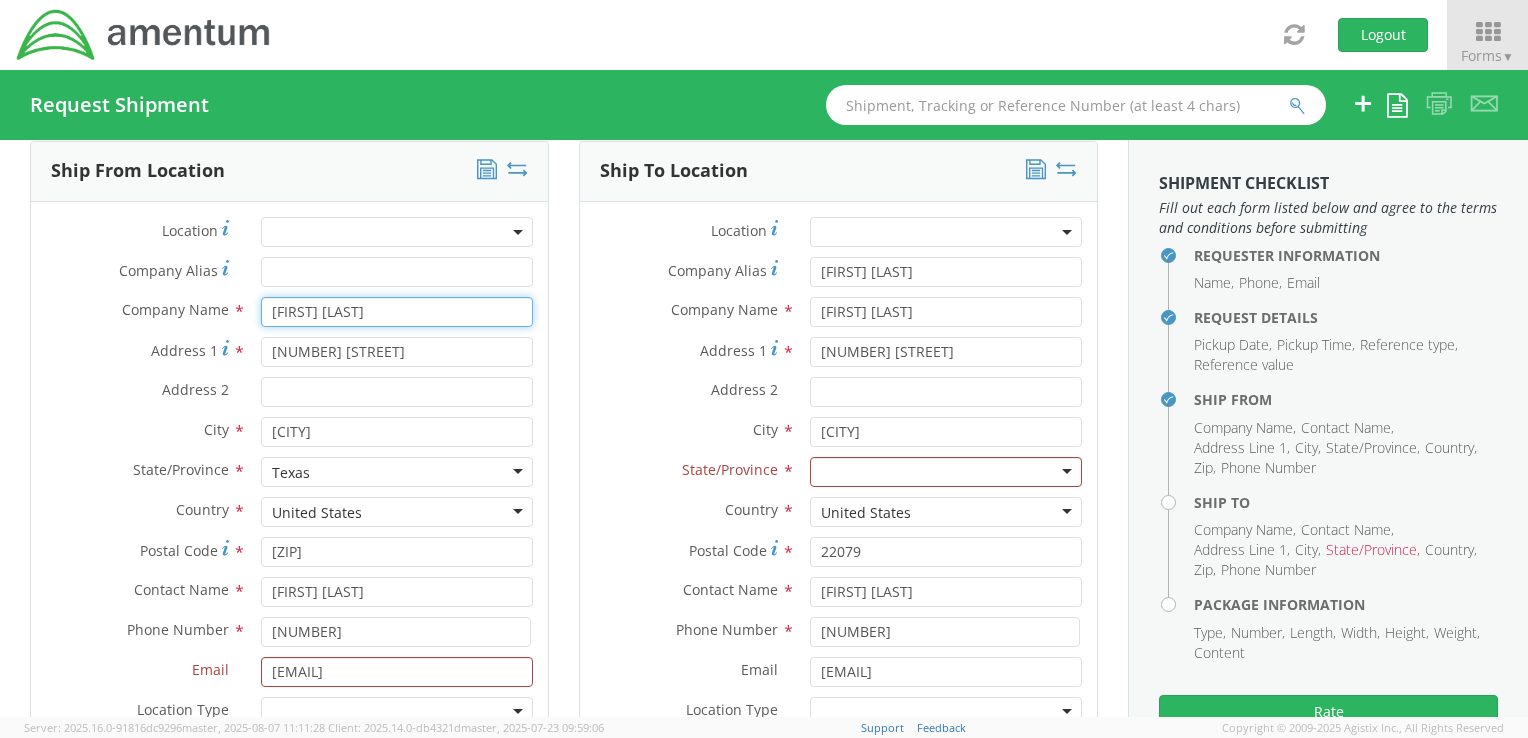 click on "[FIRST] [LAST]" at bounding box center (397, 312) 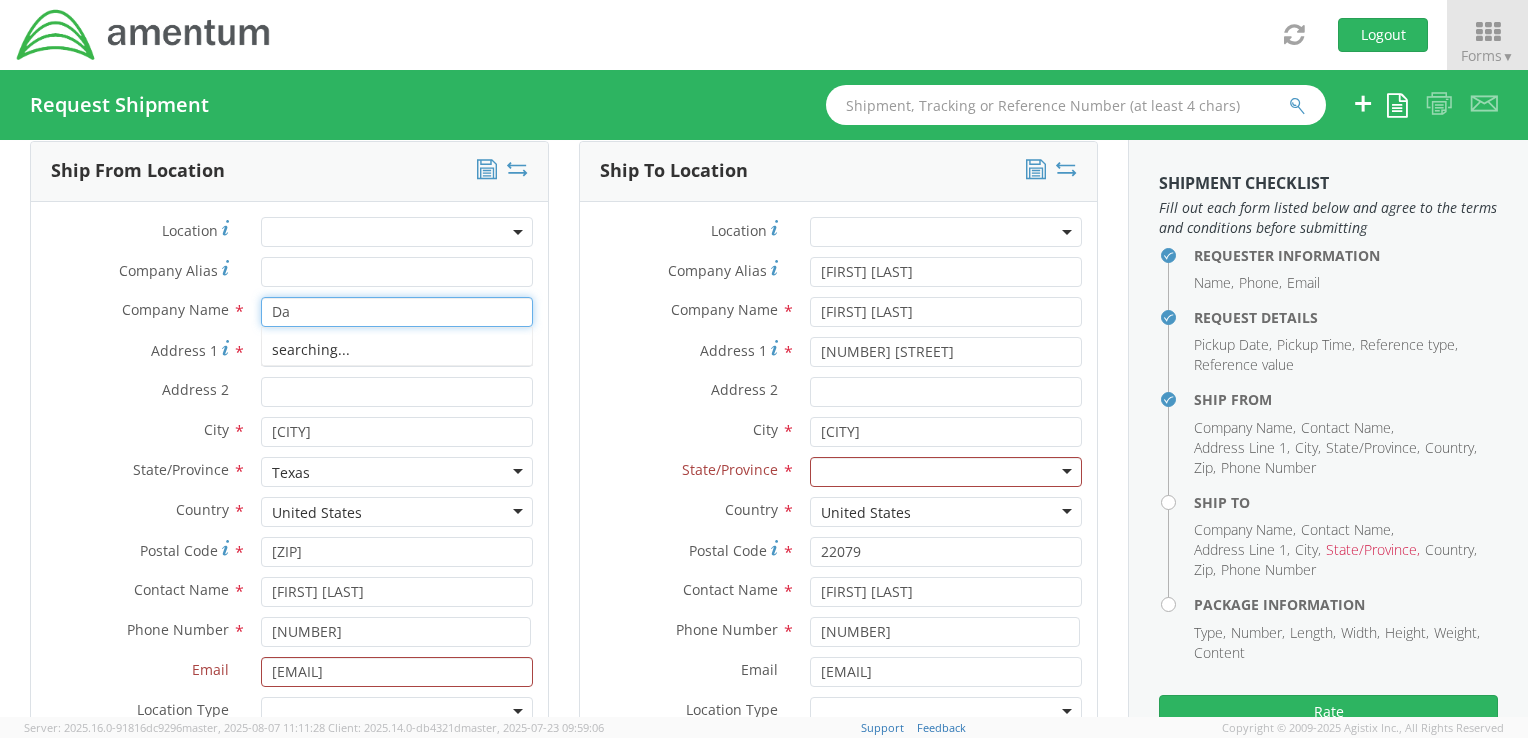 type on "D" 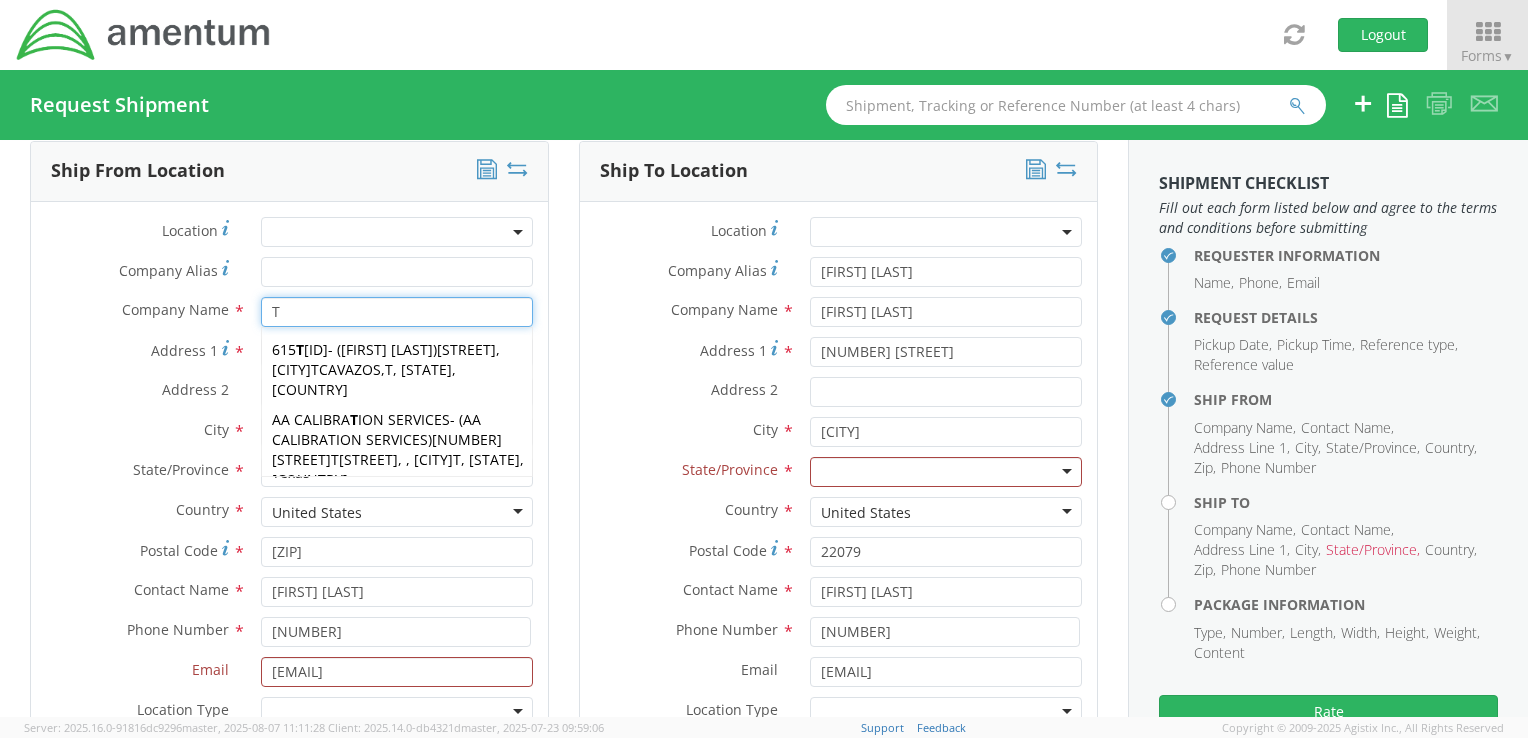 type on "[FIRST] [LAST]" 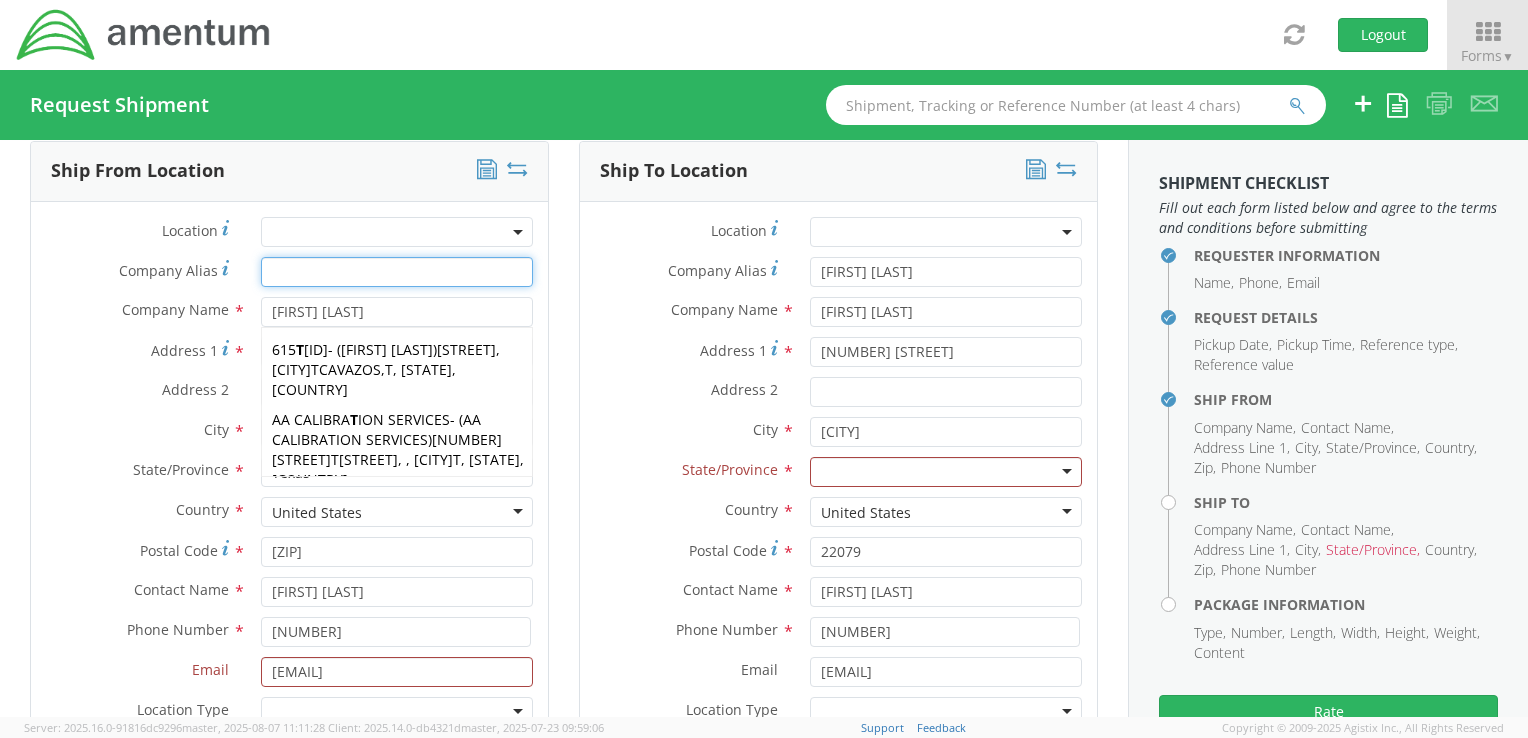type on "[FIRST] [LAST]" 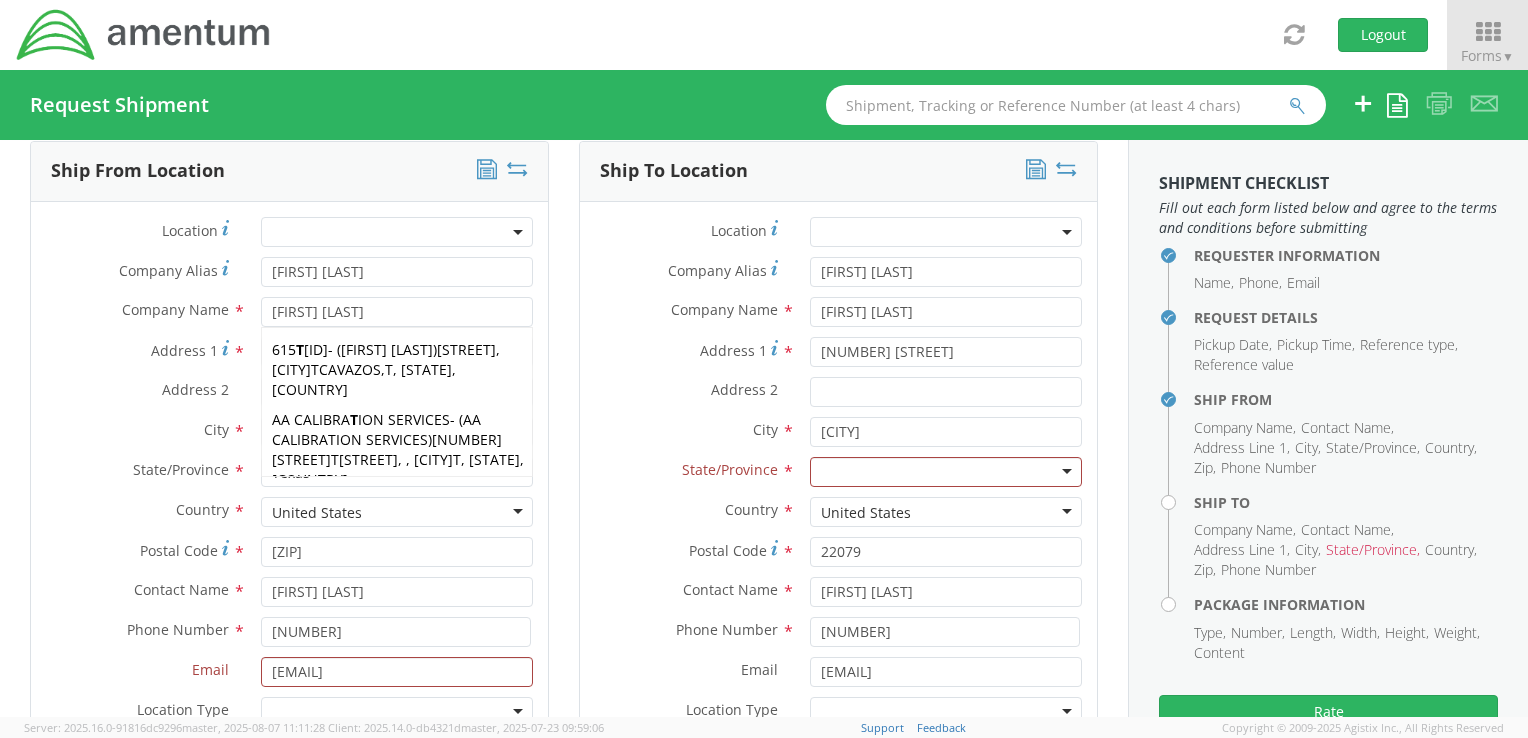 type on "[FIRST] [LAST]" 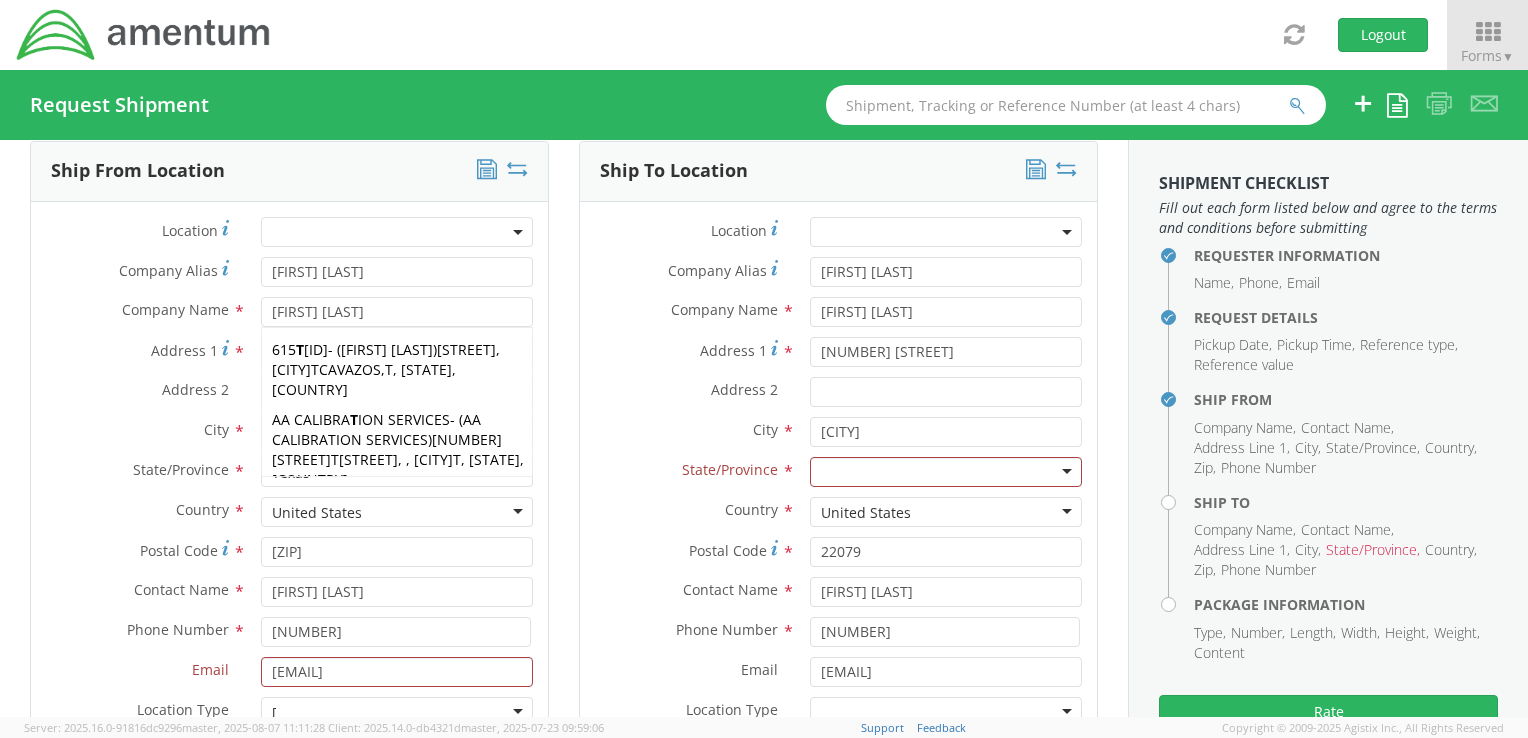 type on "[FIRST] [LAST]" 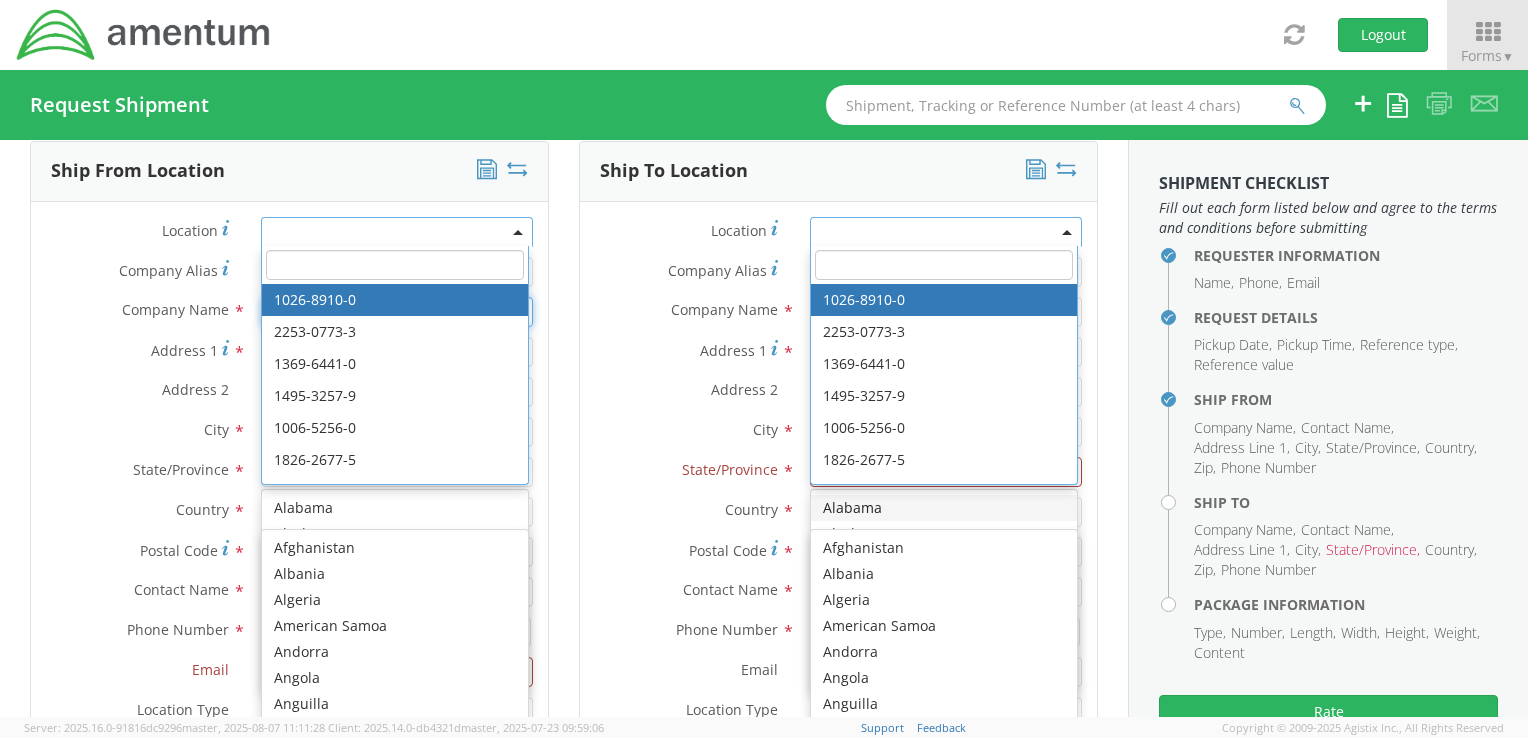 scroll, scrollTop: 912, scrollLeft: 0, axis: vertical 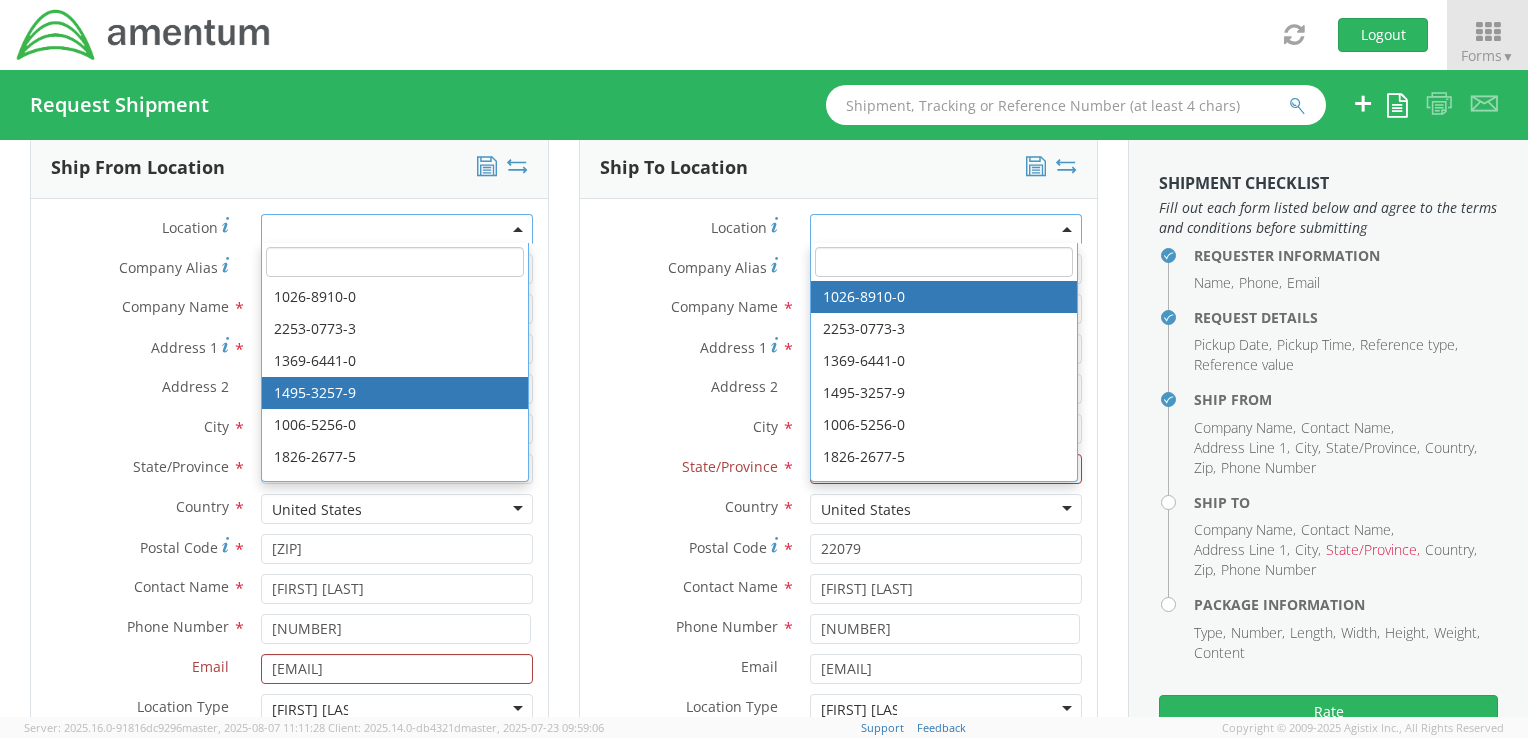 type 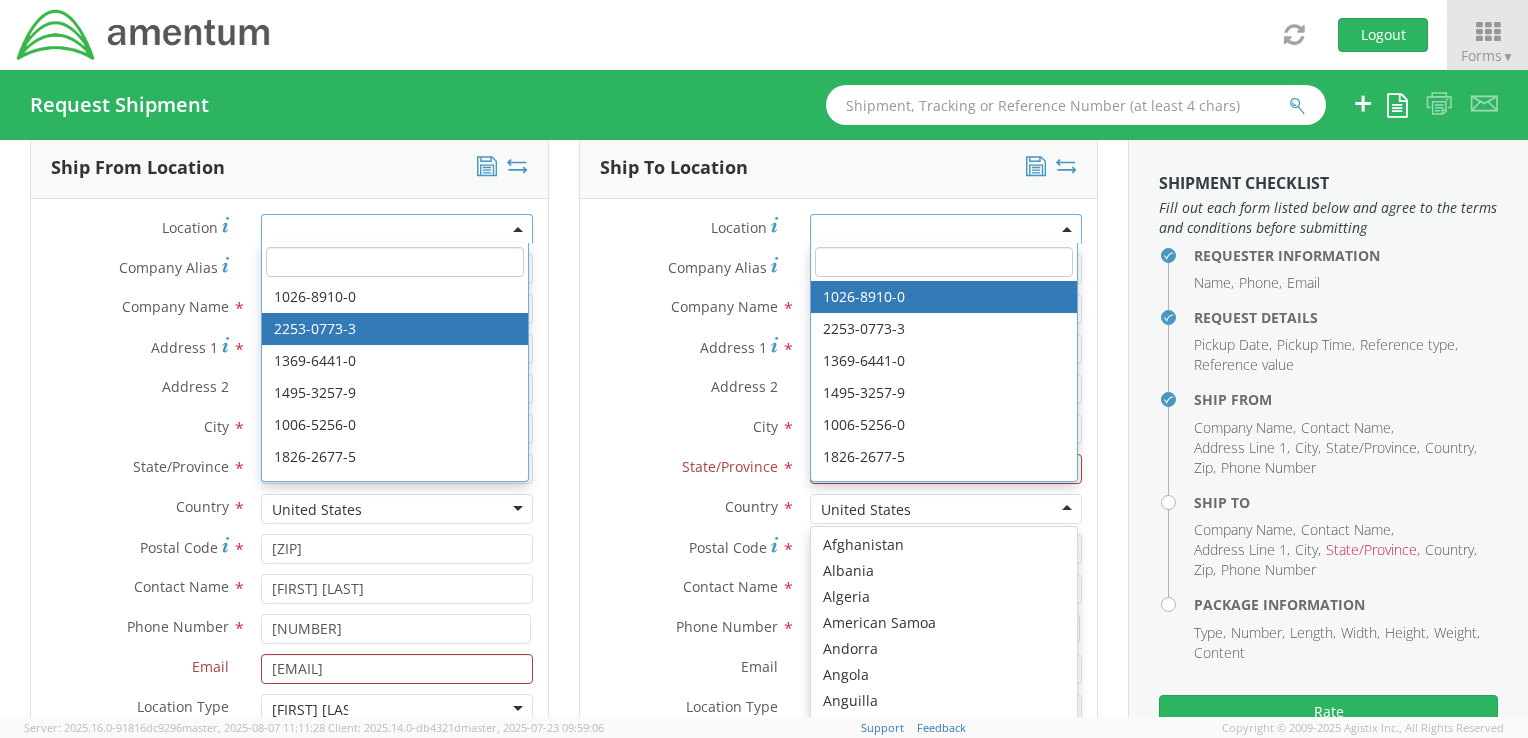 type 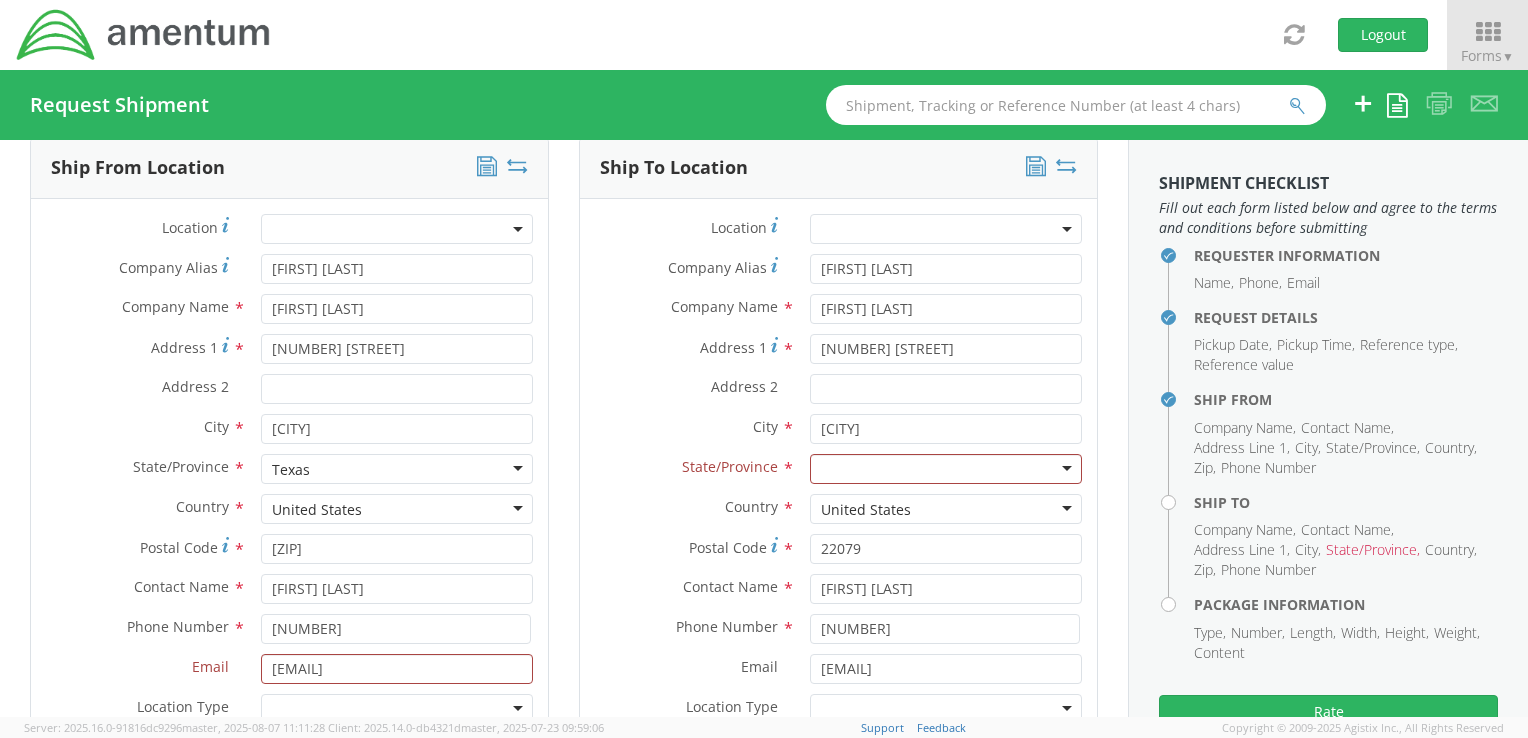click on "Address 1        *" at bounding box center (687, 347) 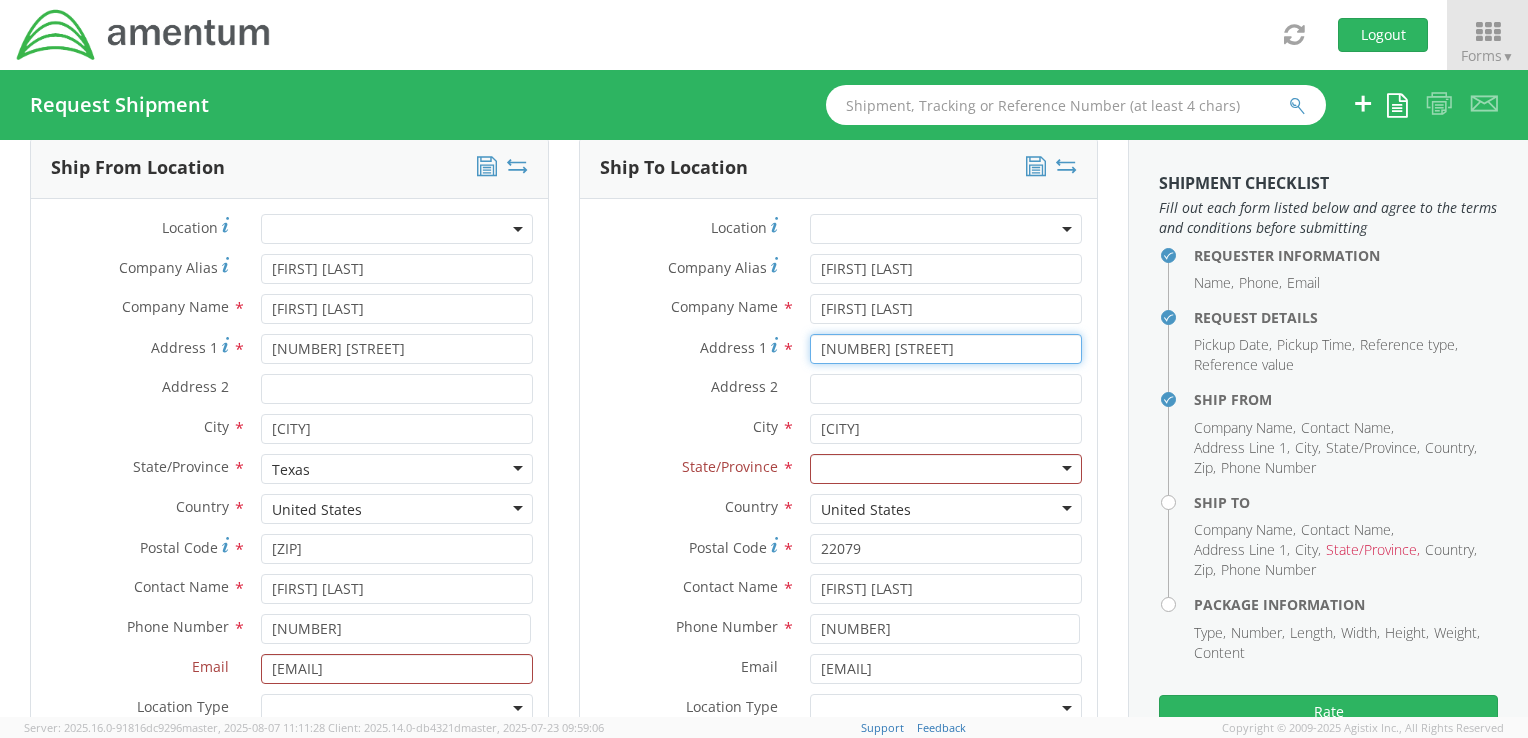 click on "[NUMBER] [STREET]" at bounding box center [946, 349] 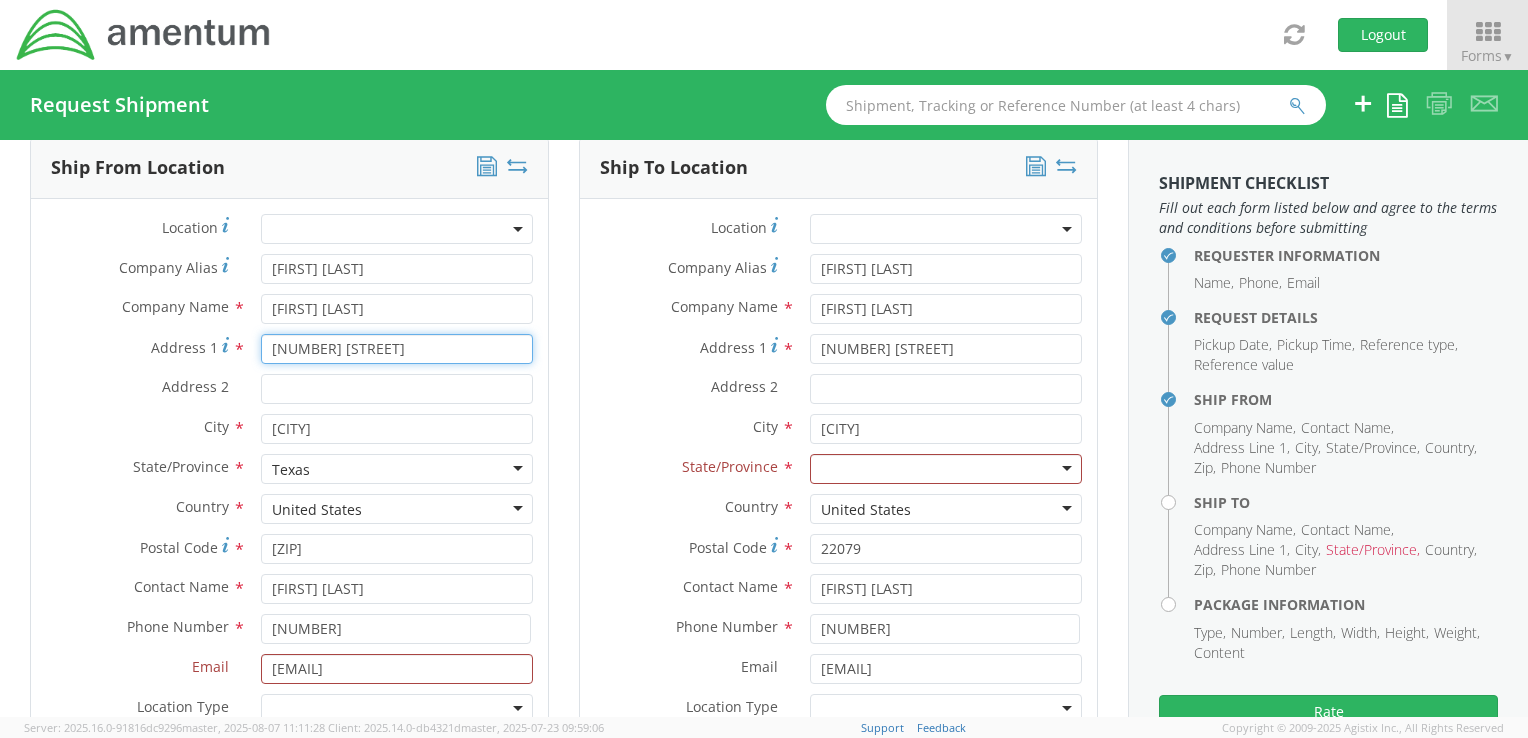 click on "[NUMBER] [STREET]" at bounding box center [397, 349] 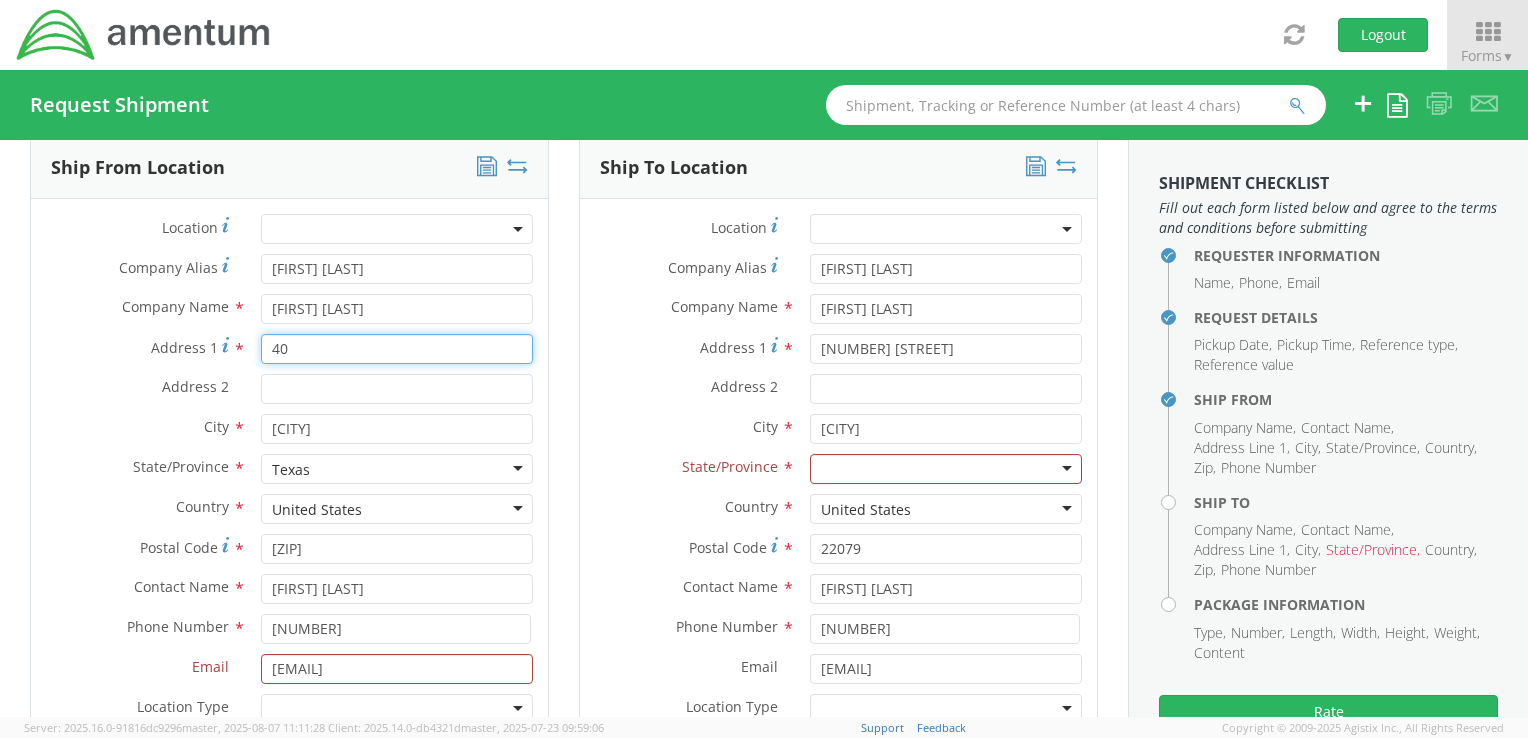 type on "4" 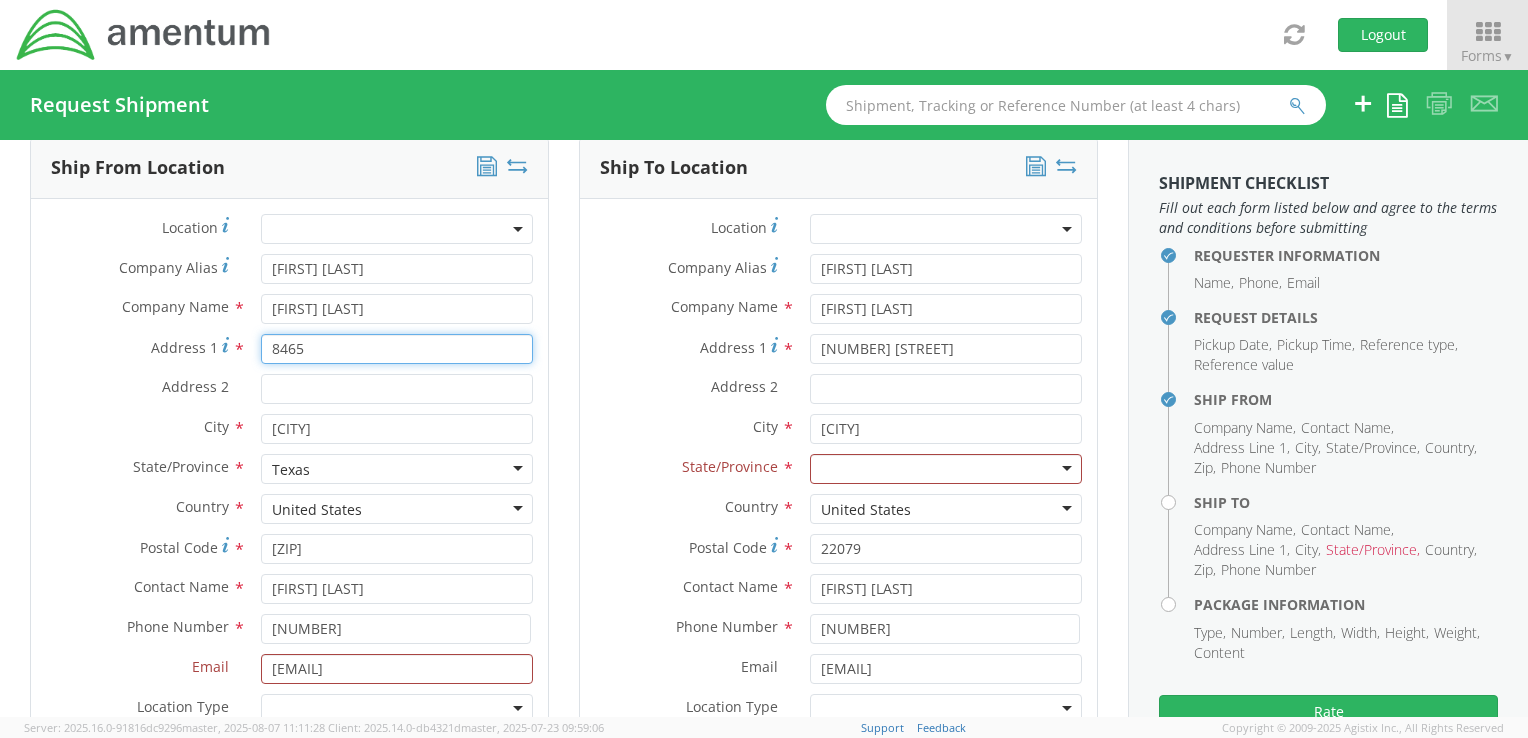 type on "[NUMBER] [STREET]" 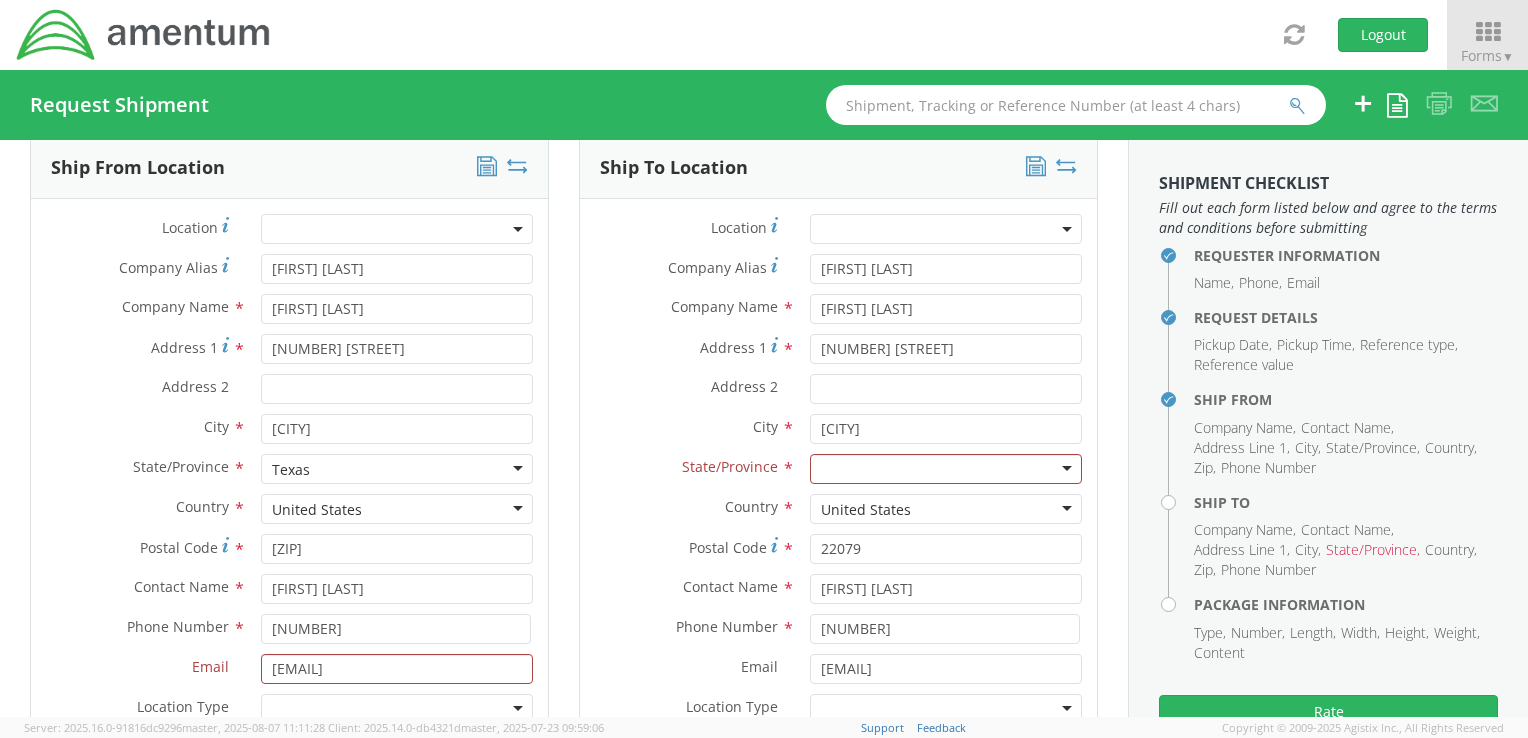 click on "Country        *" at bounding box center (687, 507) 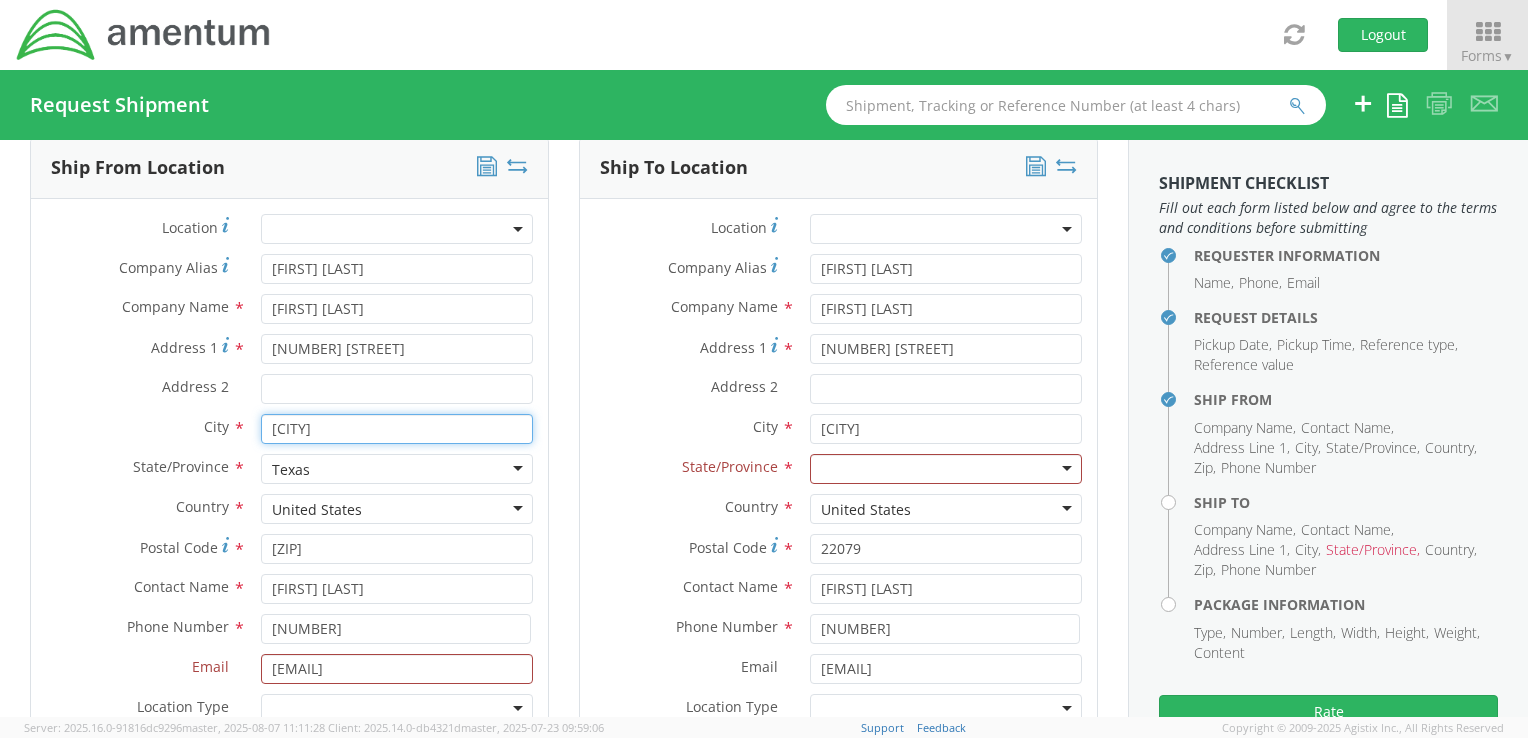 click on "[CITY]" at bounding box center [397, 429] 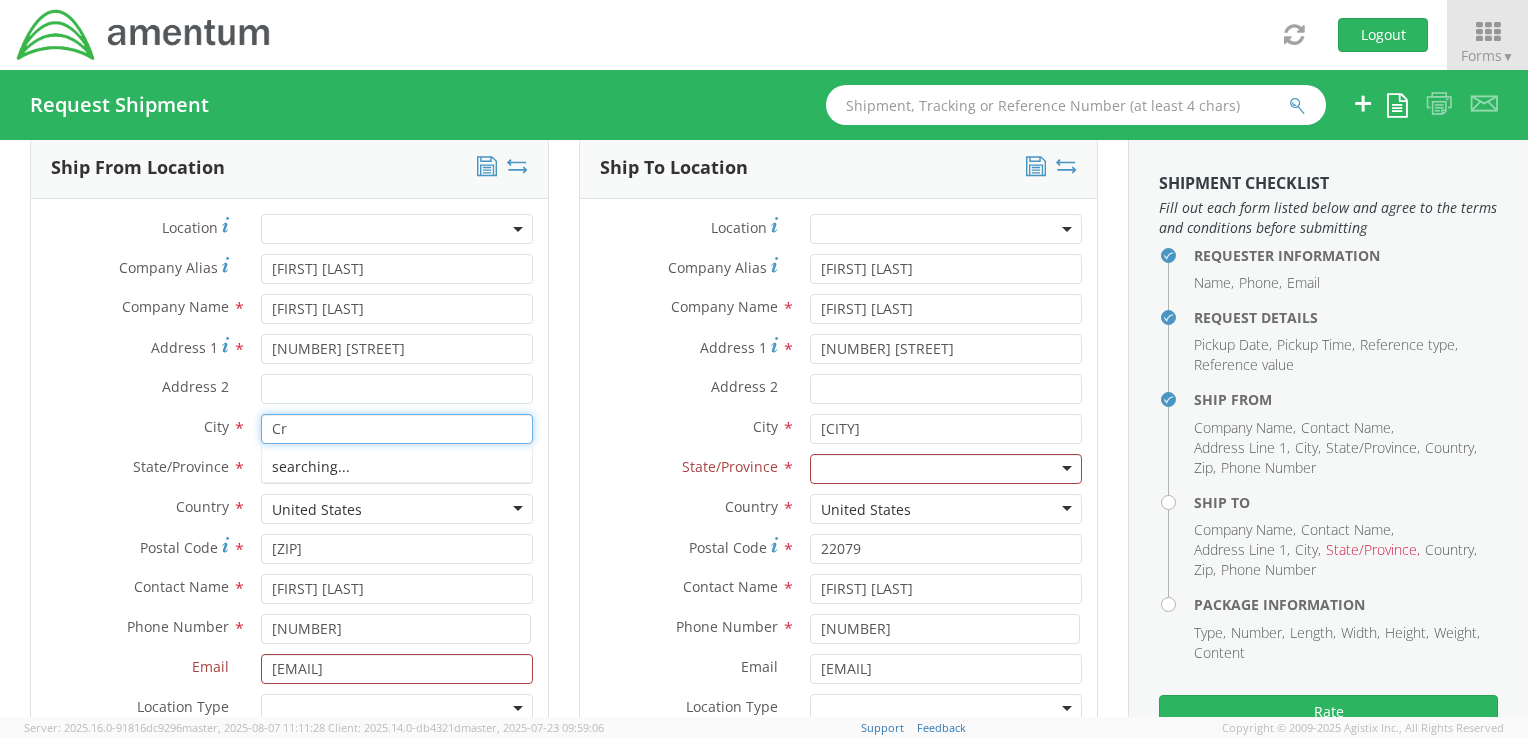 type on "C" 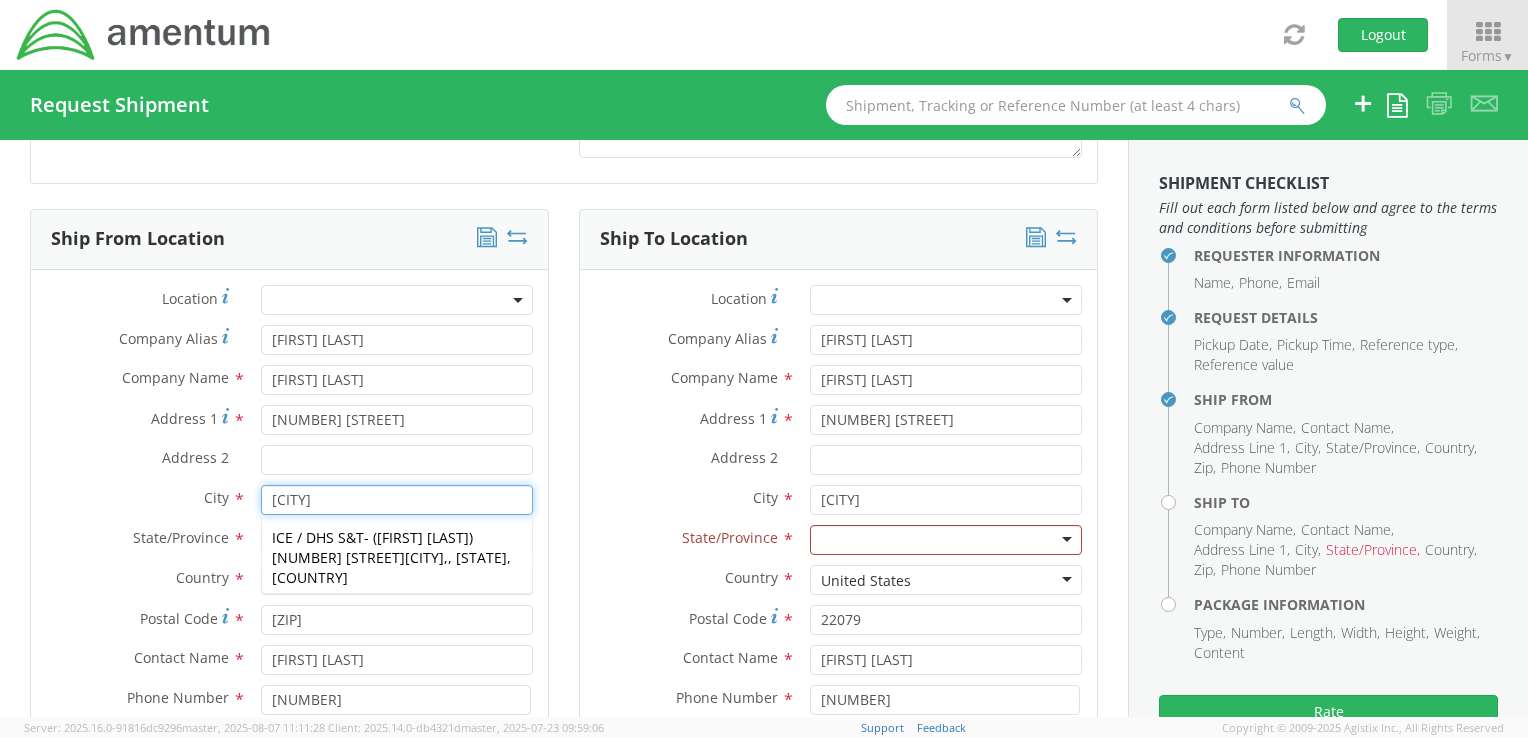 scroll, scrollTop: 812, scrollLeft: 0, axis: vertical 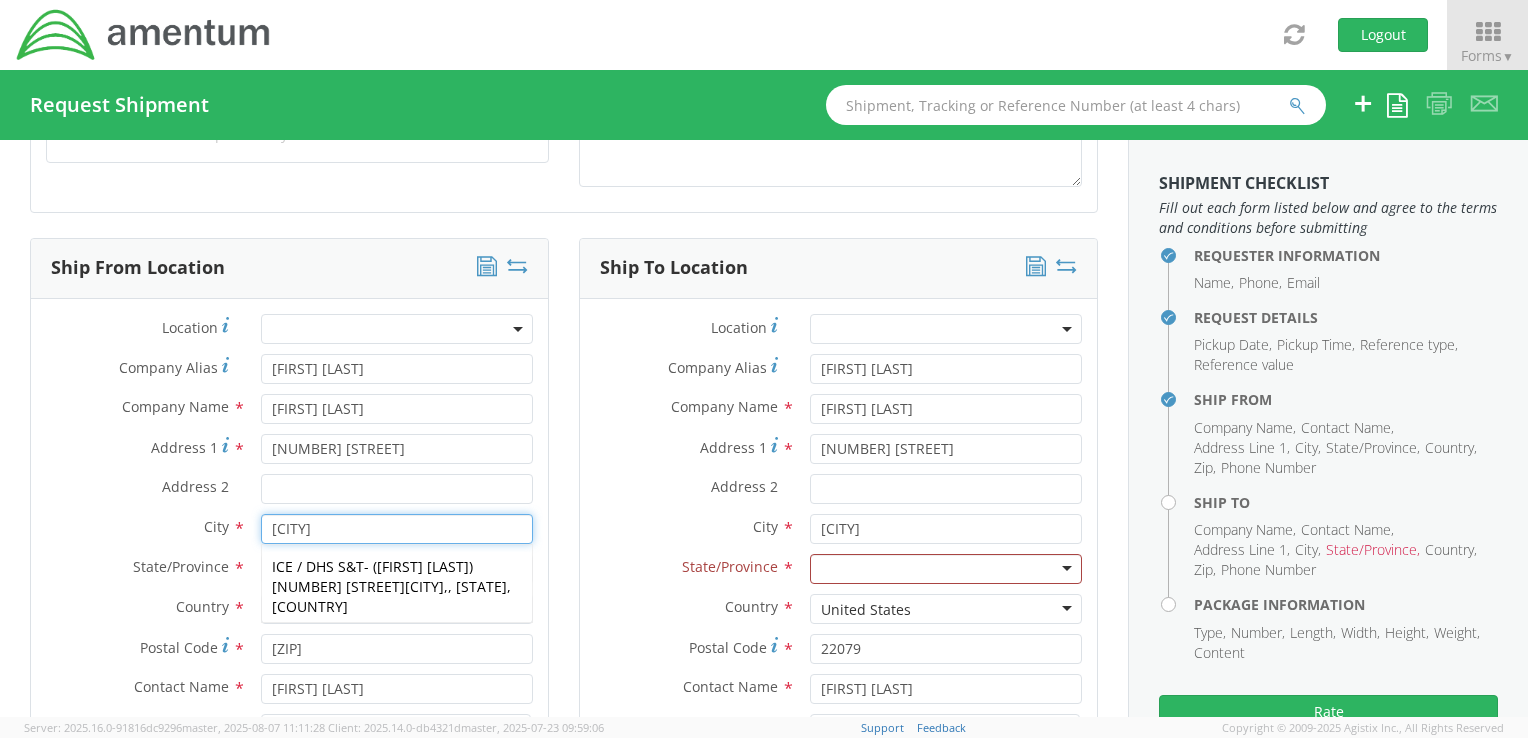 type on "[CITY]" 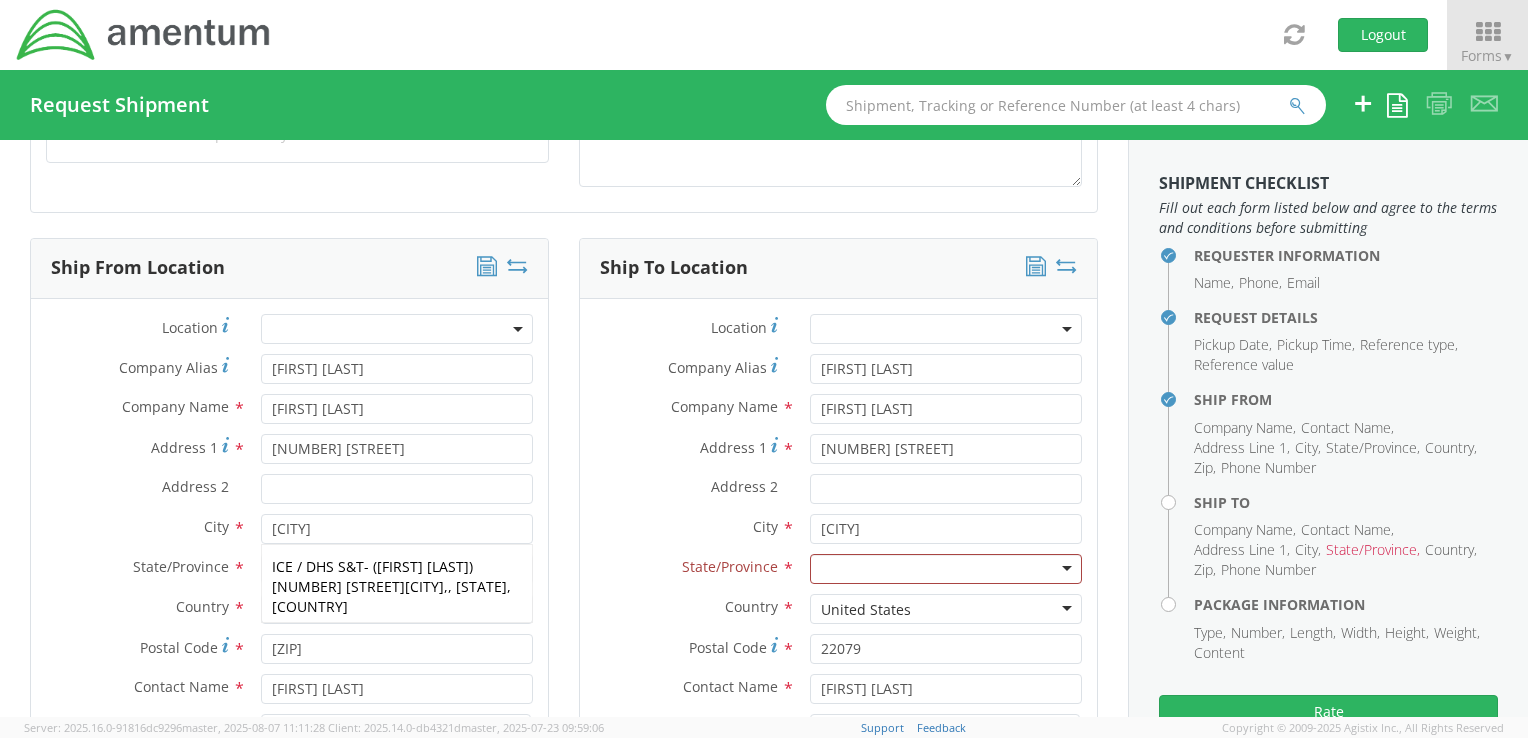 click on "Country        *" at bounding box center (687, 607) 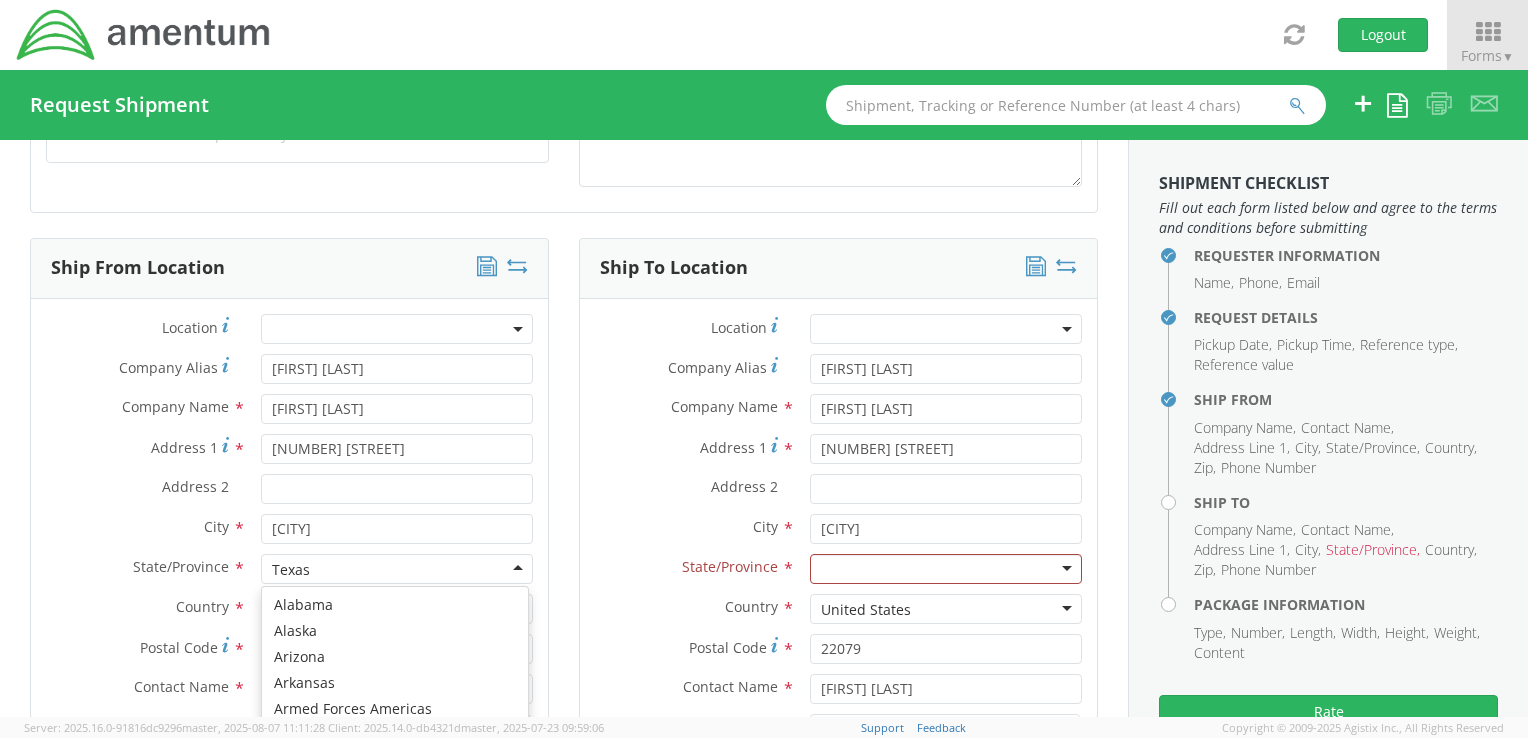 click on "Texas" at bounding box center [397, 569] 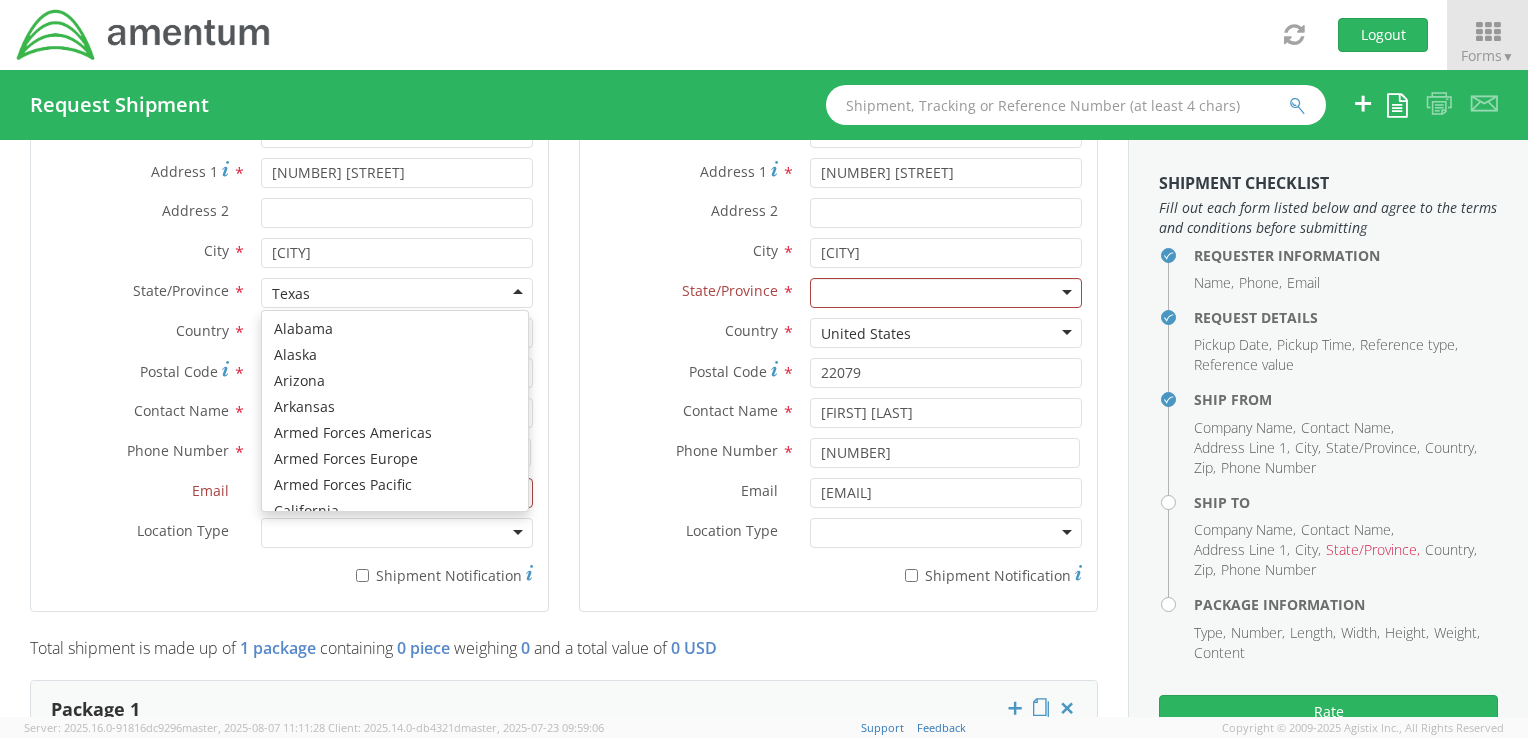 scroll, scrollTop: 1112, scrollLeft: 0, axis: vertical 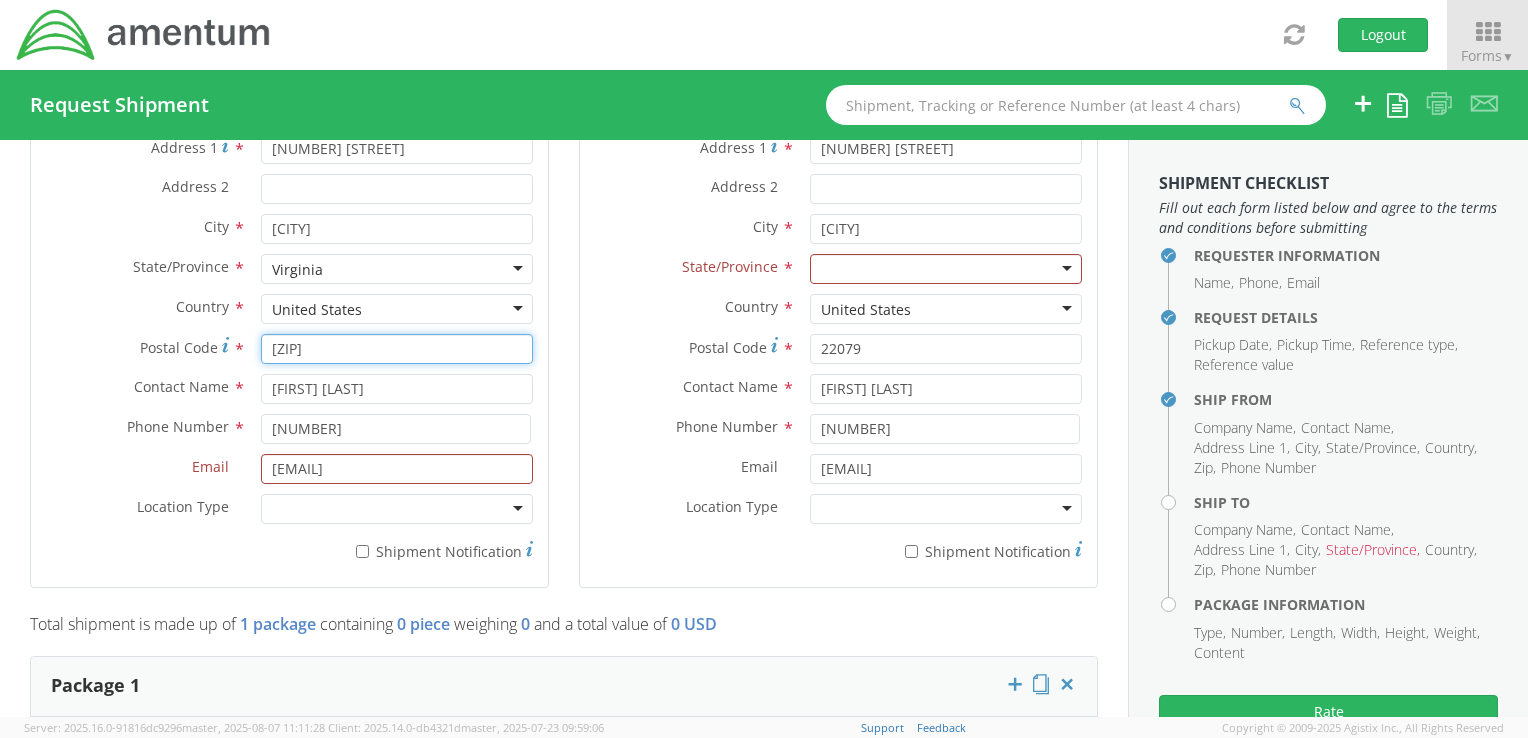 click on "[ZIP]" at bounding box center (397, 349) 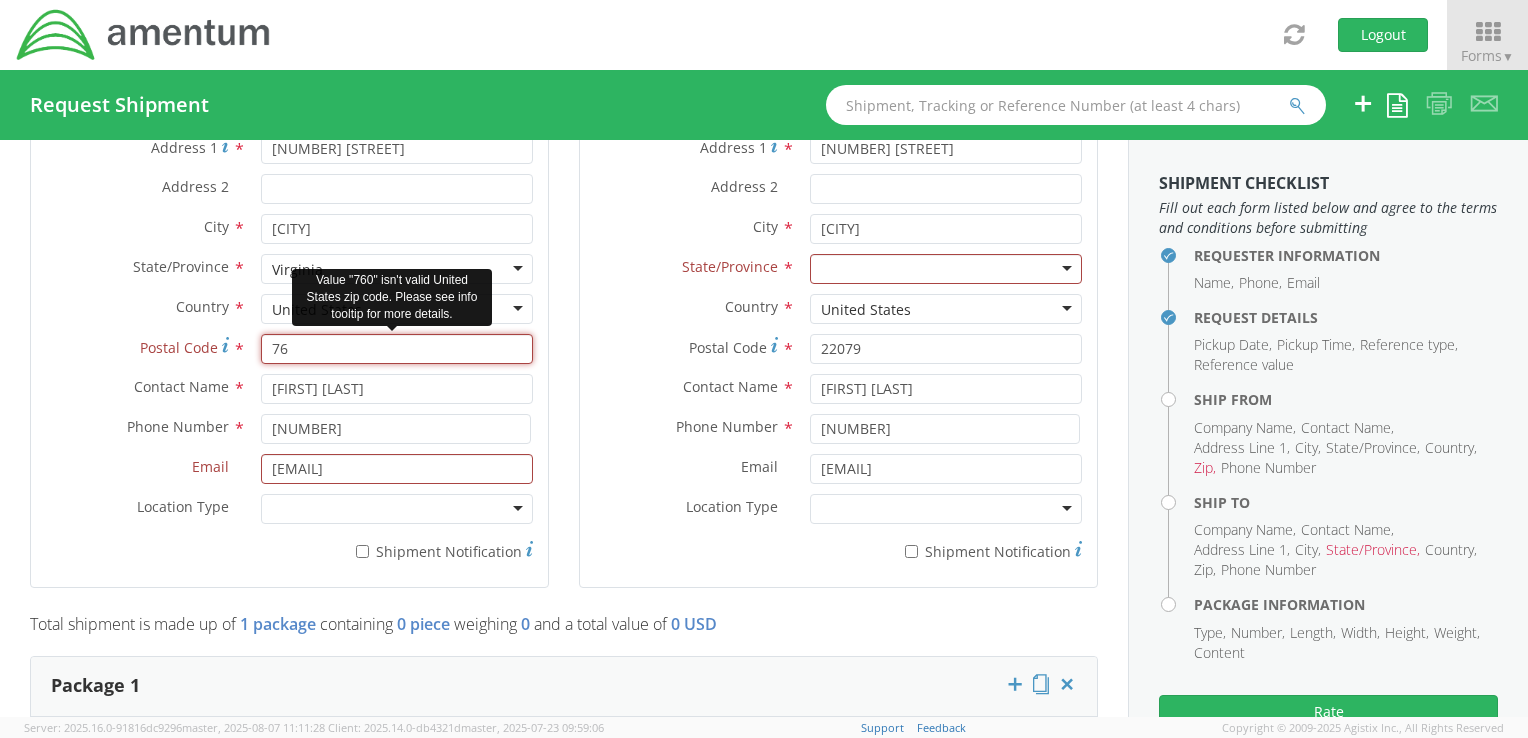 type on "7" 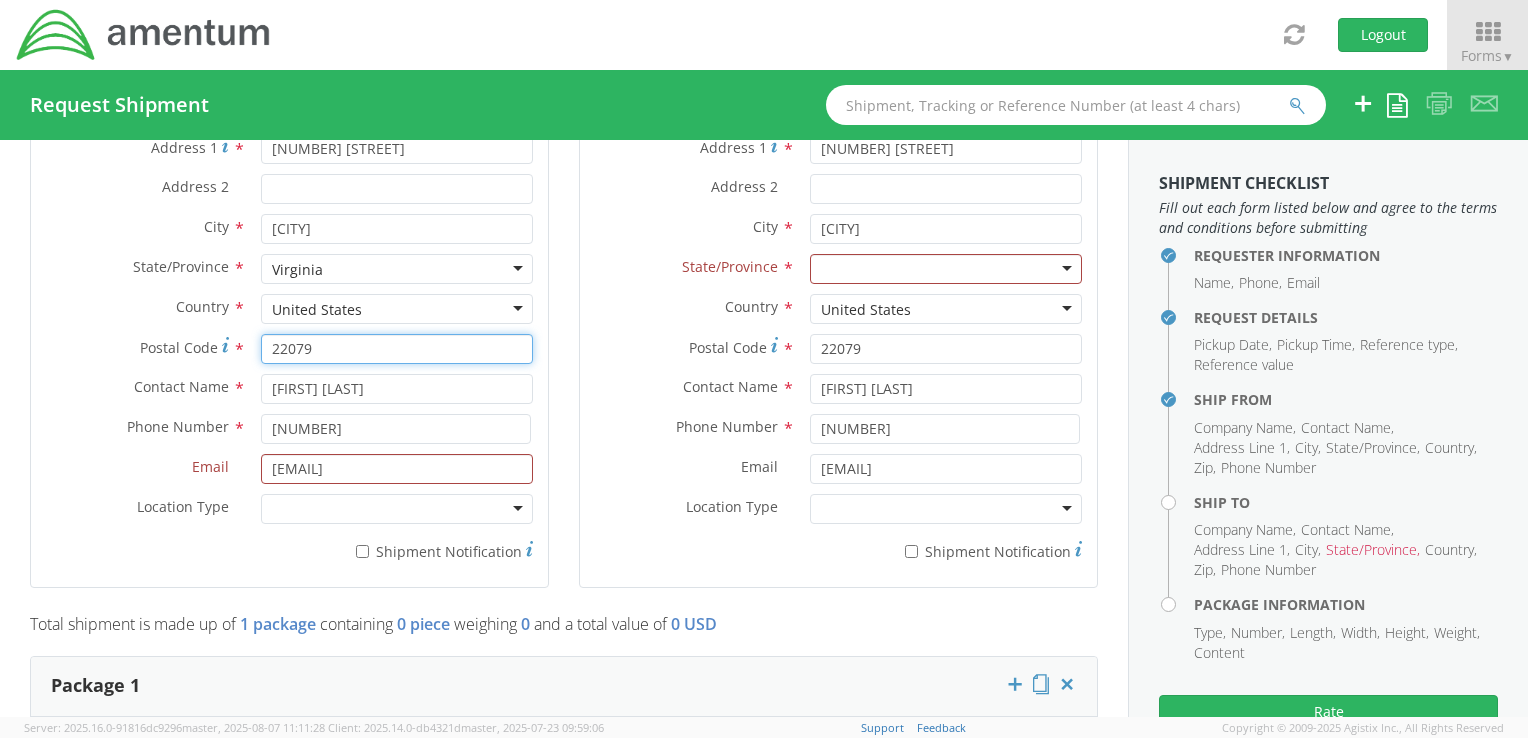 type on "22079" 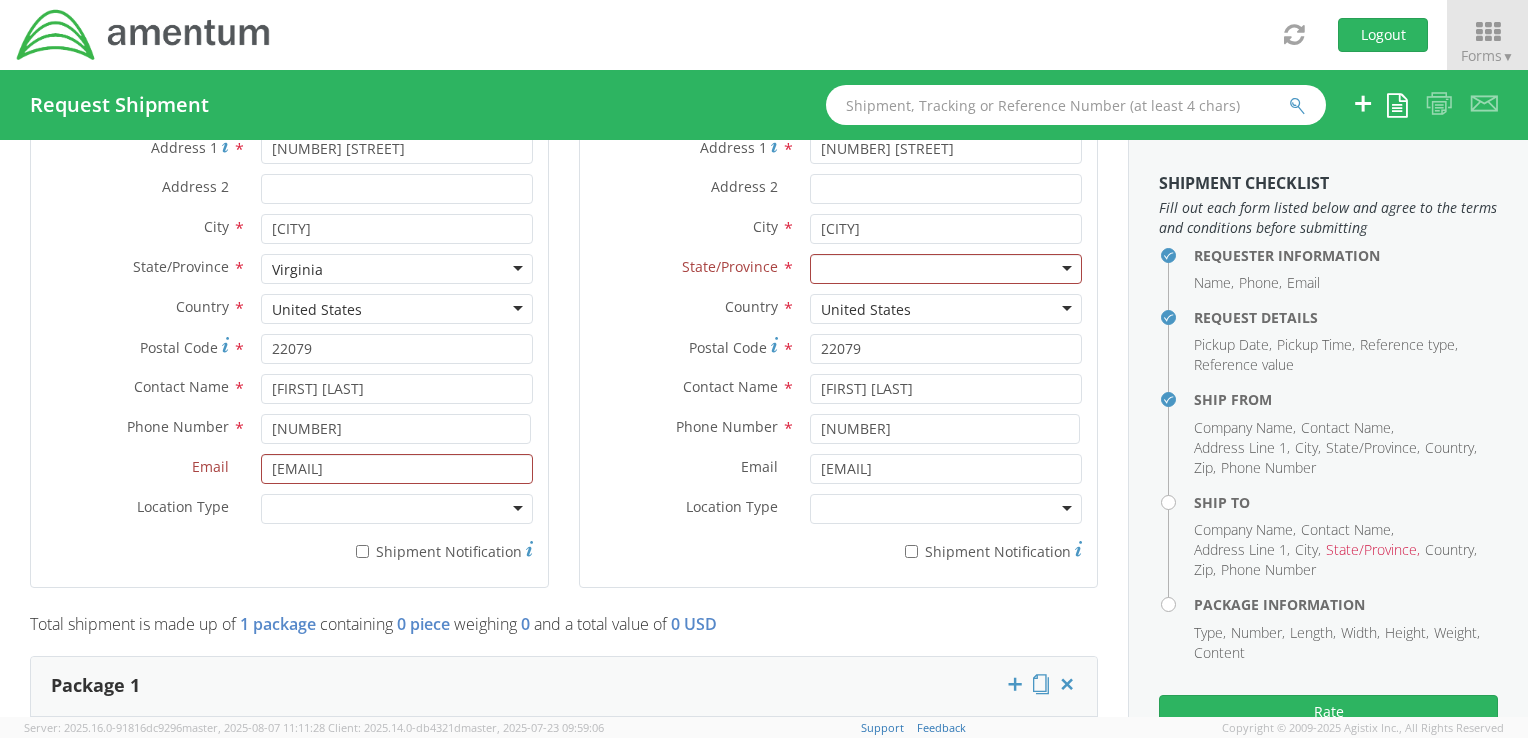 click on "* Shipment Notification" at bounding box center (838, 553) 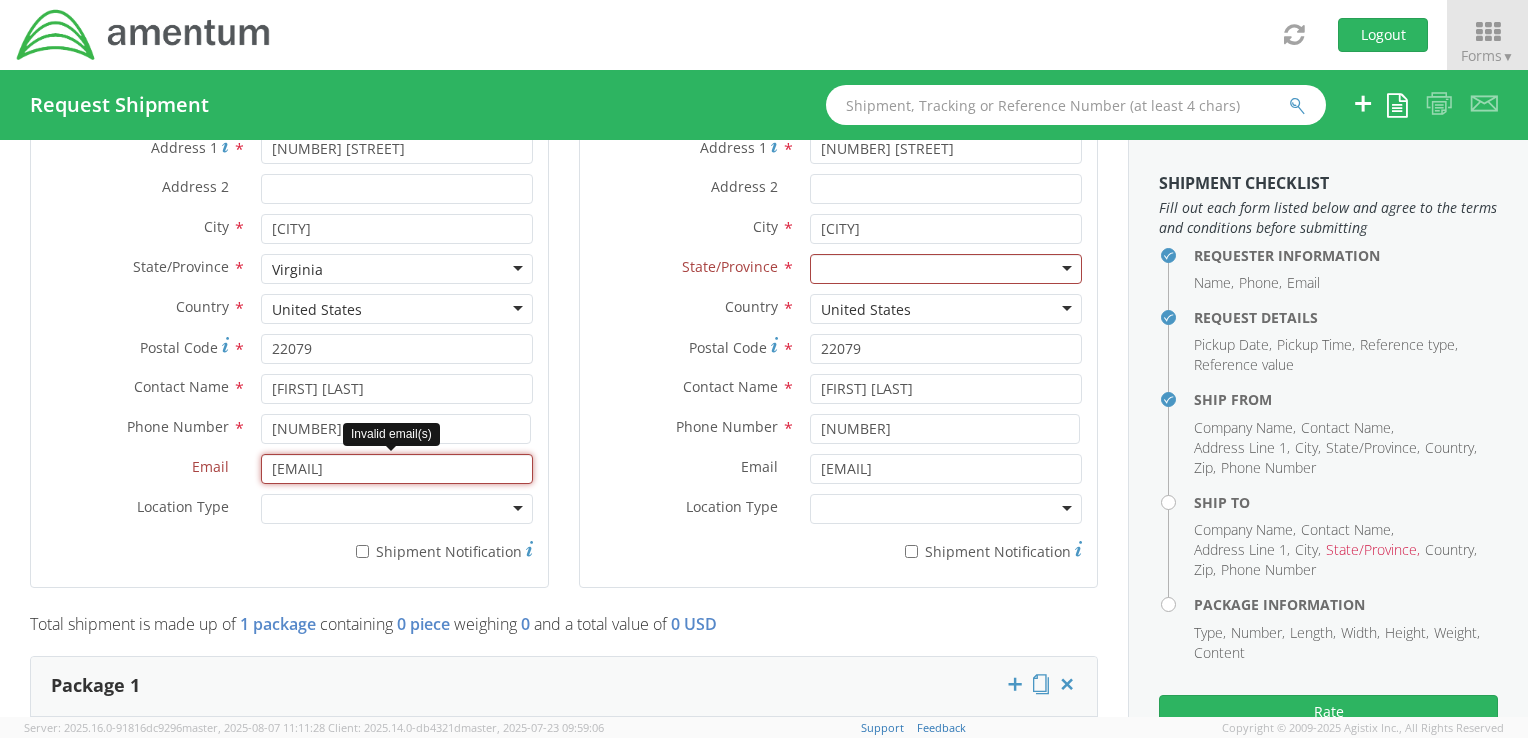 click on "[EMAIL]" at bounding box center [397, 469] 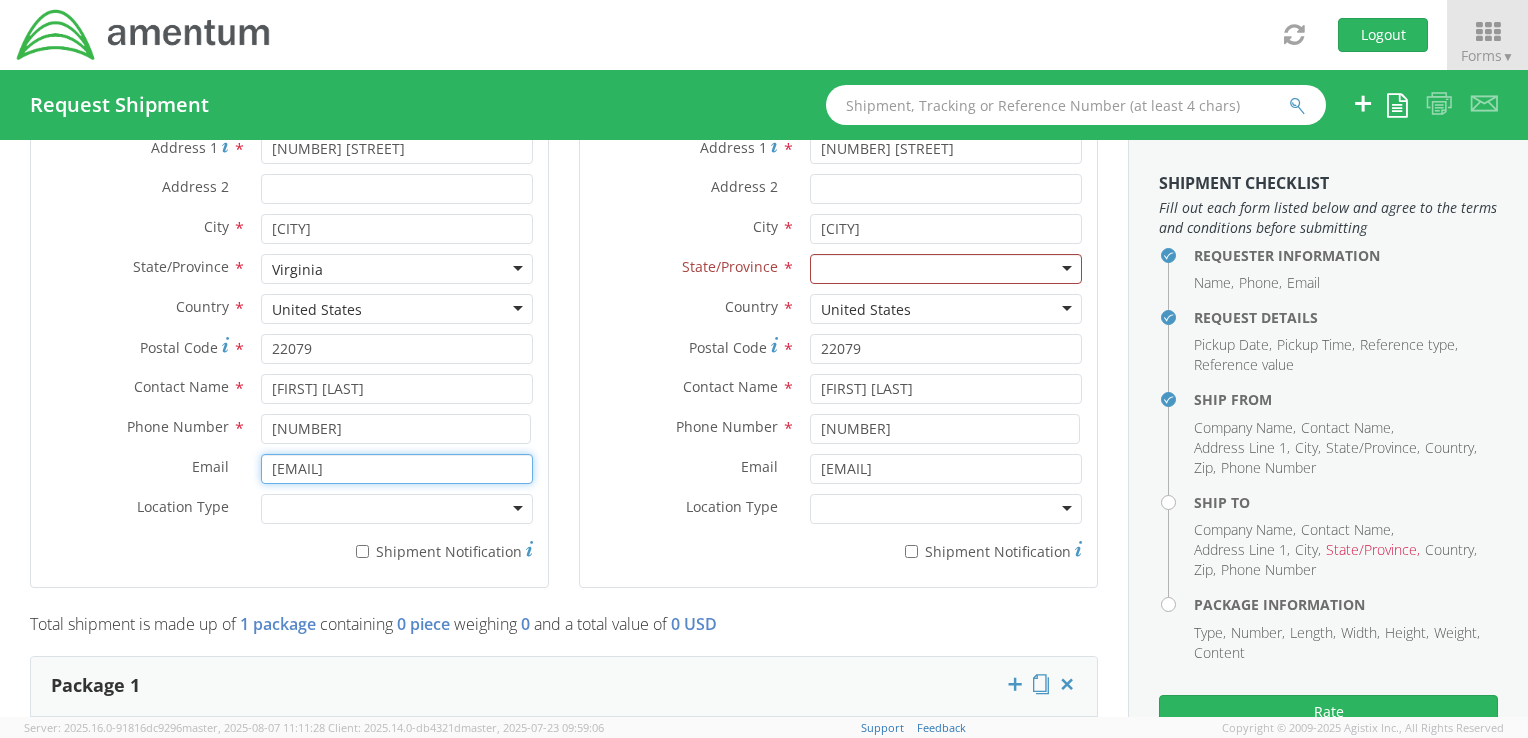 type on "[EMAIL]" 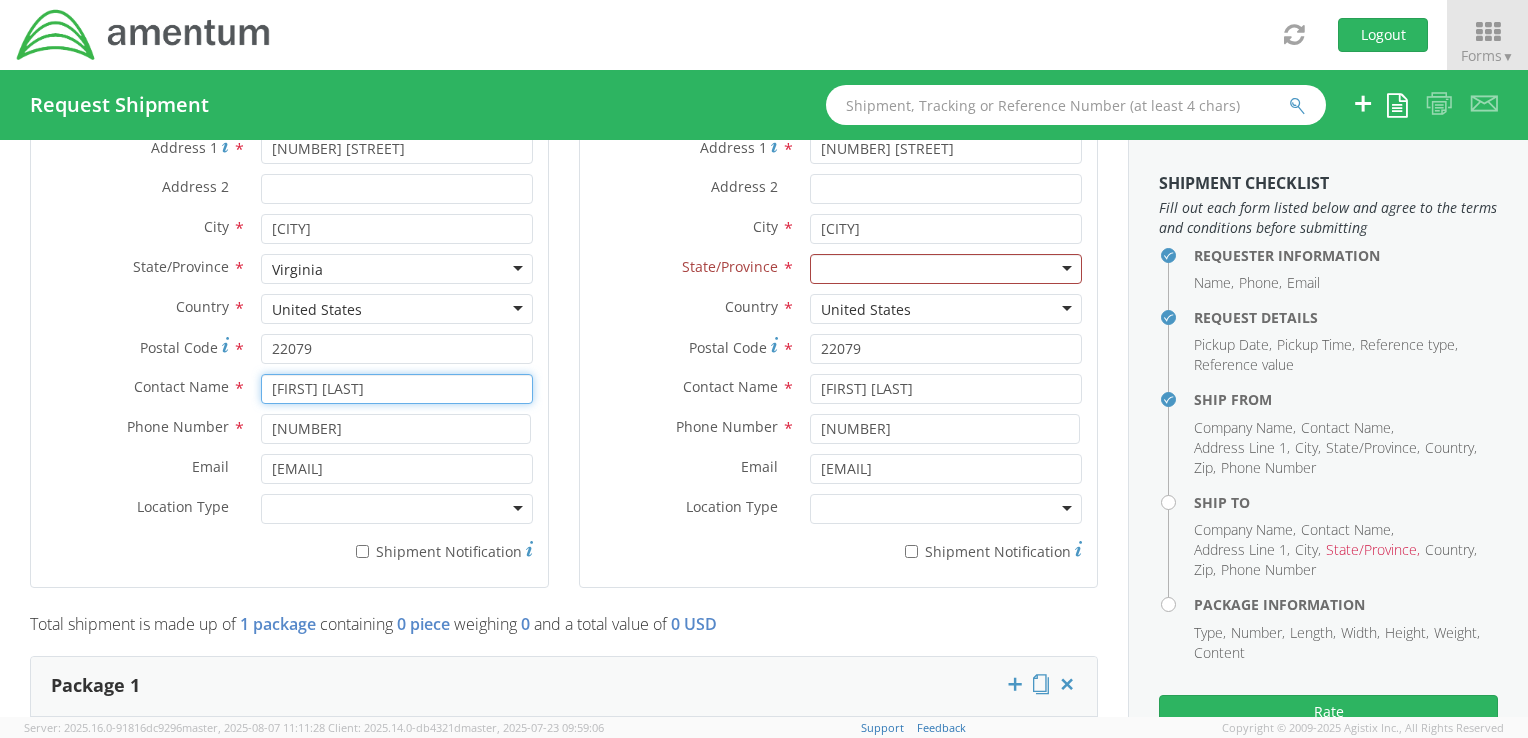 click on "[FIRST] [LAST]" at bounding box center [397, 389] 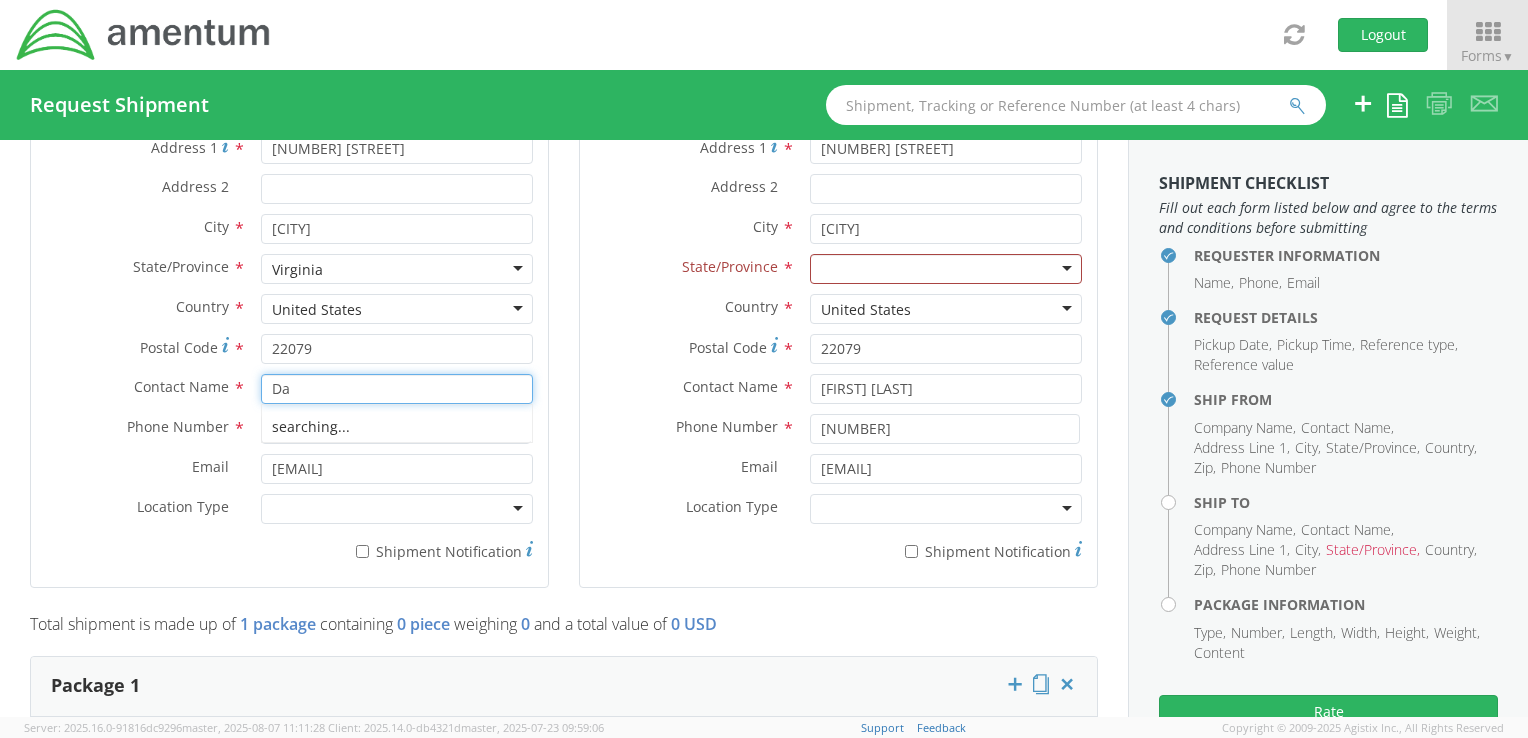 type on "D" 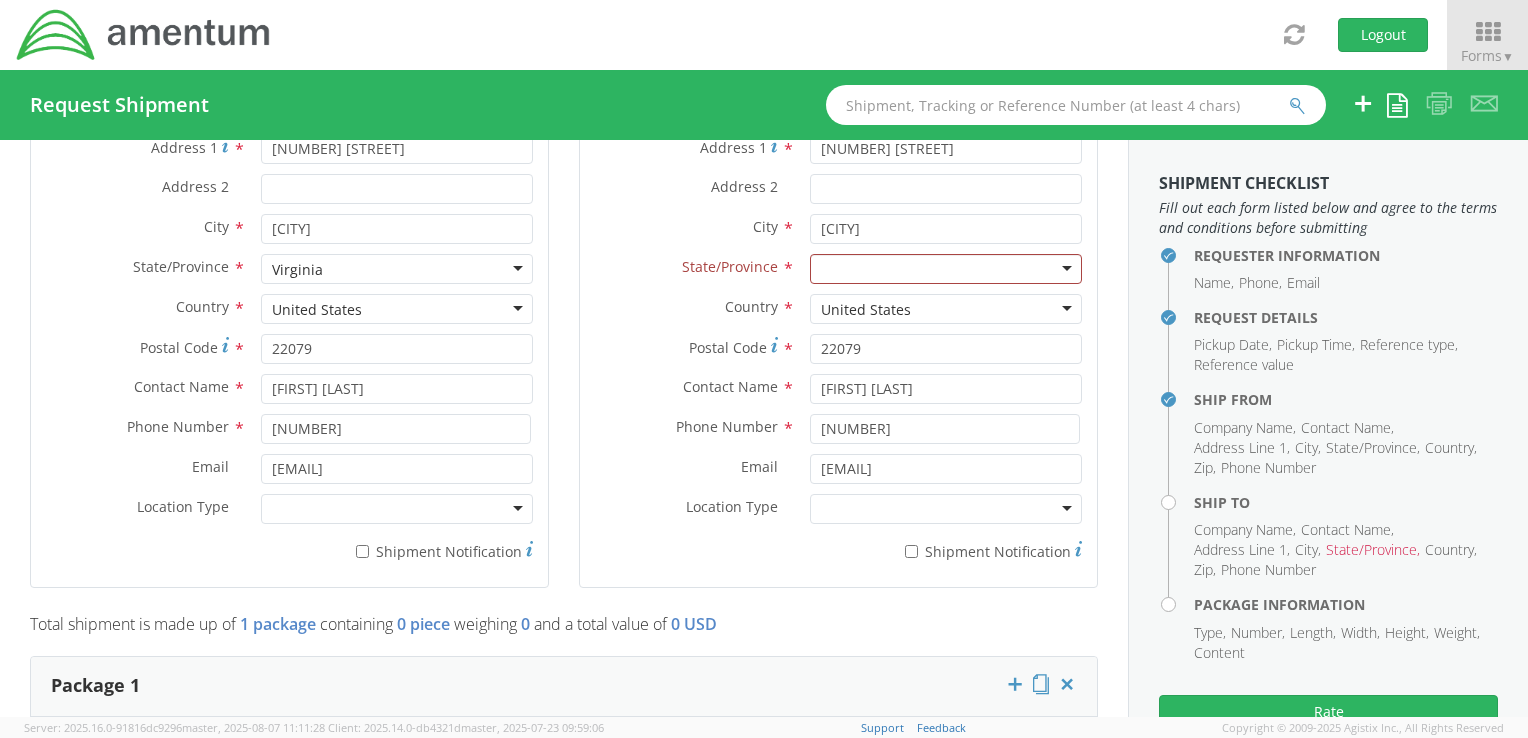 type on "[FIRST] [LAST]" 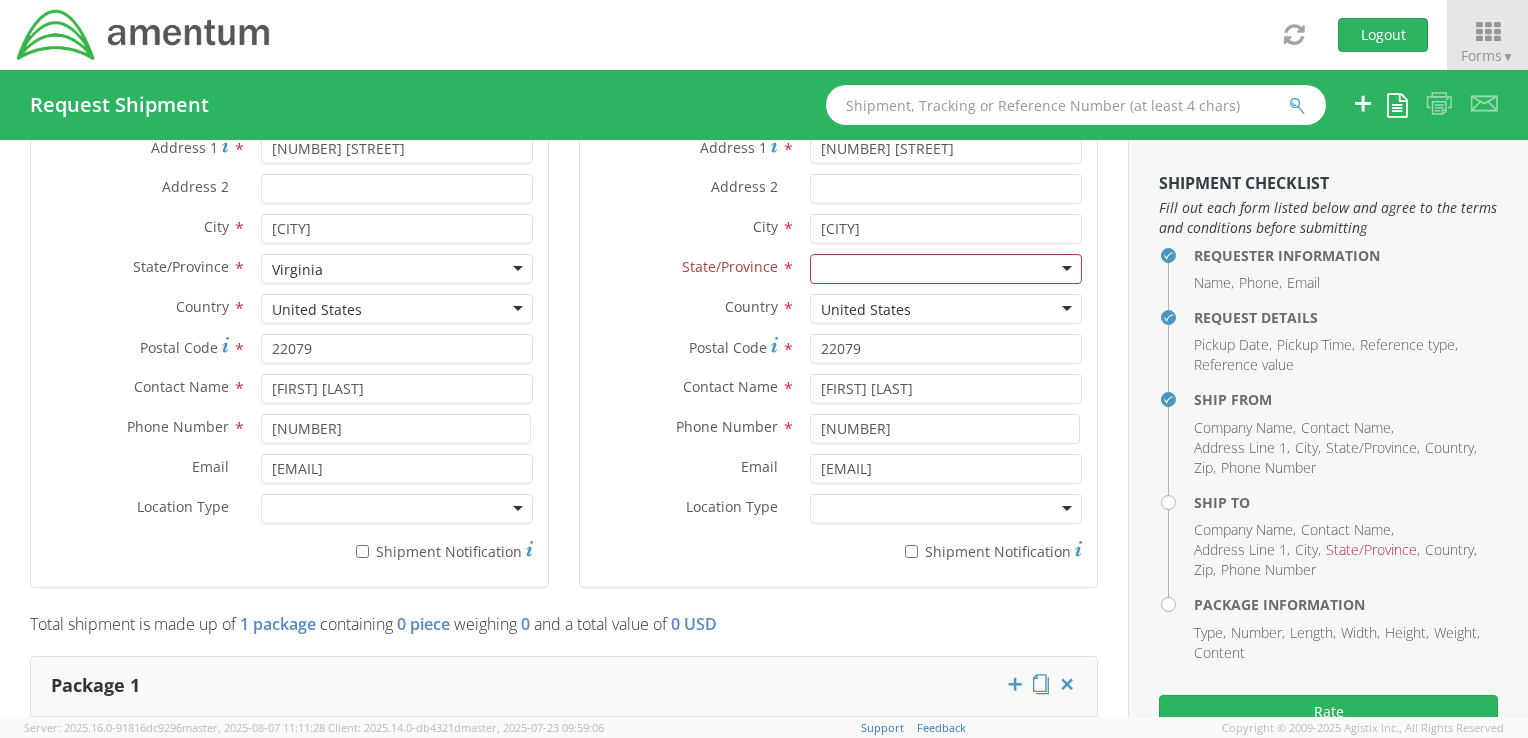 type on "[FIRST] [LAST]" 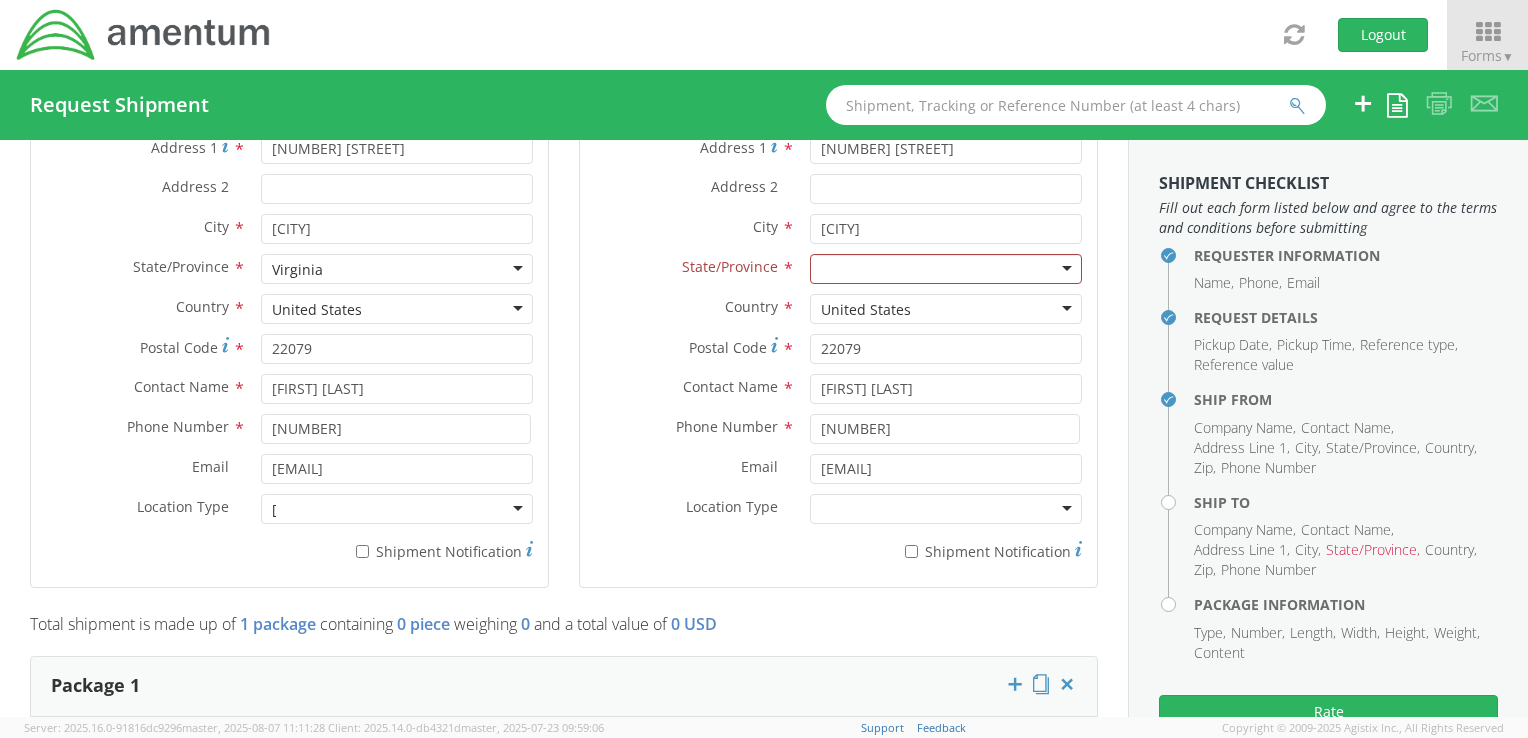 type on "[FIRST] [LAST]" 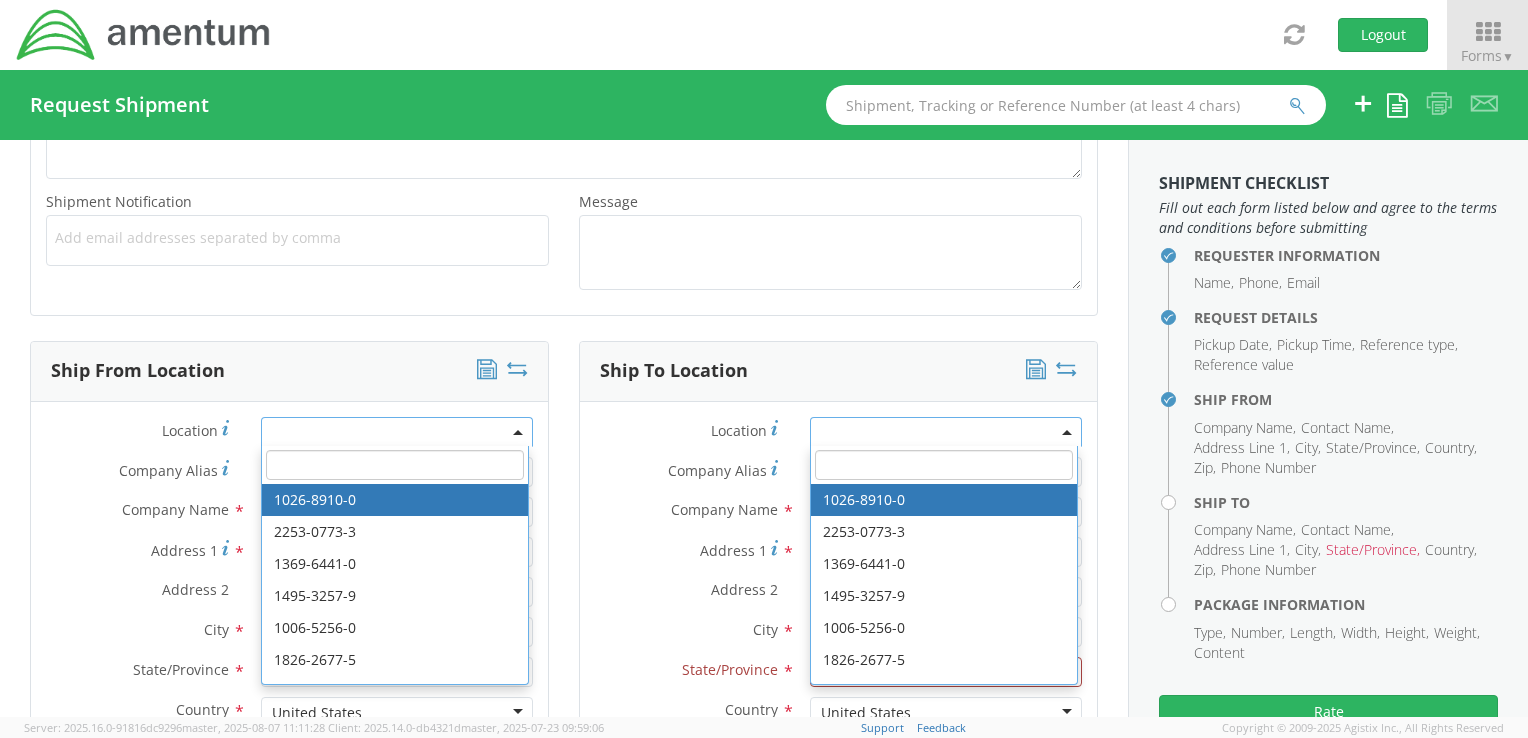 type 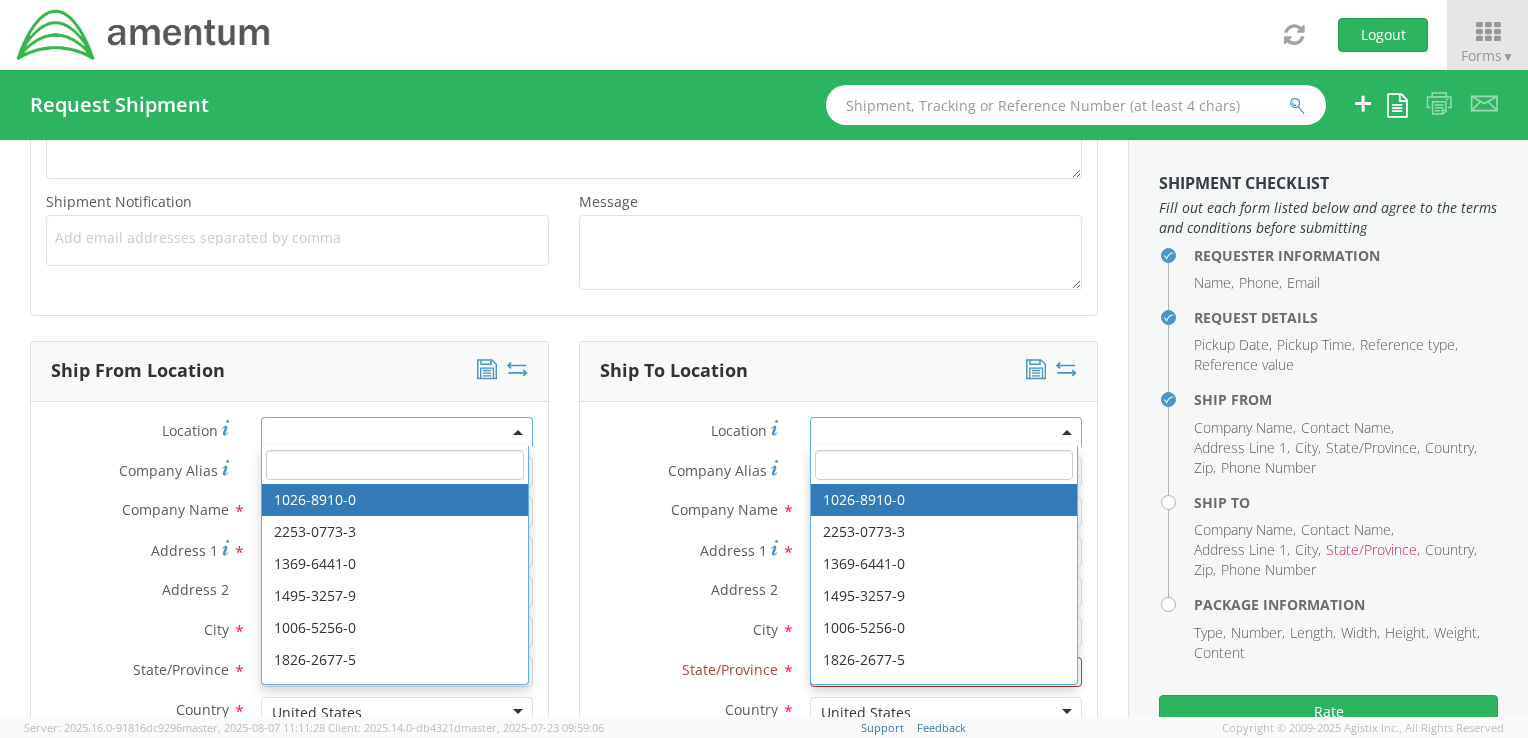 scroll, scrollTop: 709, scrollLeft: 0, axis: vertical 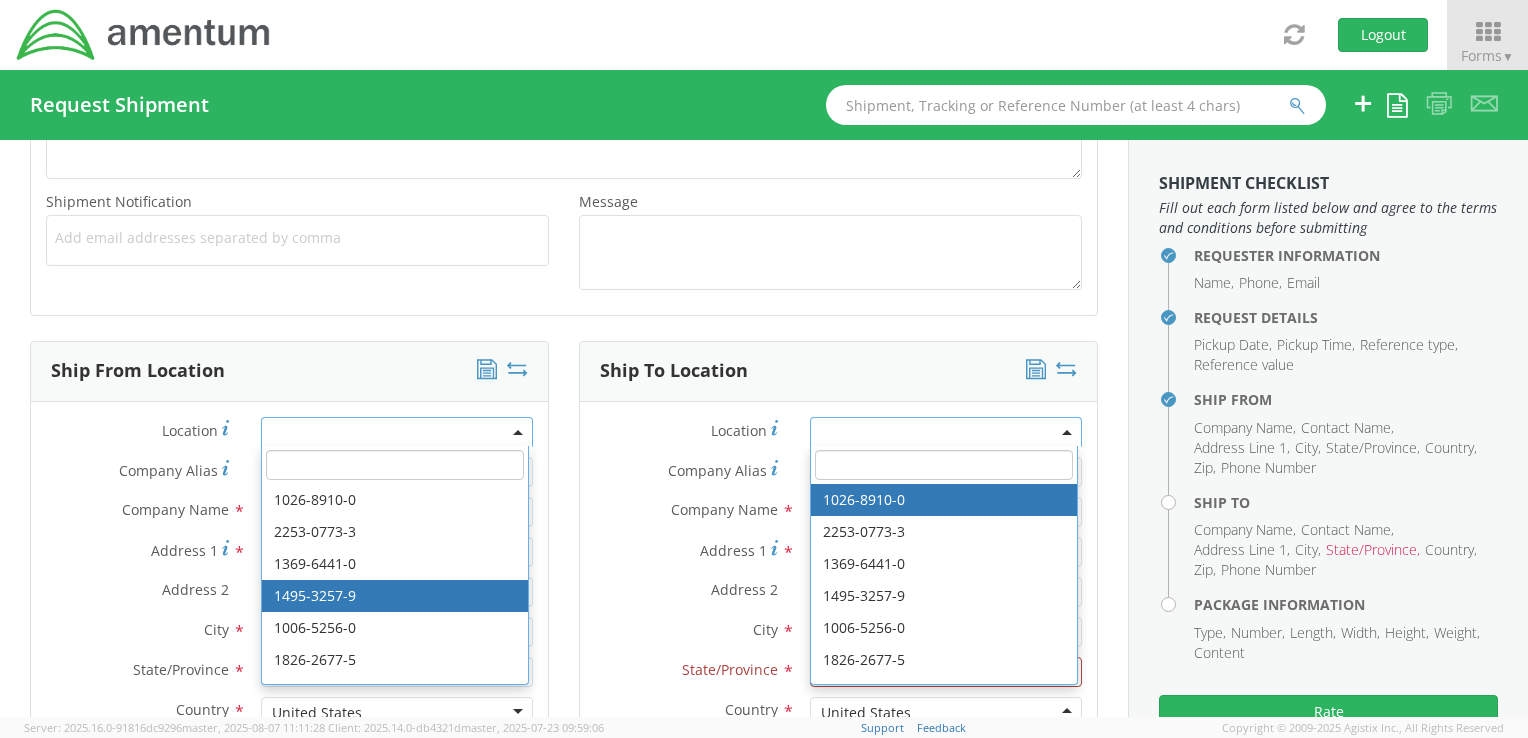 type 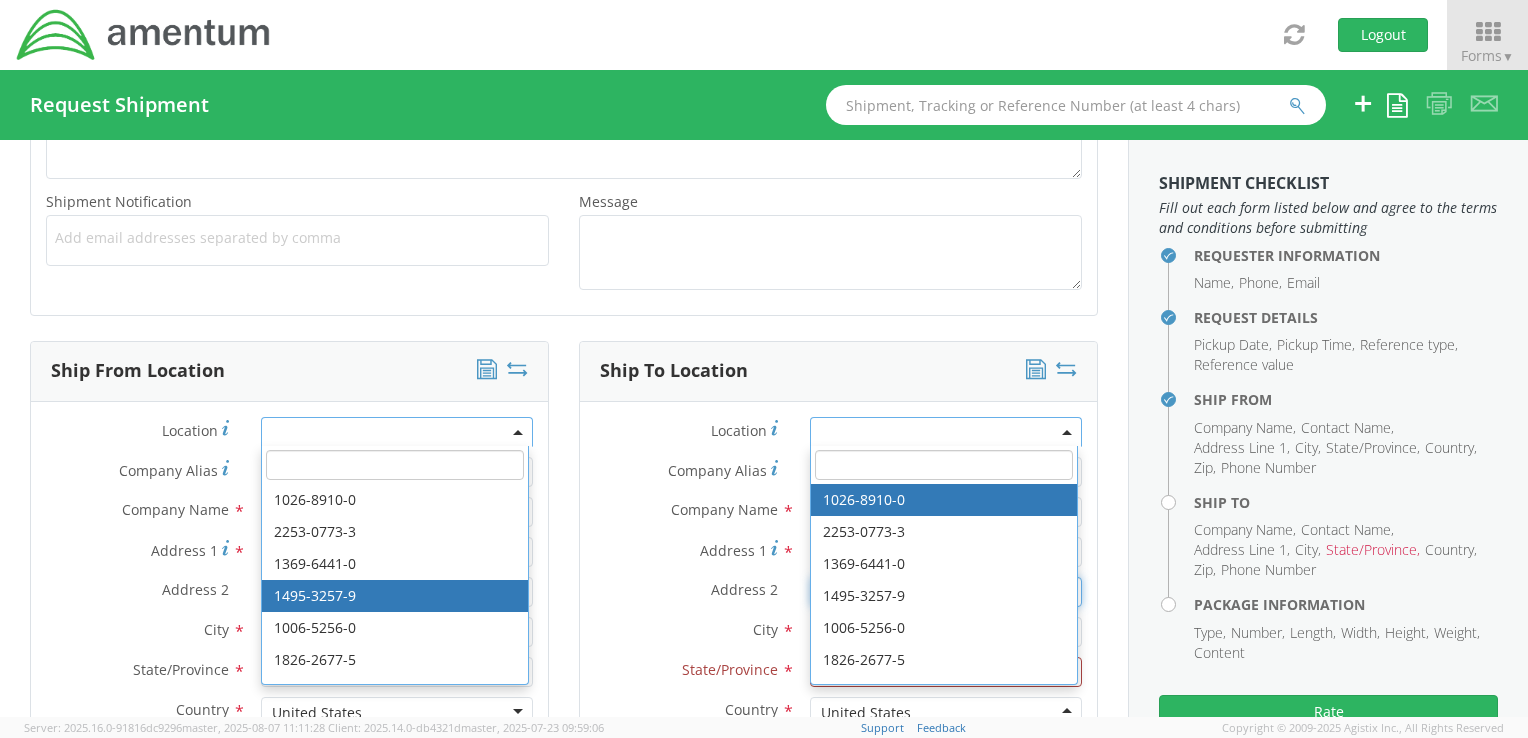 click on "Address 2        *" at bounding box center [946, 592] 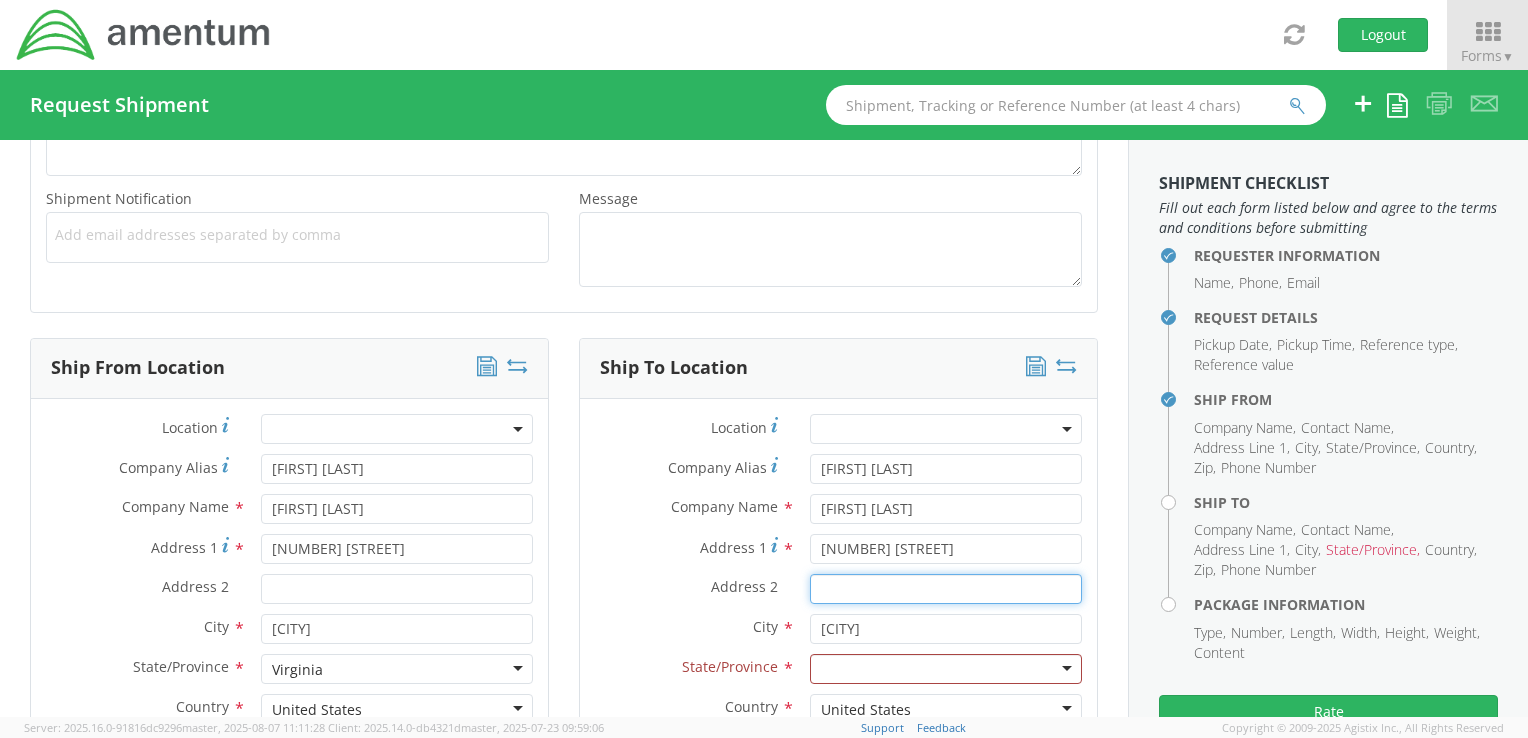 scroll, scrollTop: 709, scrollLeft: 0, axis: vertical 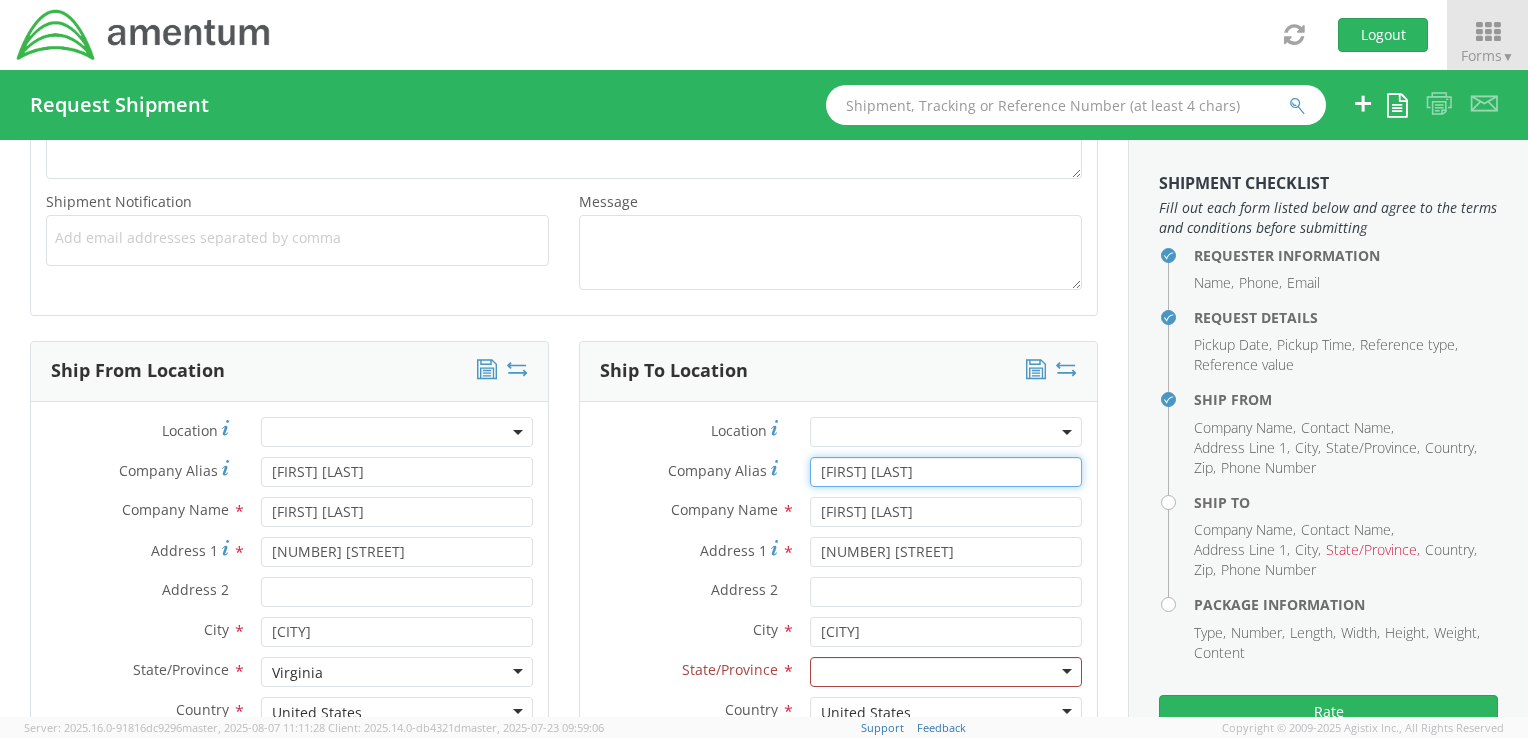 click on "[FIRST] [LAST]" at bounding box center (946, 472) 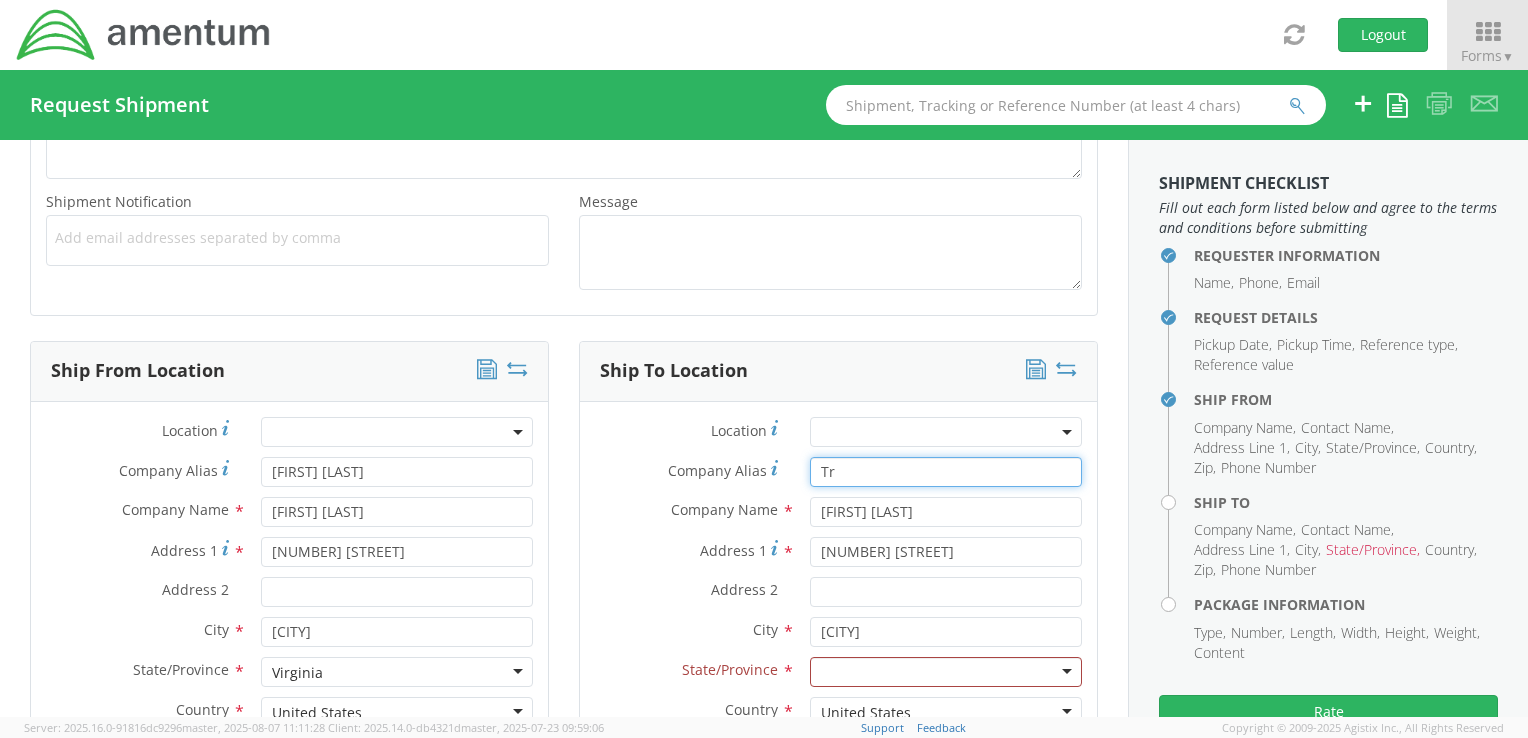 type on "T" 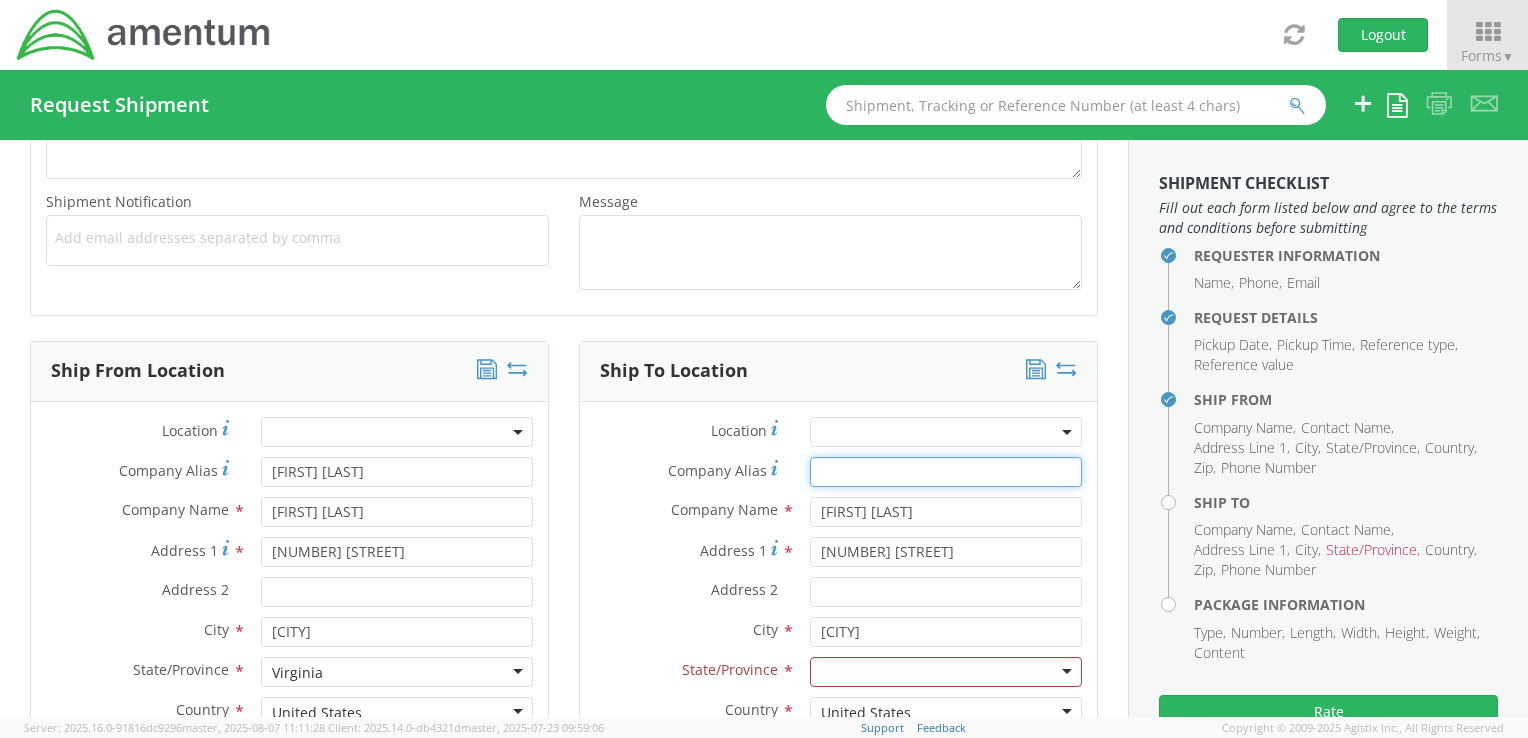 type 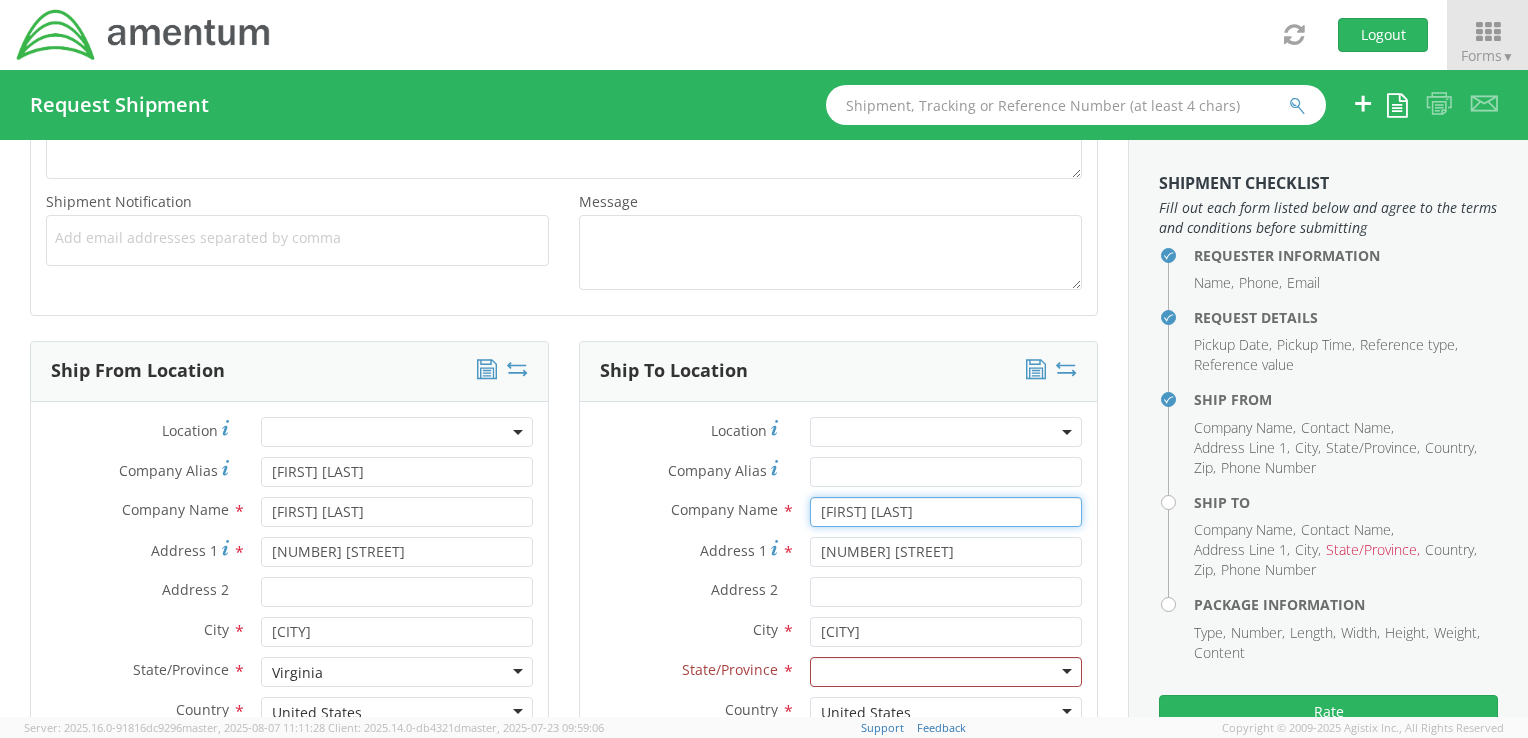 click on "[FIRST] [LAST]" at bounding box center (946, 512) 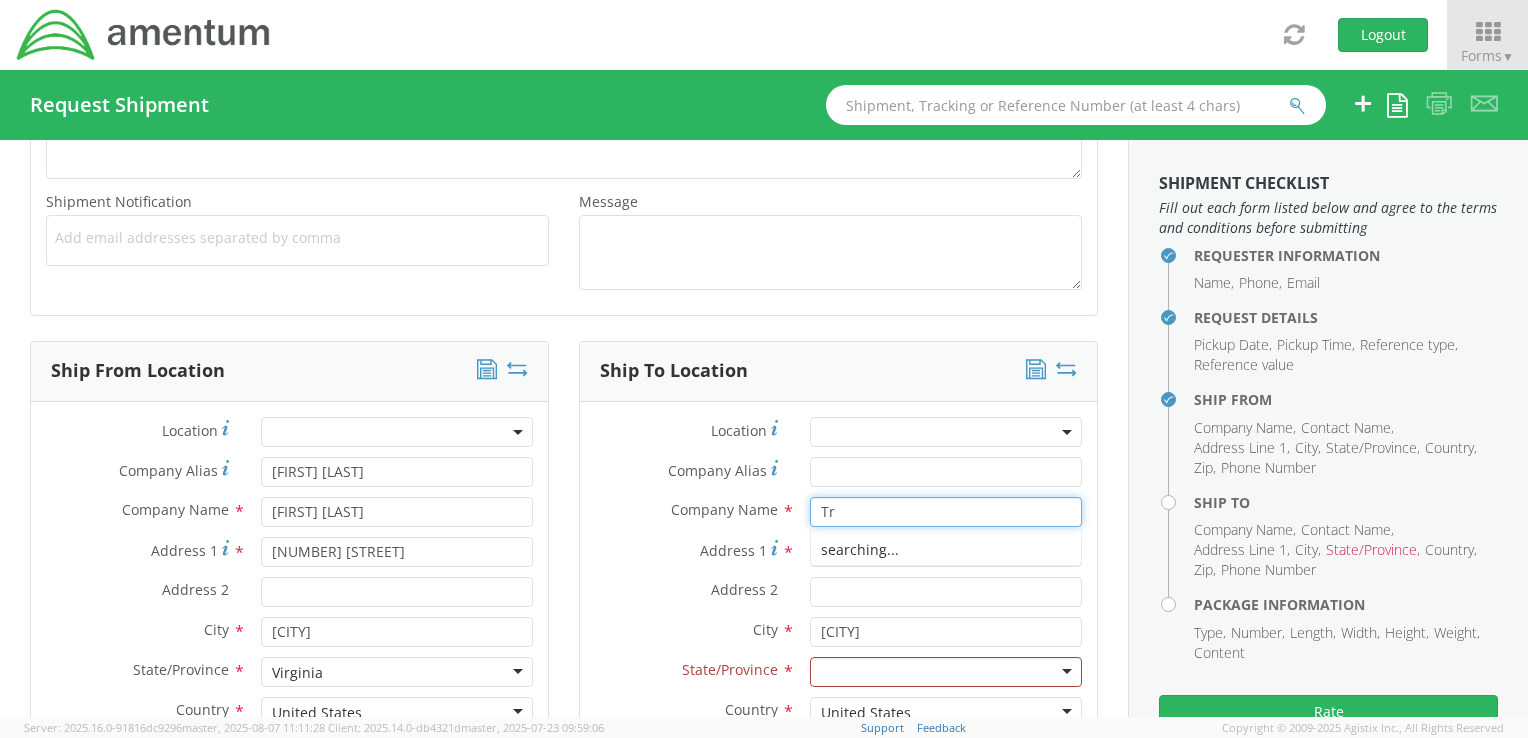 type on "T" 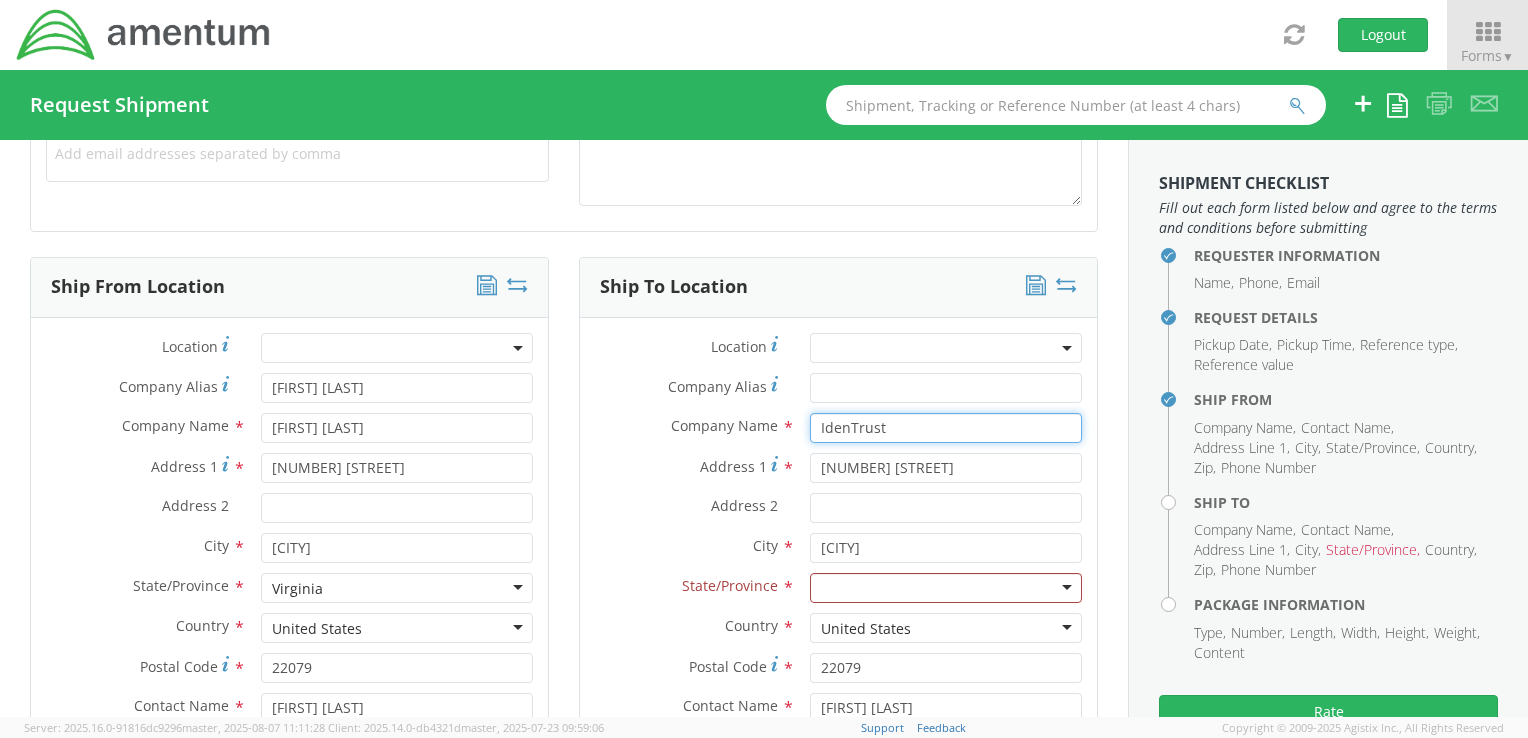 scroll, scrollTop: 909, scrollLeft: 0, axis: vertical 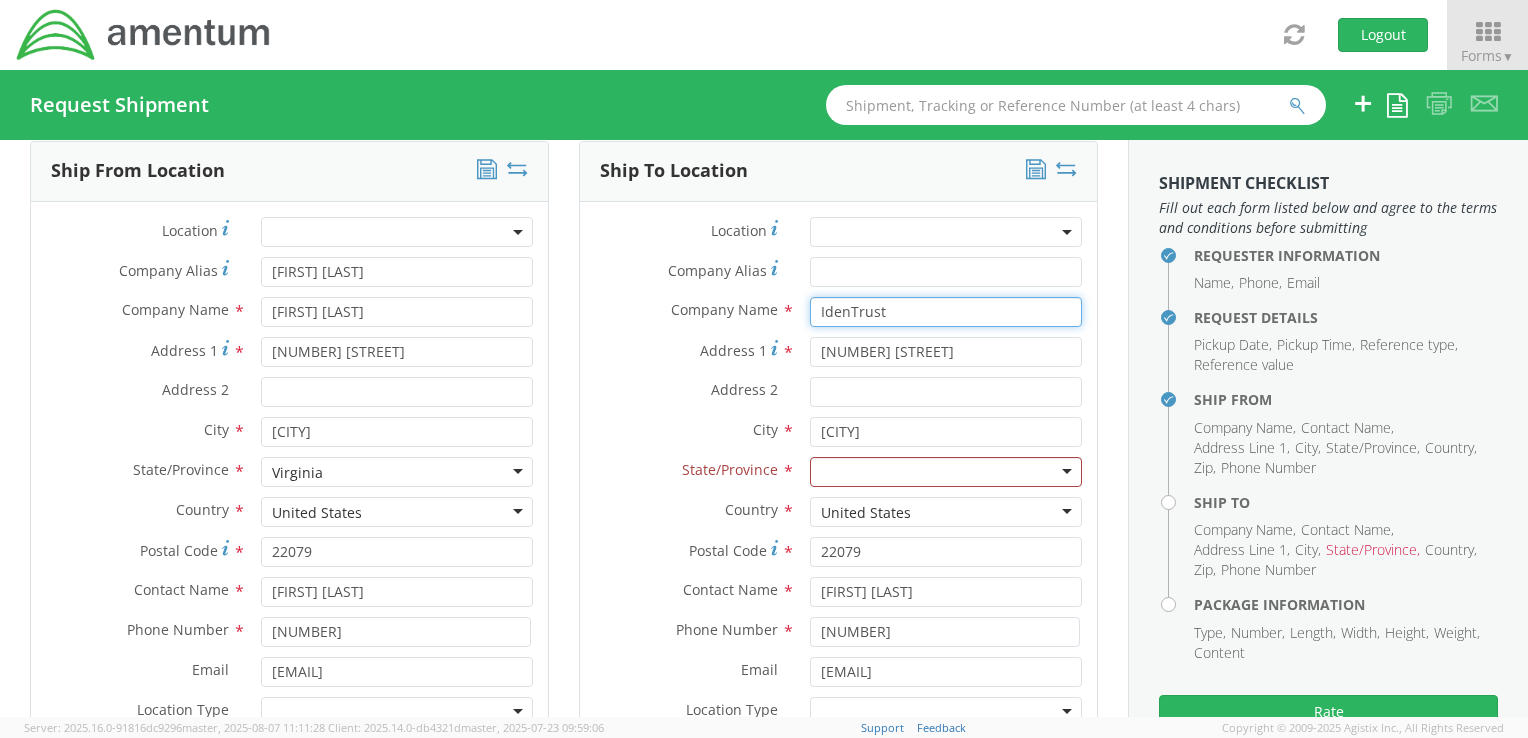 type on "IdenTrust" 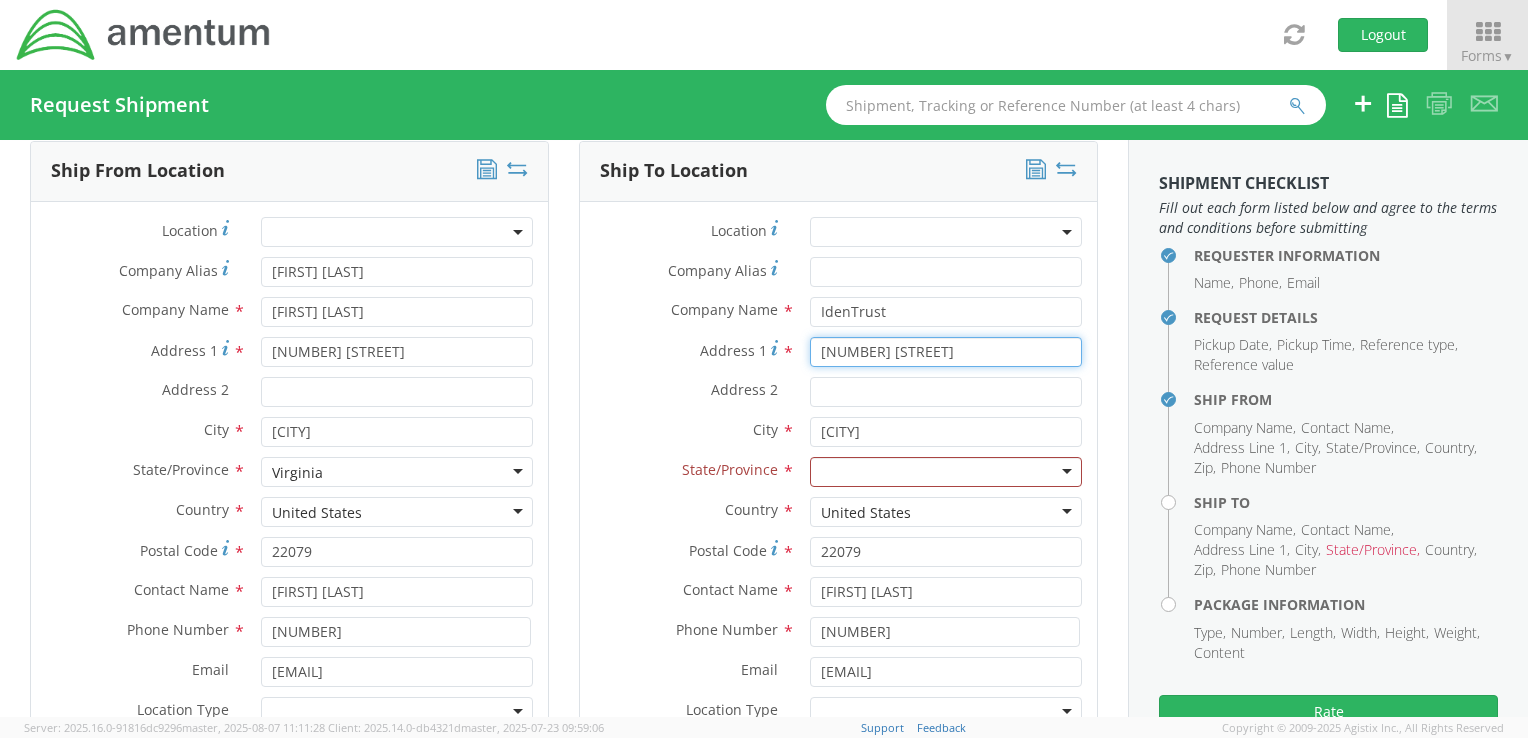 click on "[NUMBER] [STREET]" at bounding box center [946, 352] 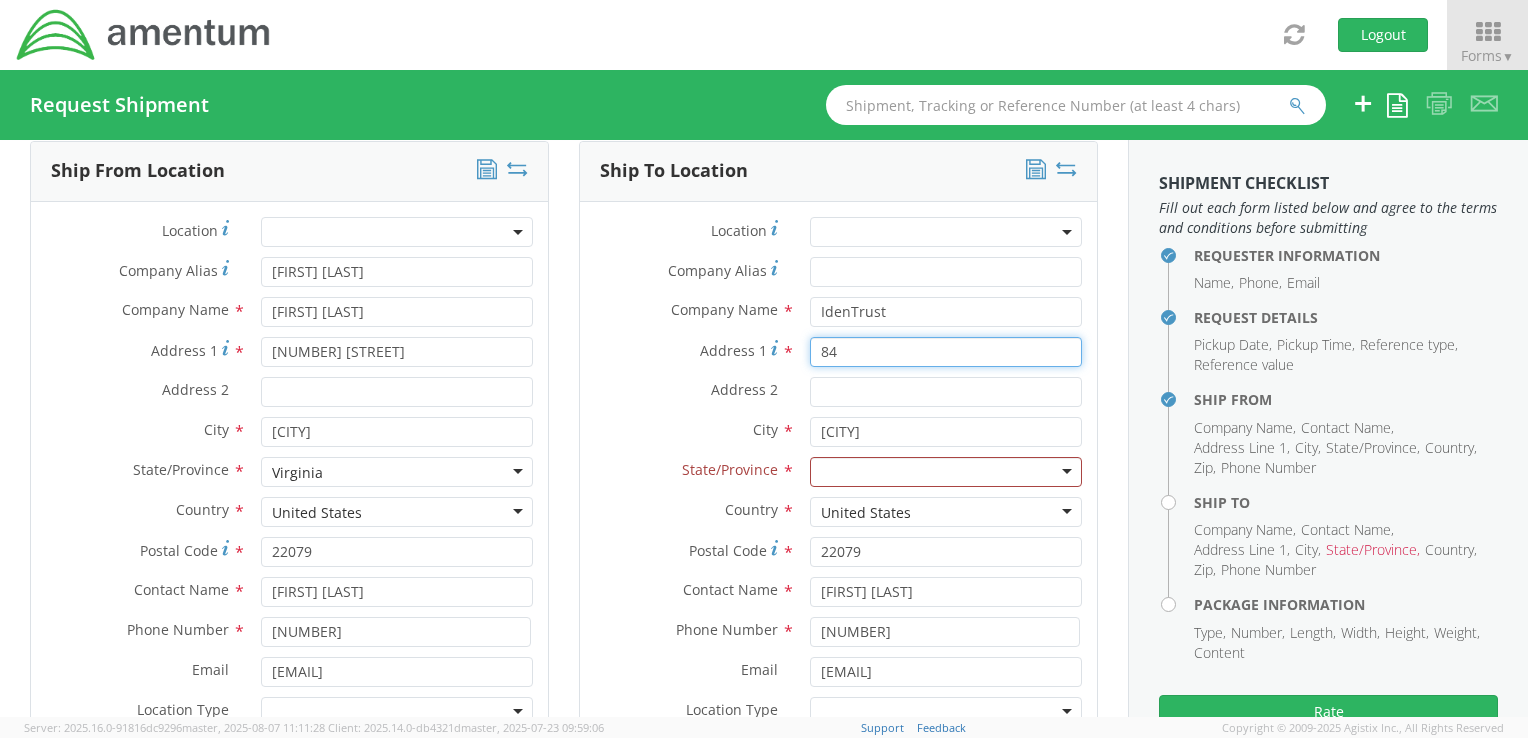 type on "8" 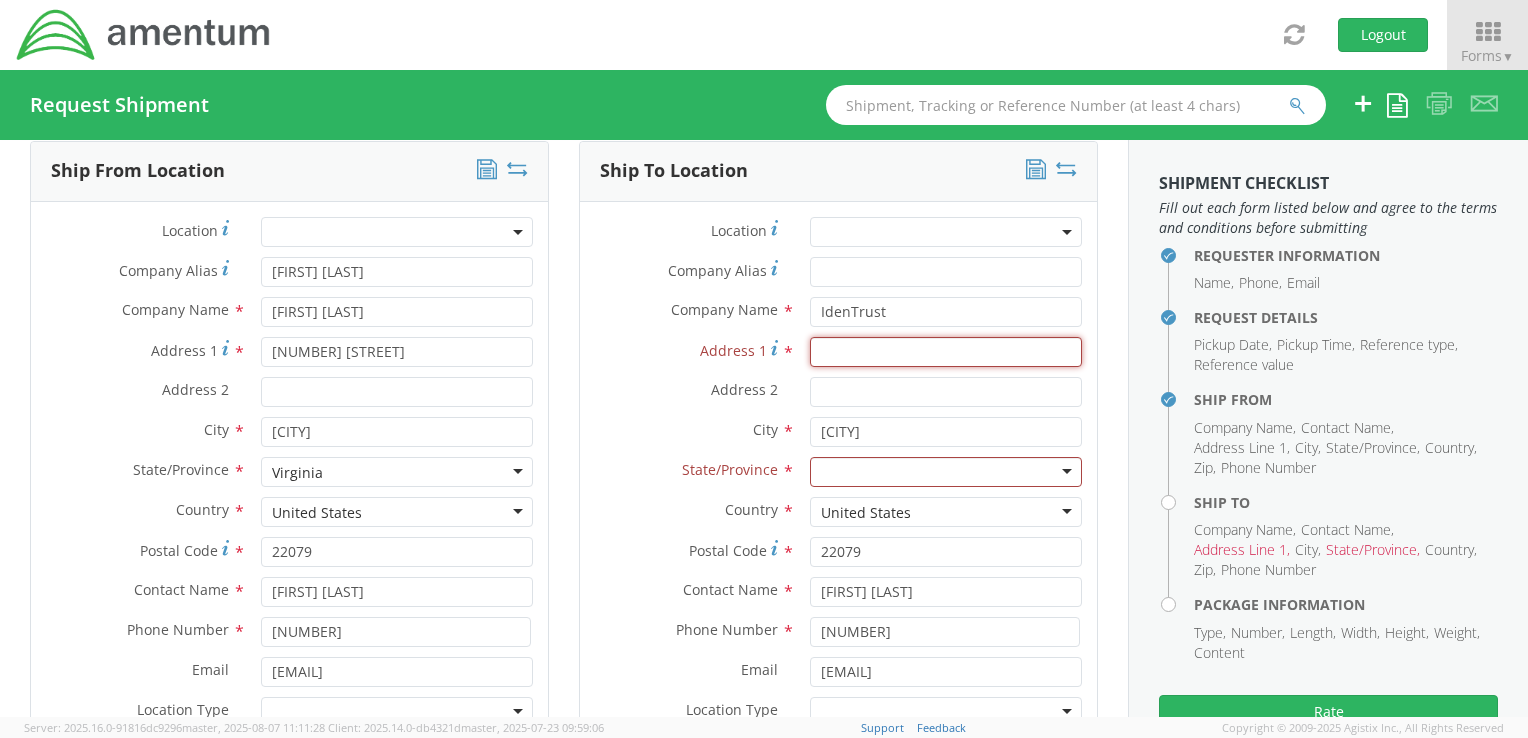 type 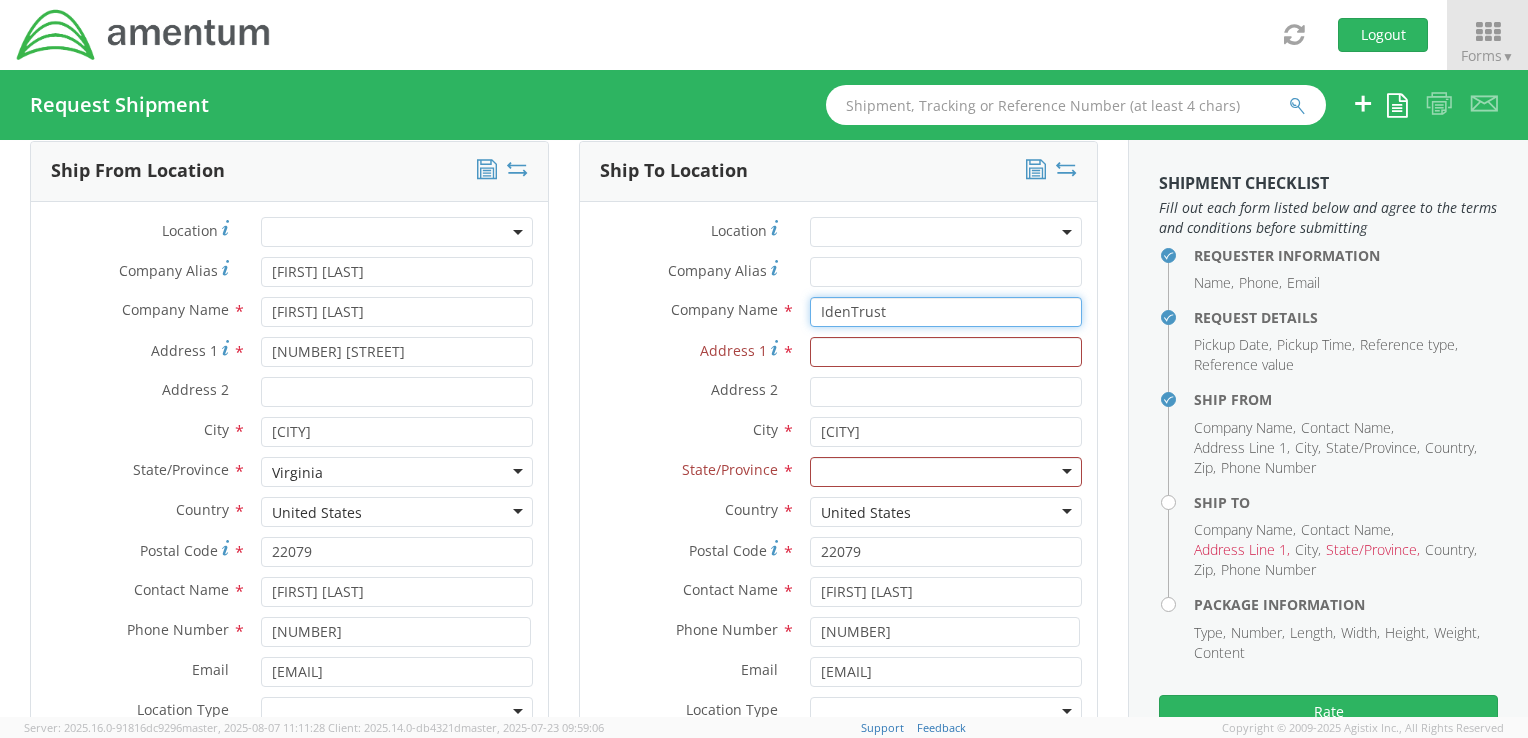 click on "IdenTrust" at bounding box center (946, 312) 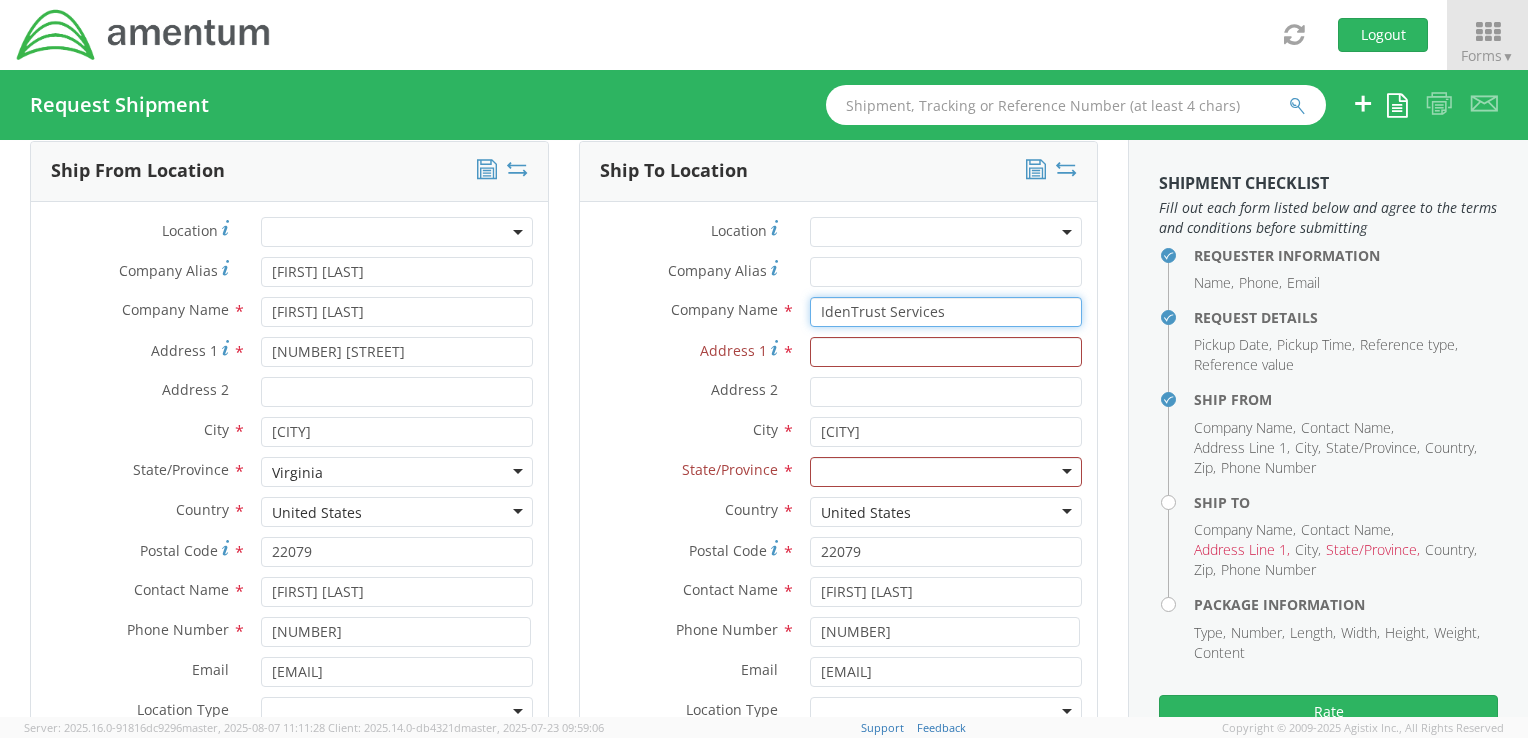 type on "IdenTrust Services" 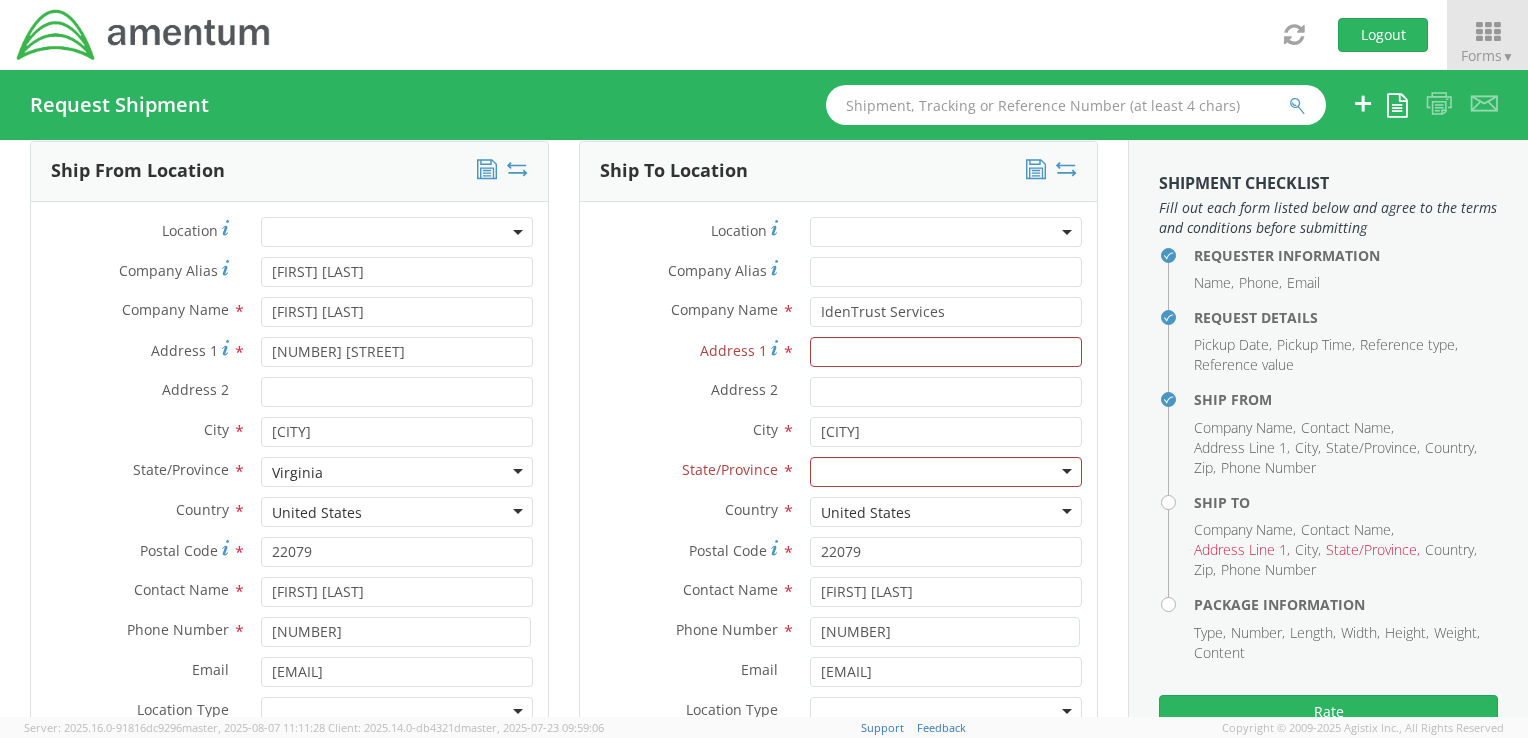 click on "Address 2        *" at bounding box center [687, 390] 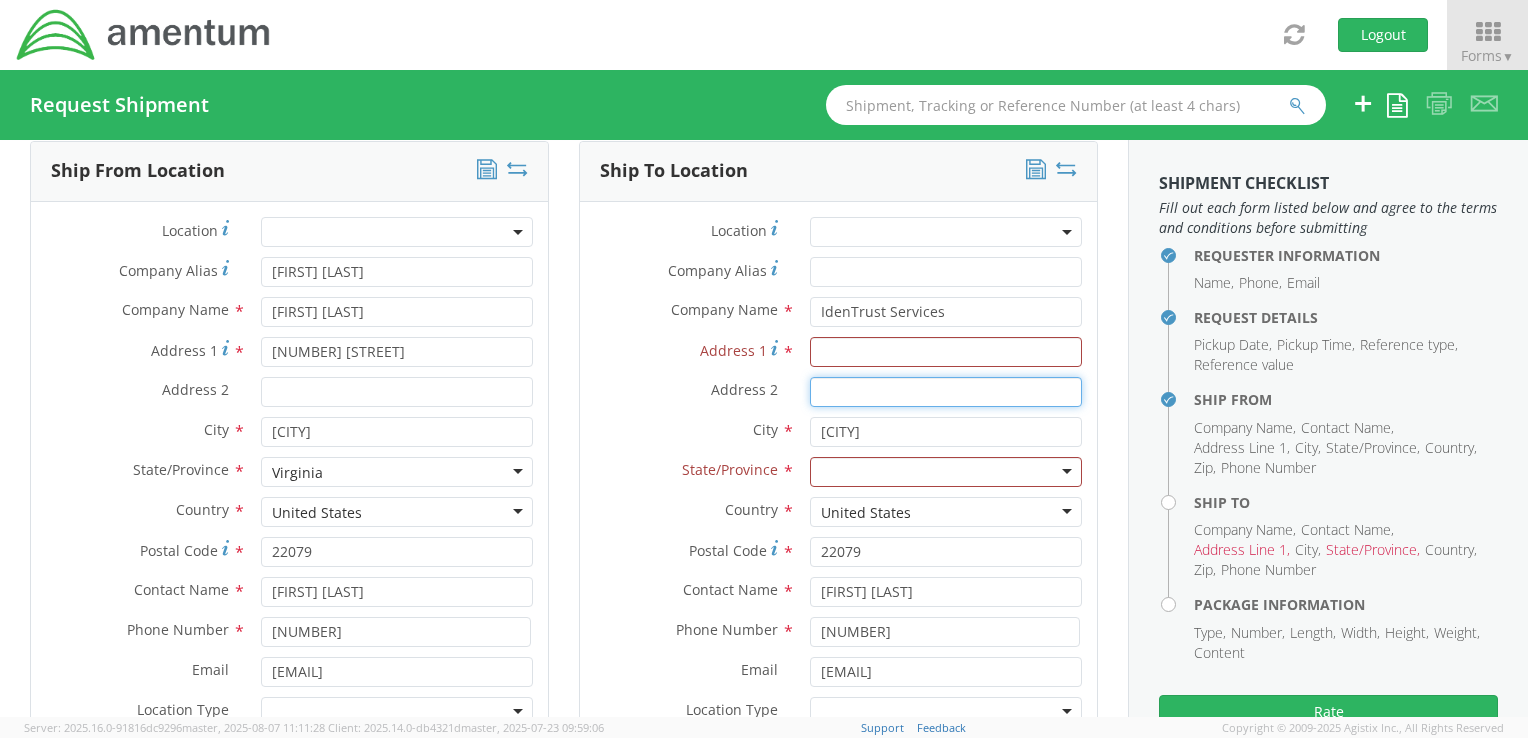 click on "Address 2        *" at bounding box center [946, 392] 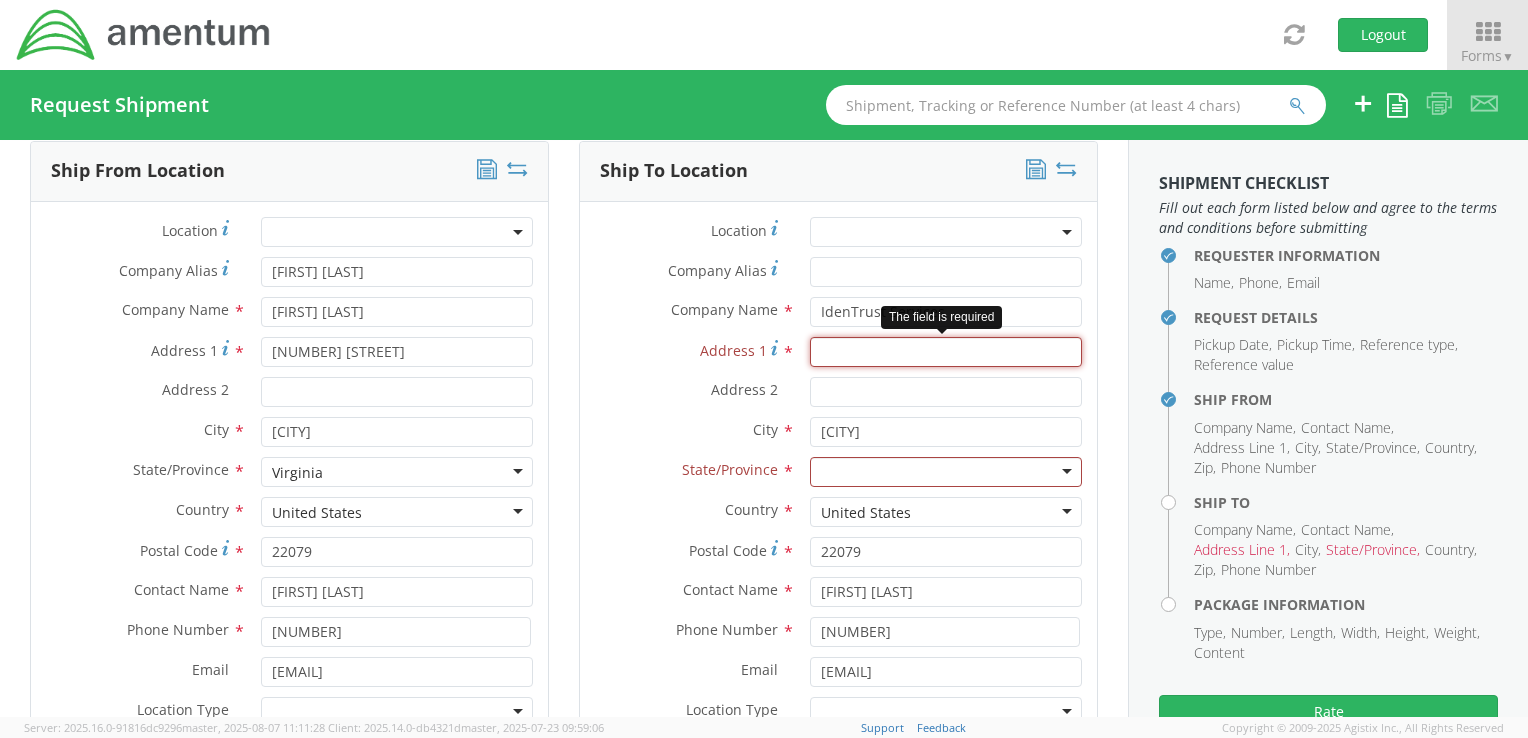 click on "Address 1        *" at bounding box center [946, 352] 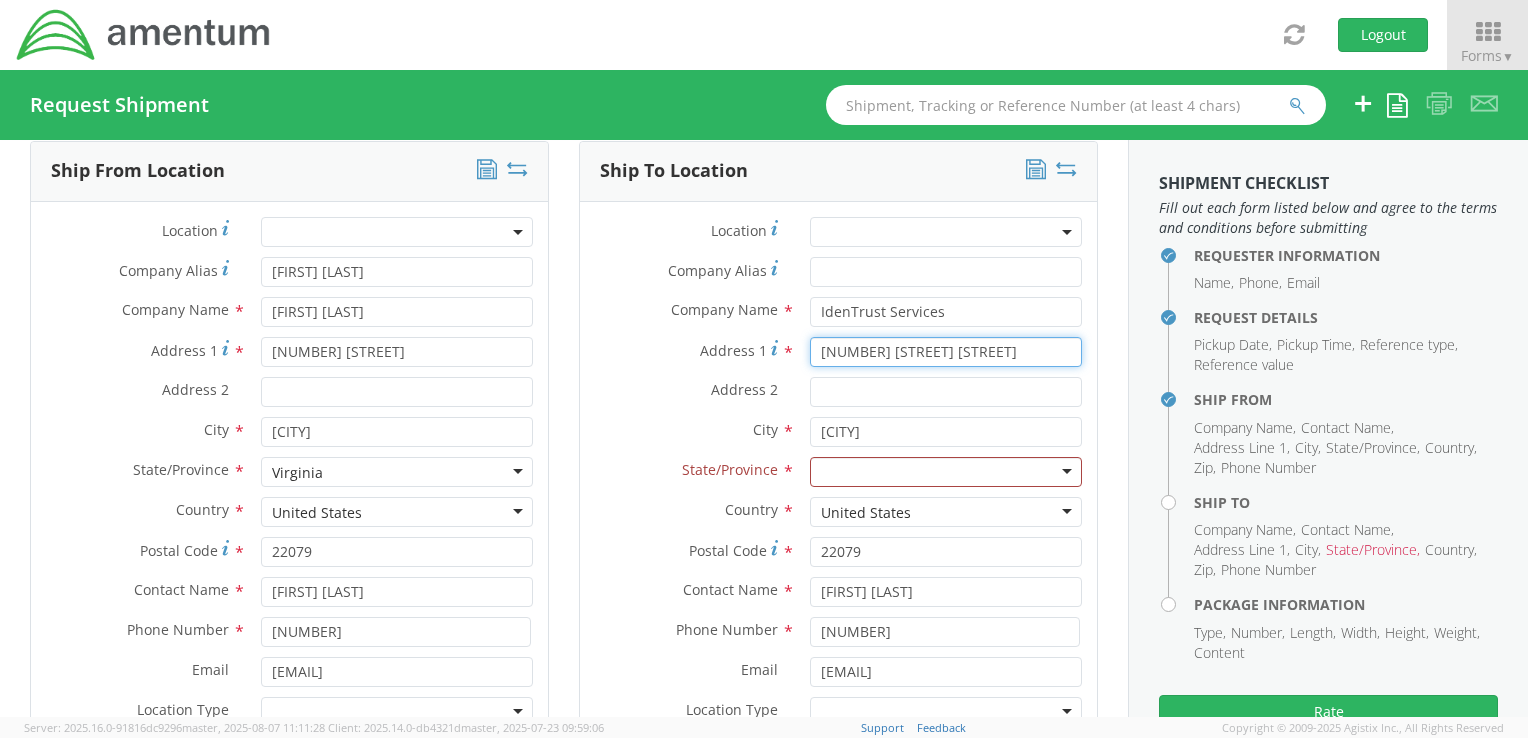 type on "[NUMBER] [STREET] [STREET]" 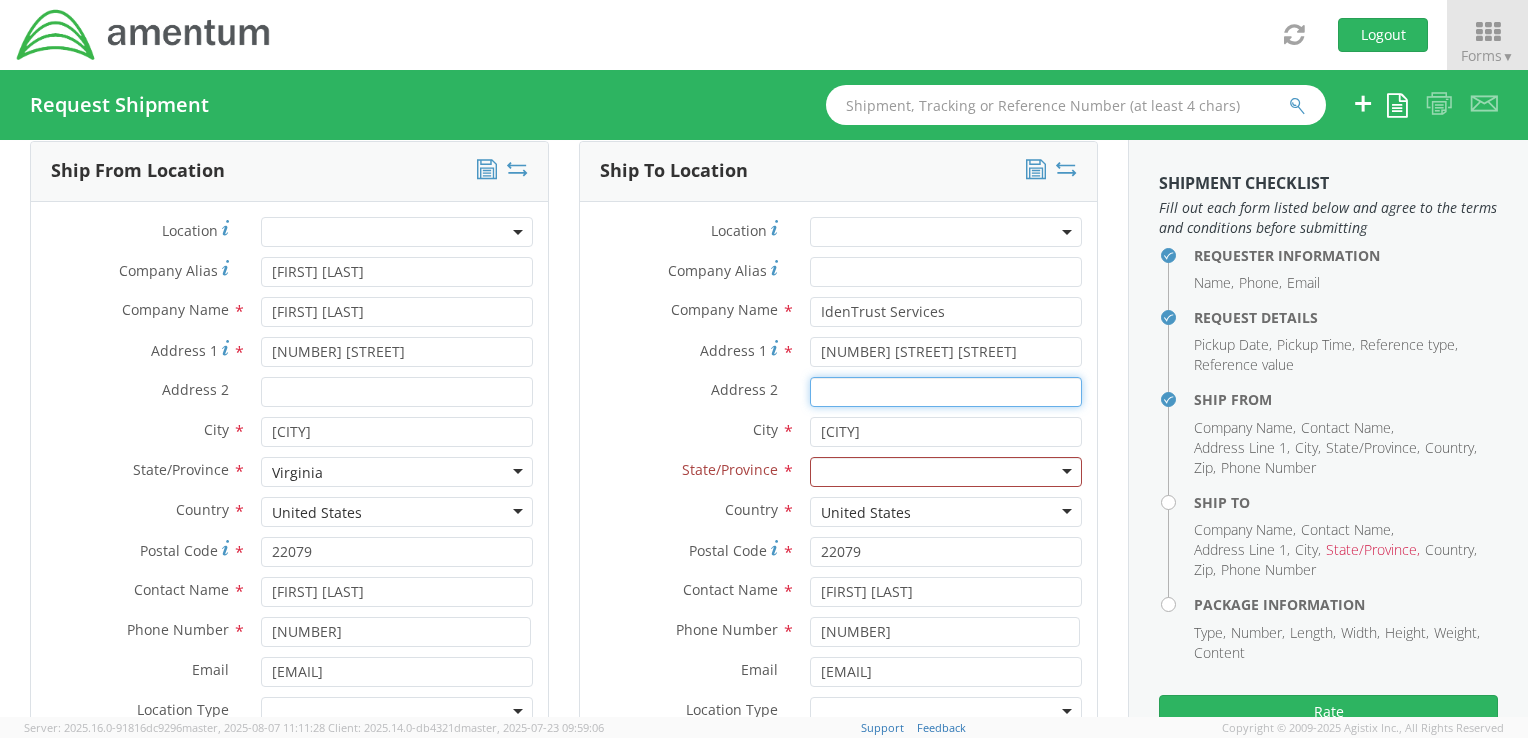 click on "Address 2        *" at bounding box center [946, 392] 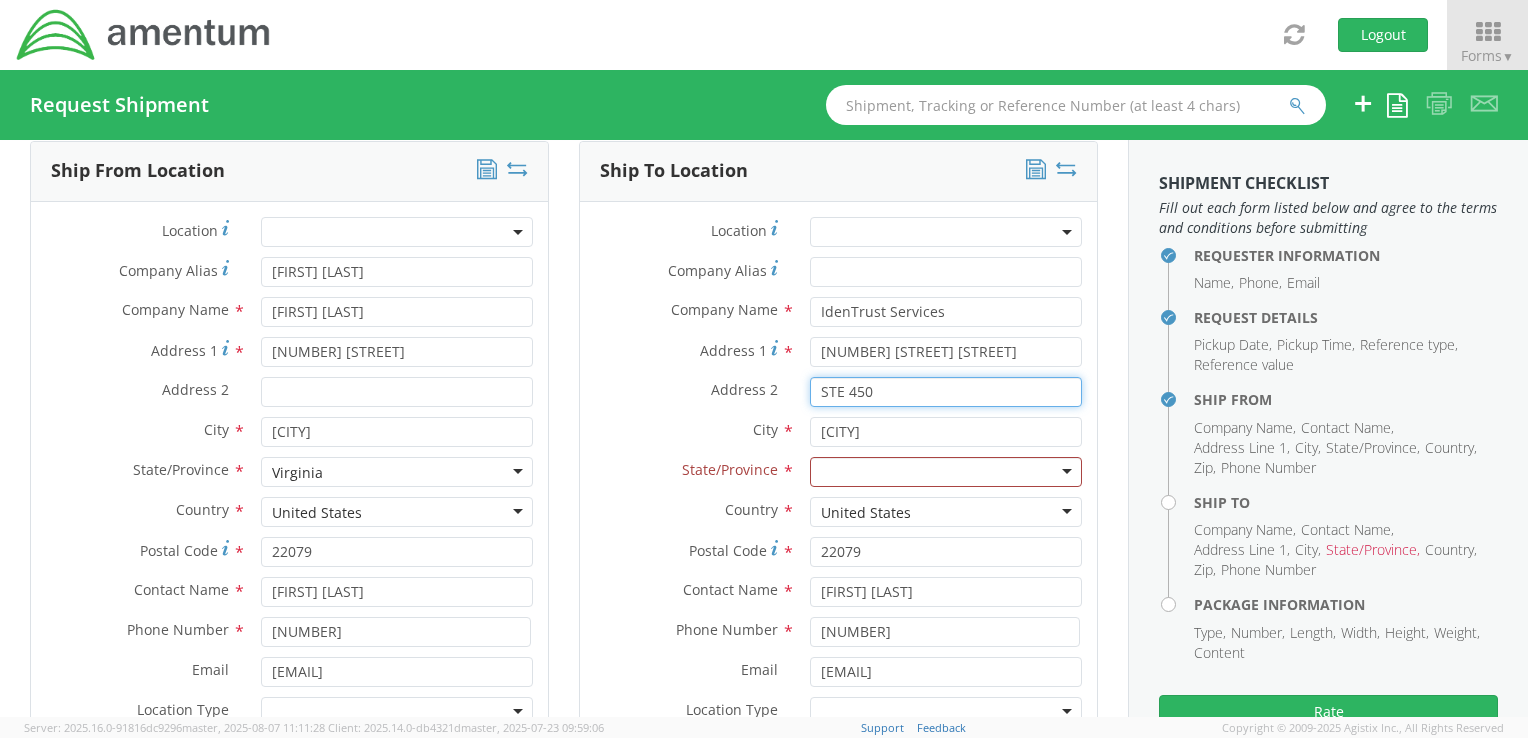 type on "STE 450" 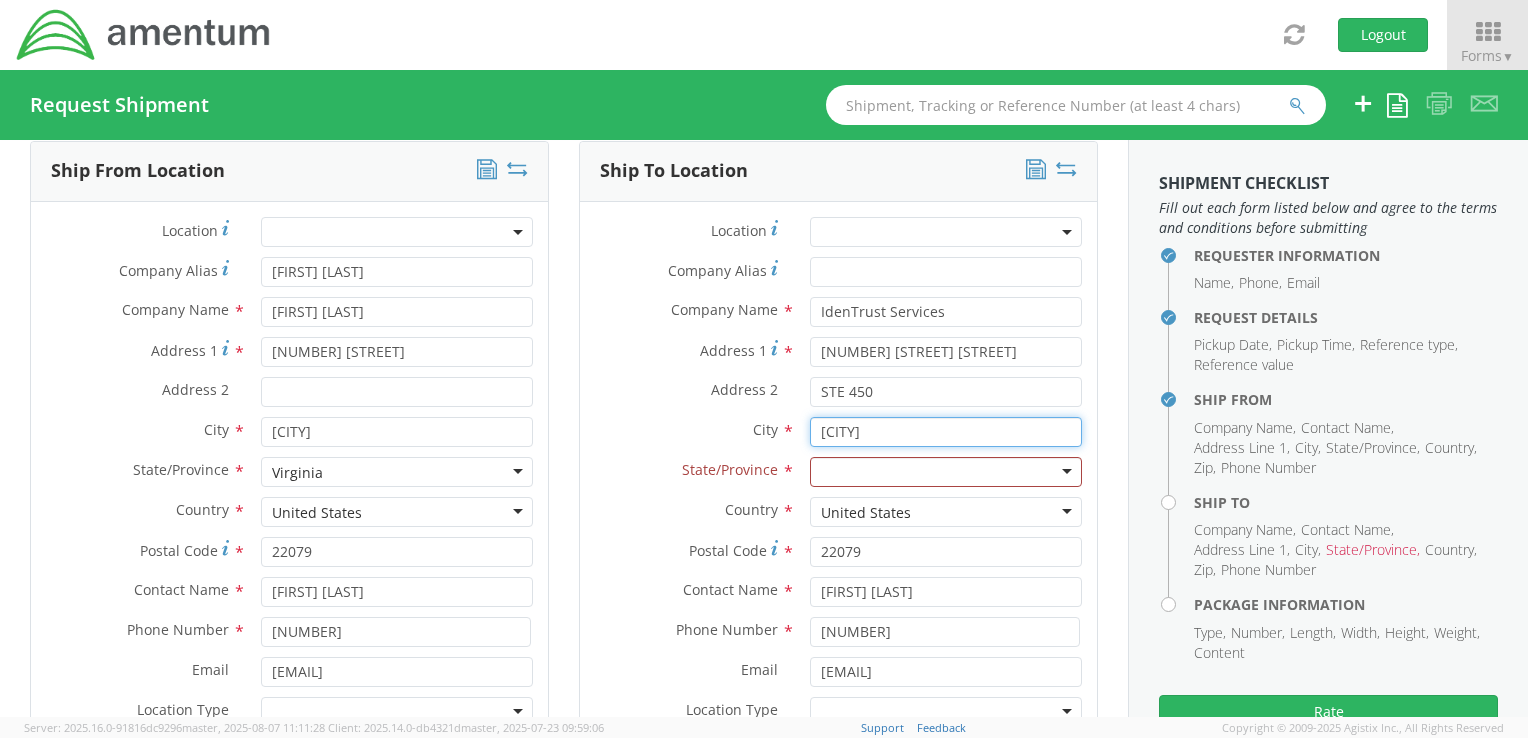 click on "[CITY]" at bounding box center (946, 432) 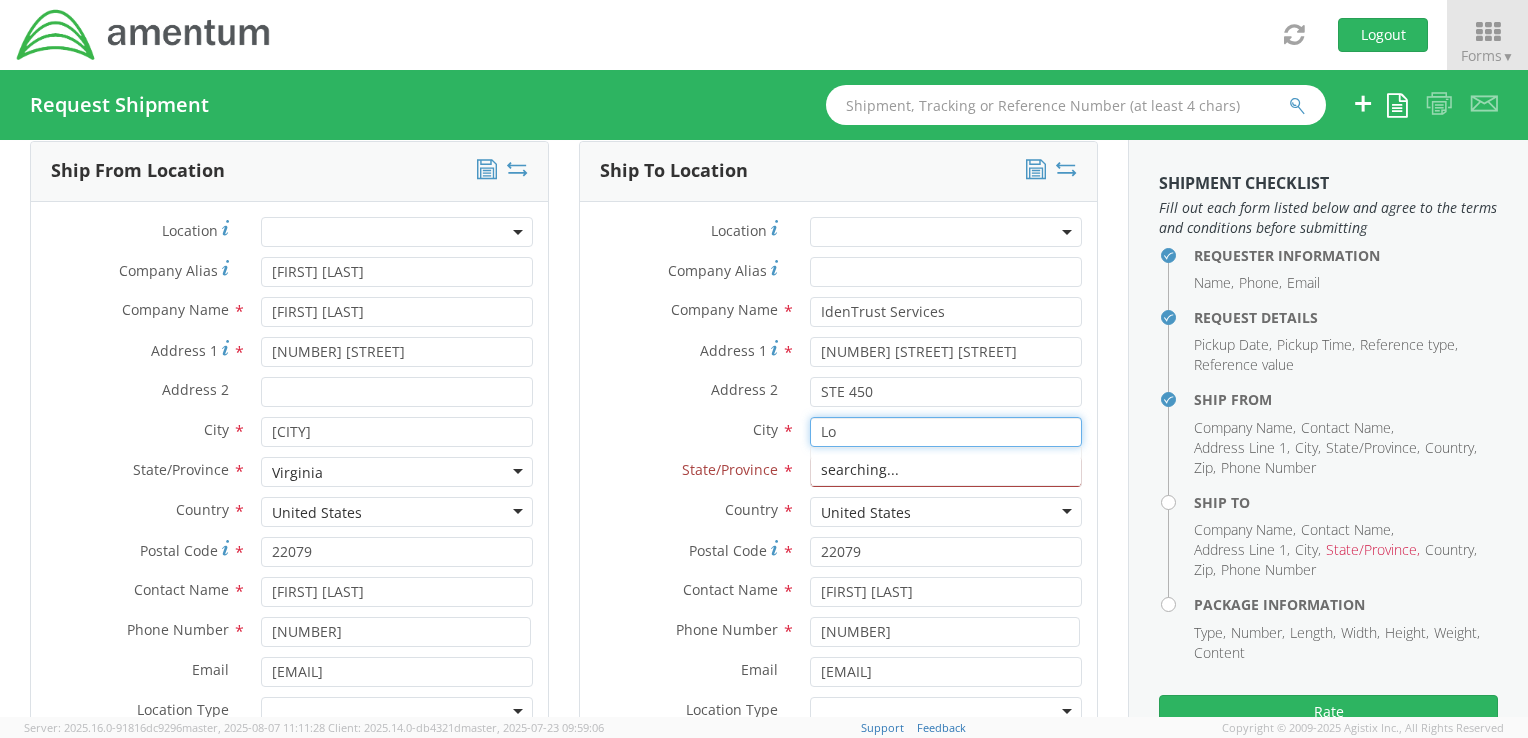 type on "L" 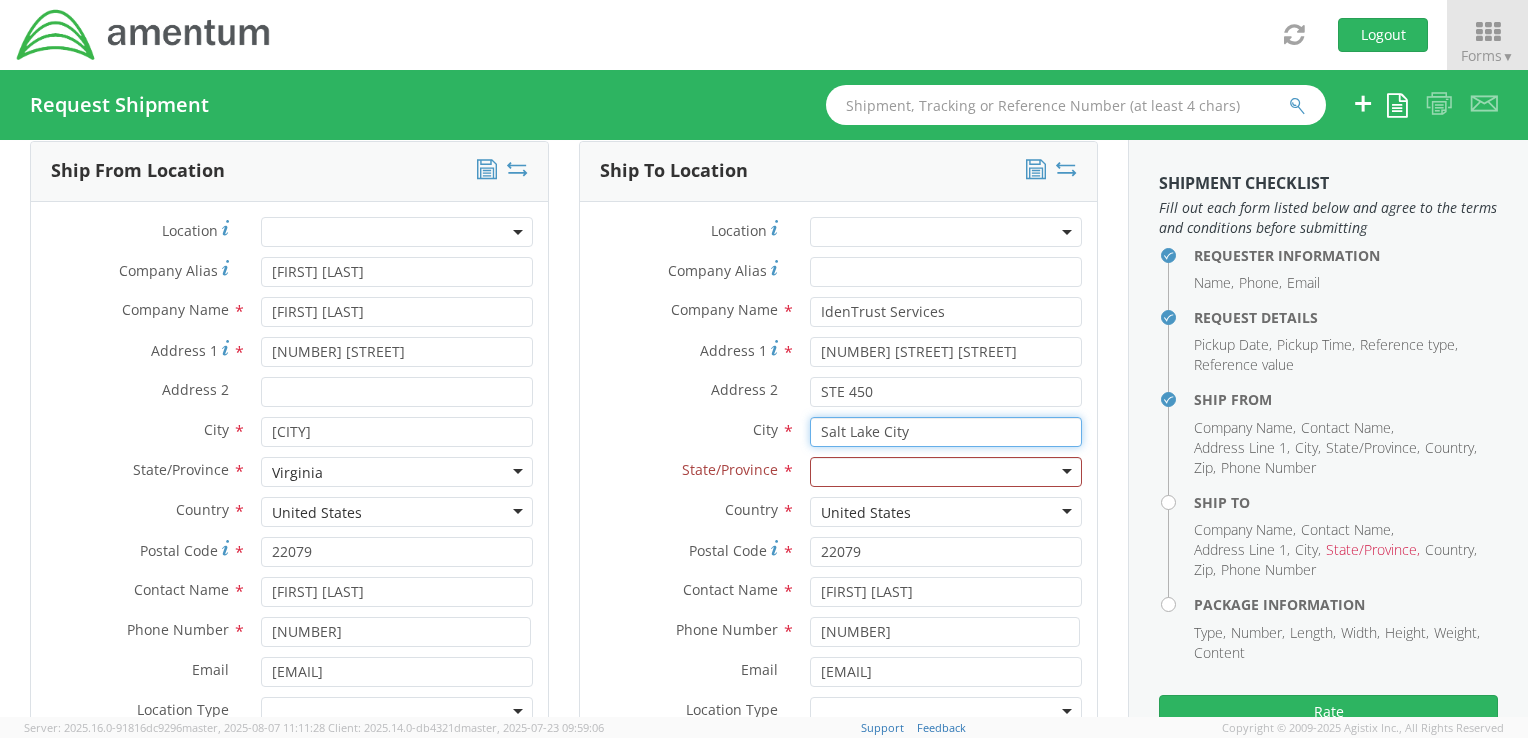 type on "Salt Lake City" 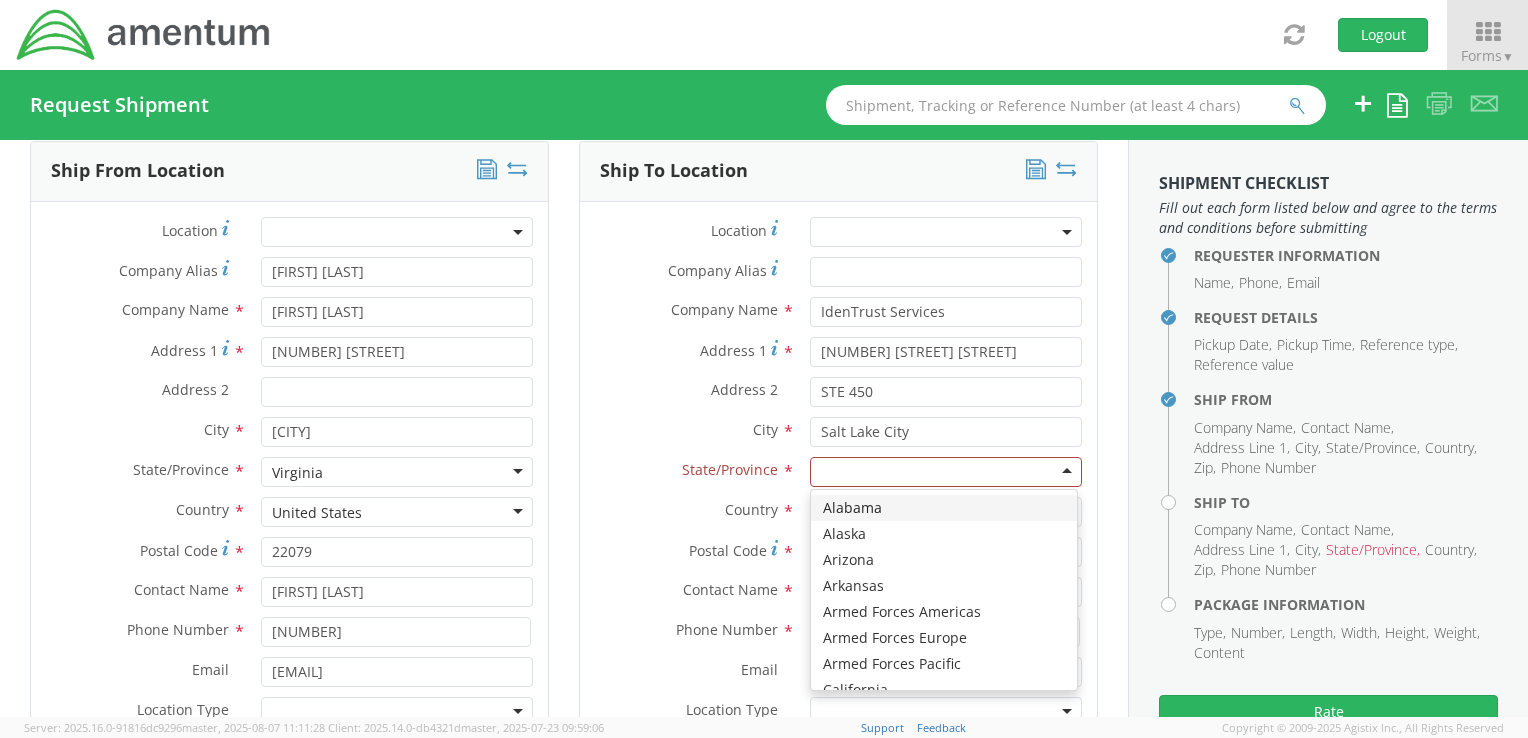 click at bounding box center [946, 472] 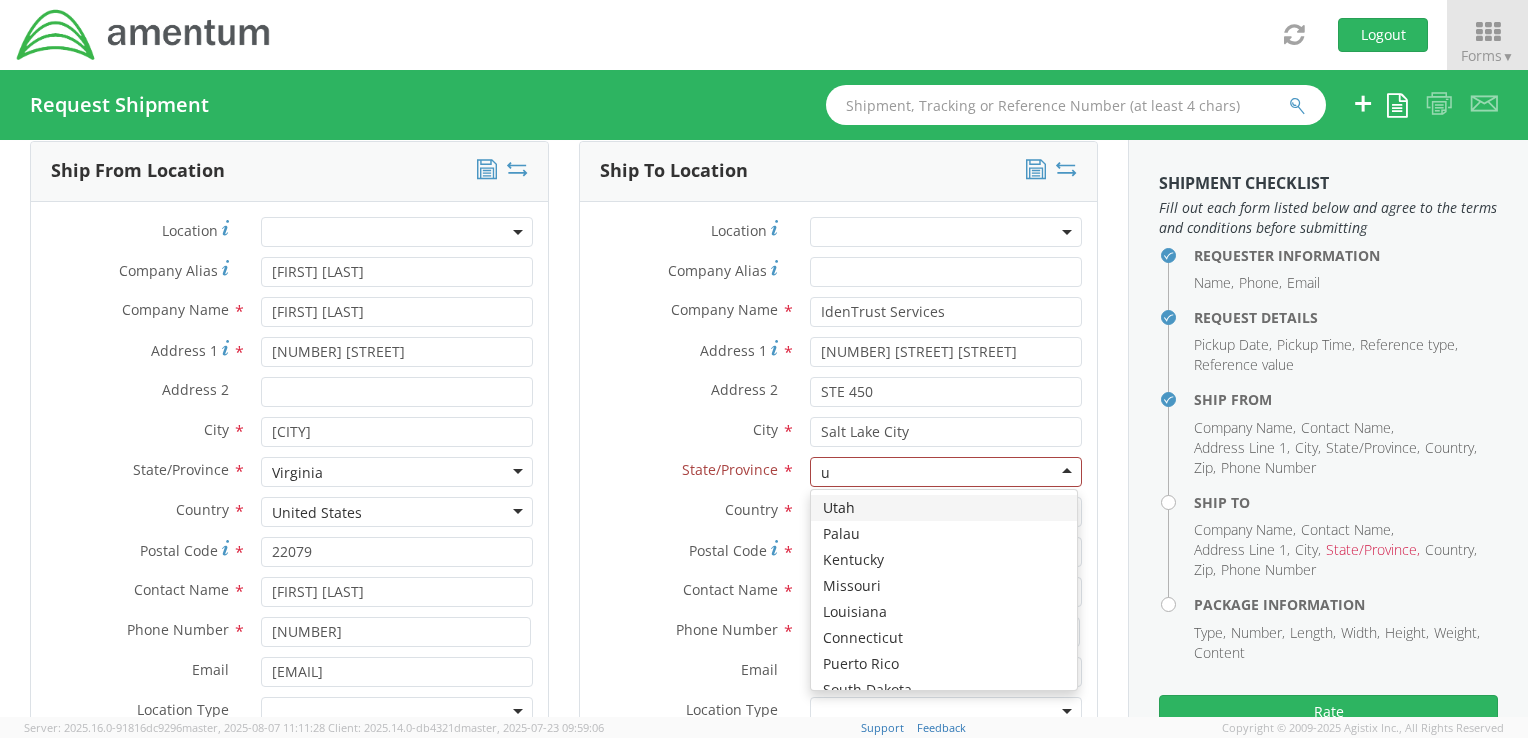type 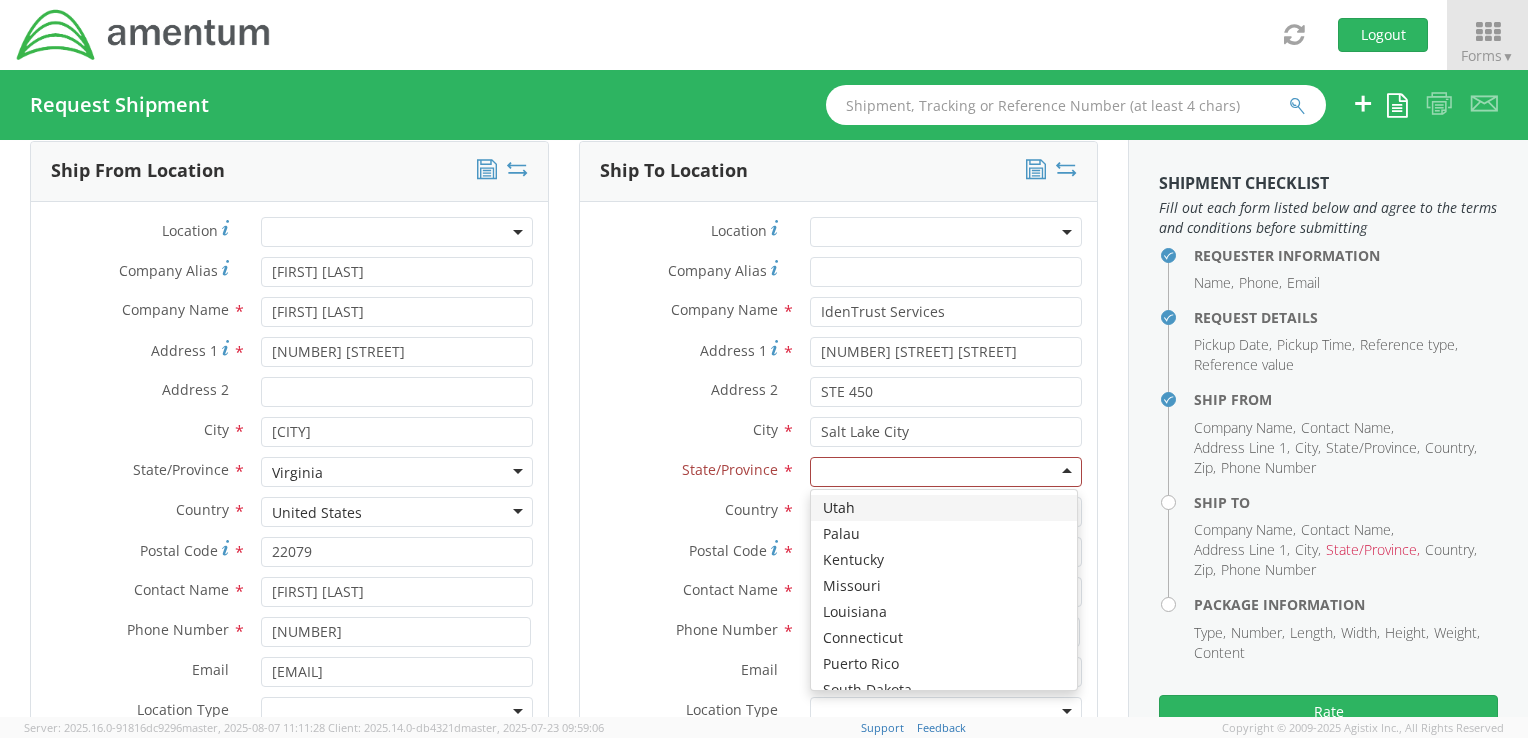 scroll, scrollTop: 0, scrollLeft: 0, axis: both 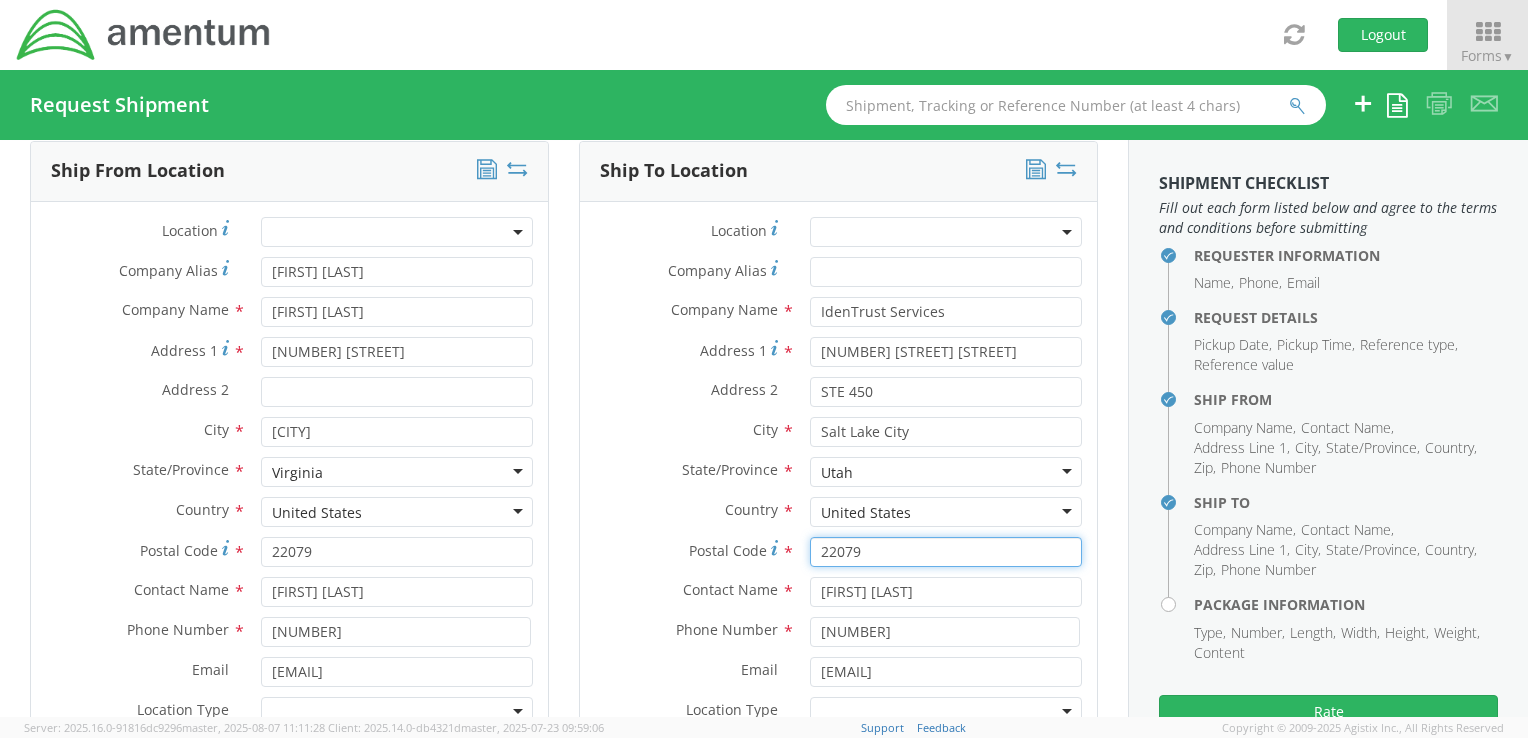 click on "22079" at bounding box center [946, 552] 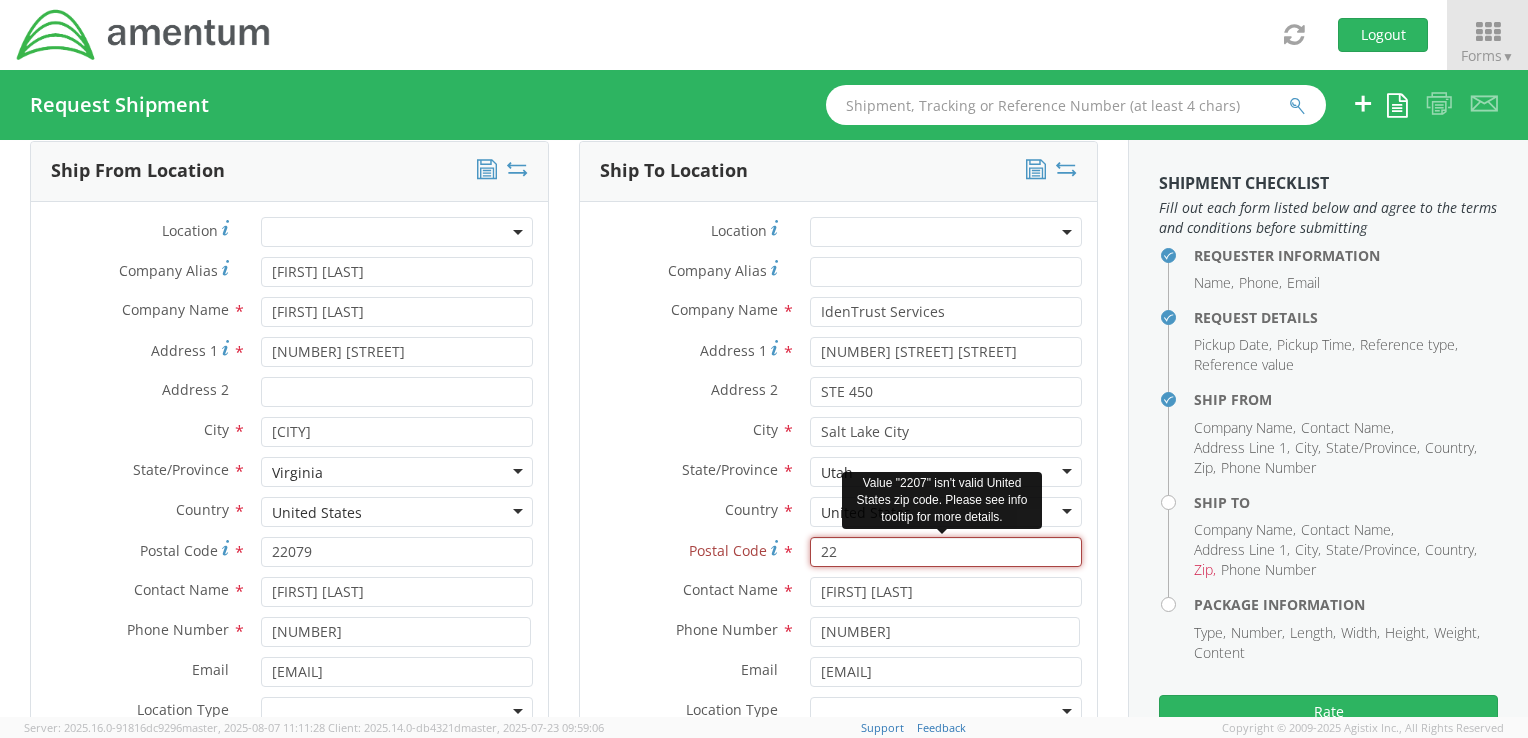 type on "2" 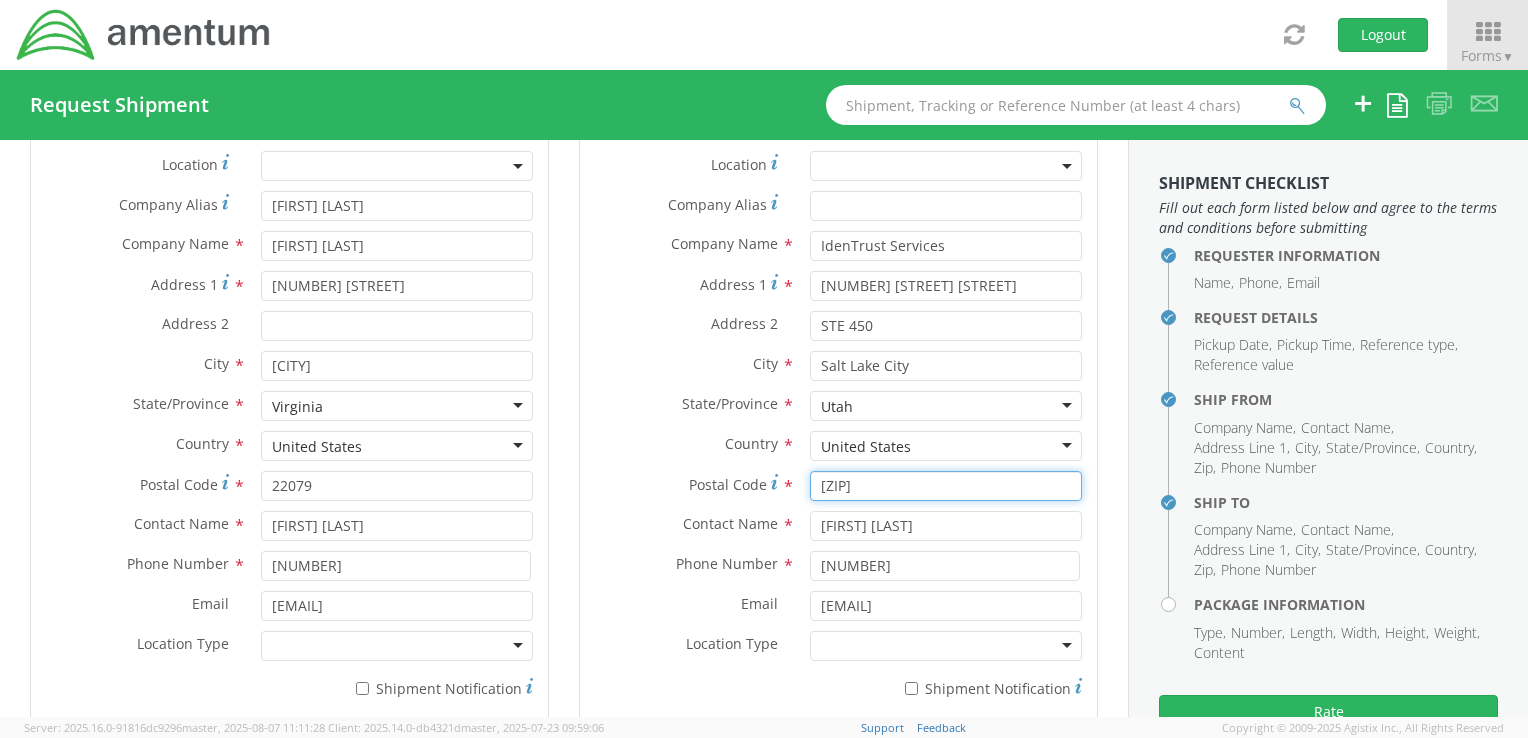 scroll, scrollTop: 1009, scrollLeft: 0, axis: vertical 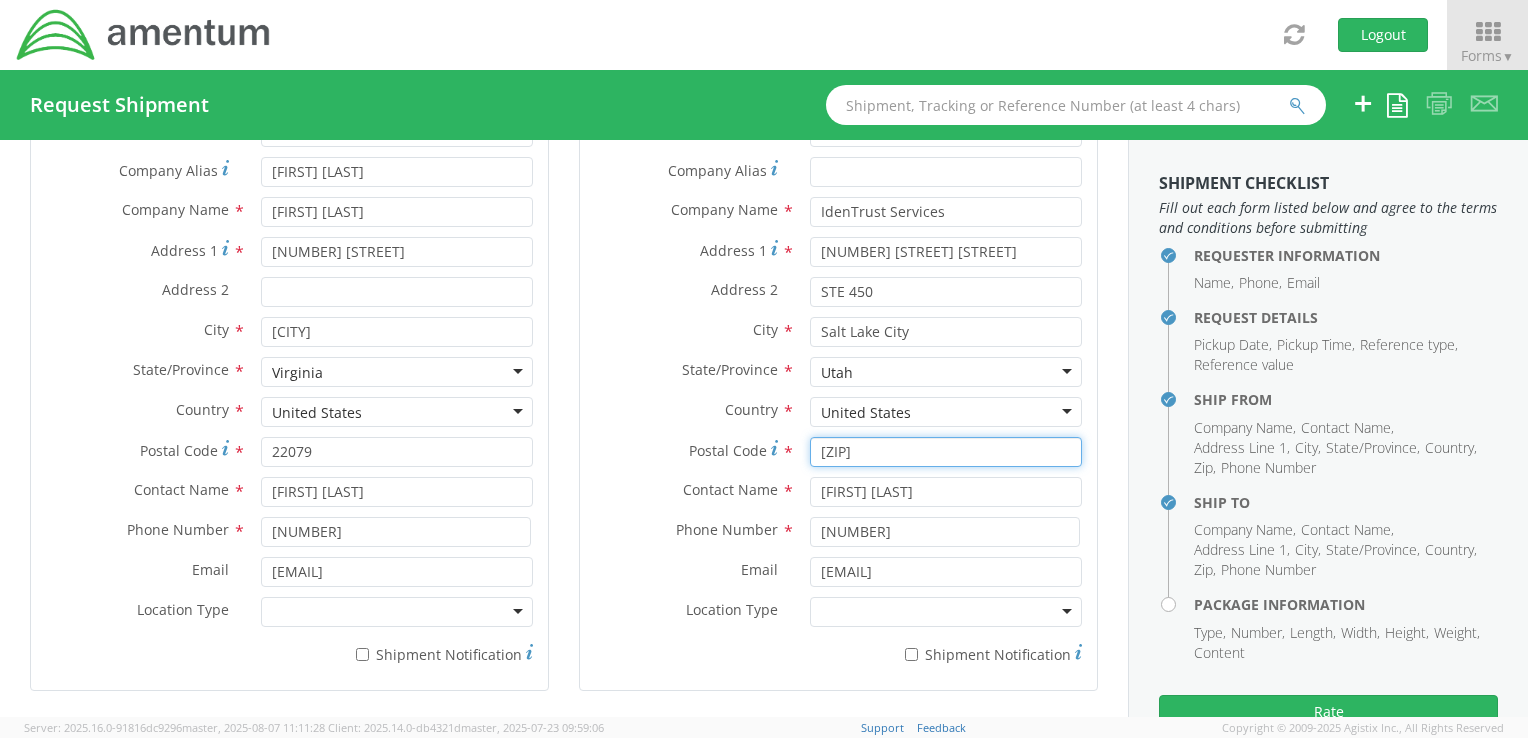 type on "[ZIP]" 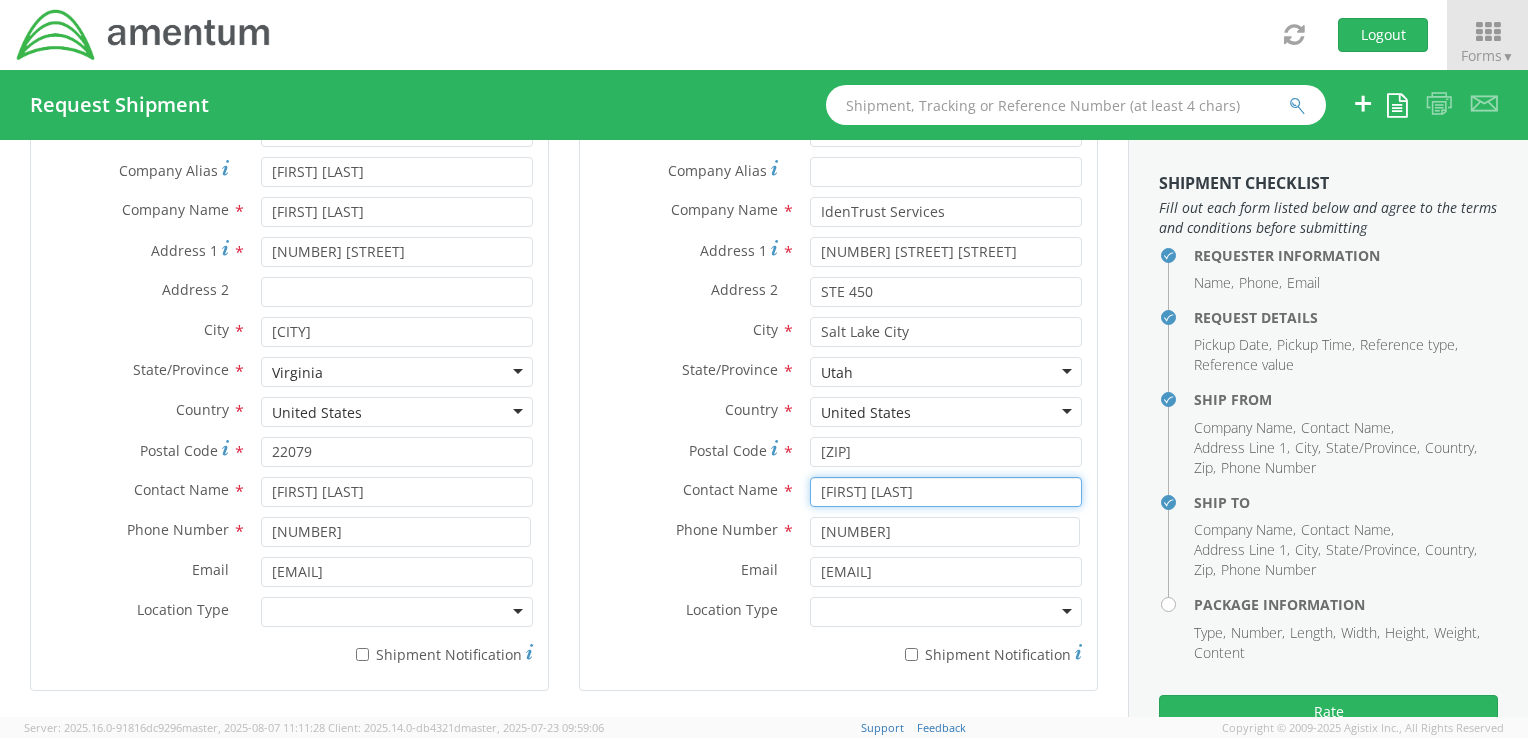 click on "[FIRST] [LAST]" at bounding box center (946, 492) 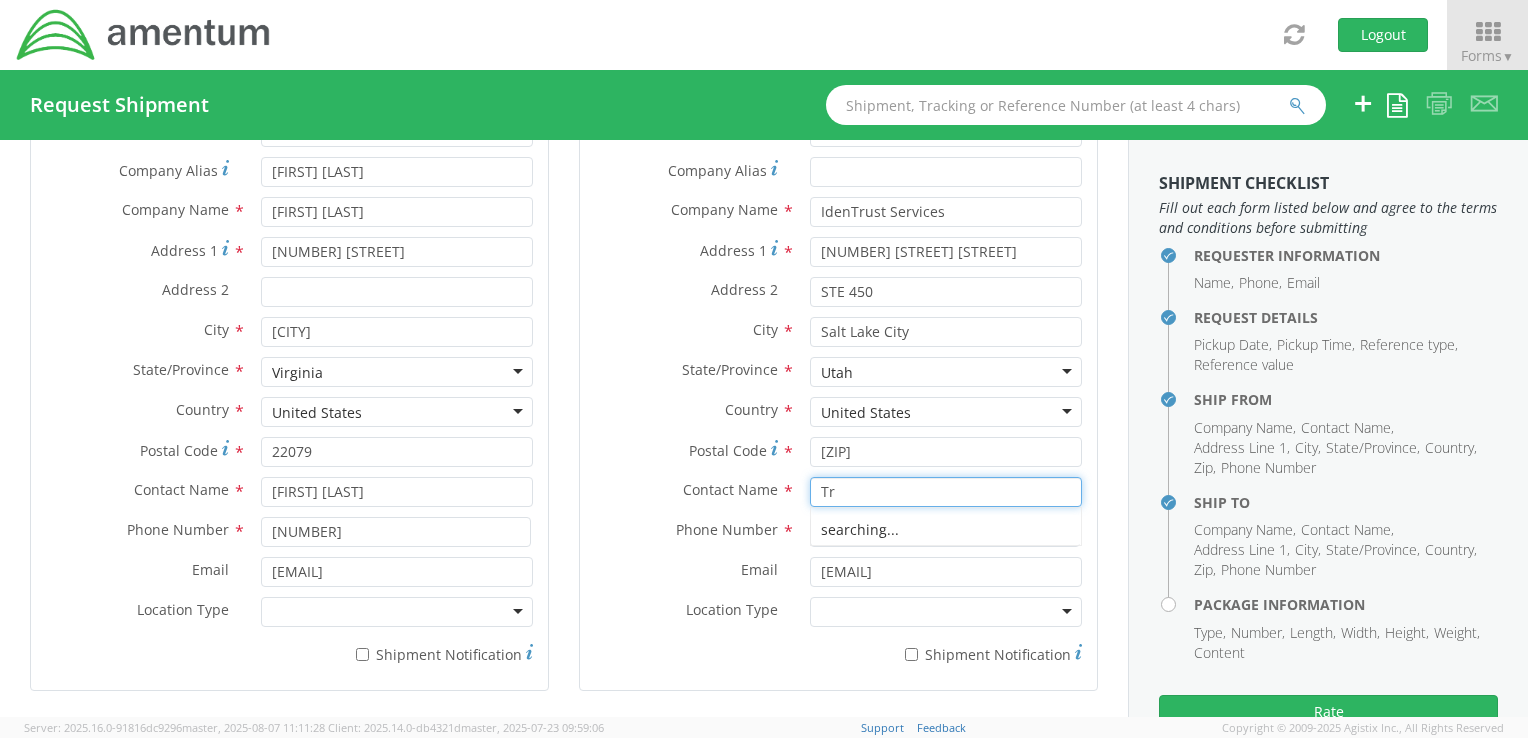 type on "T" 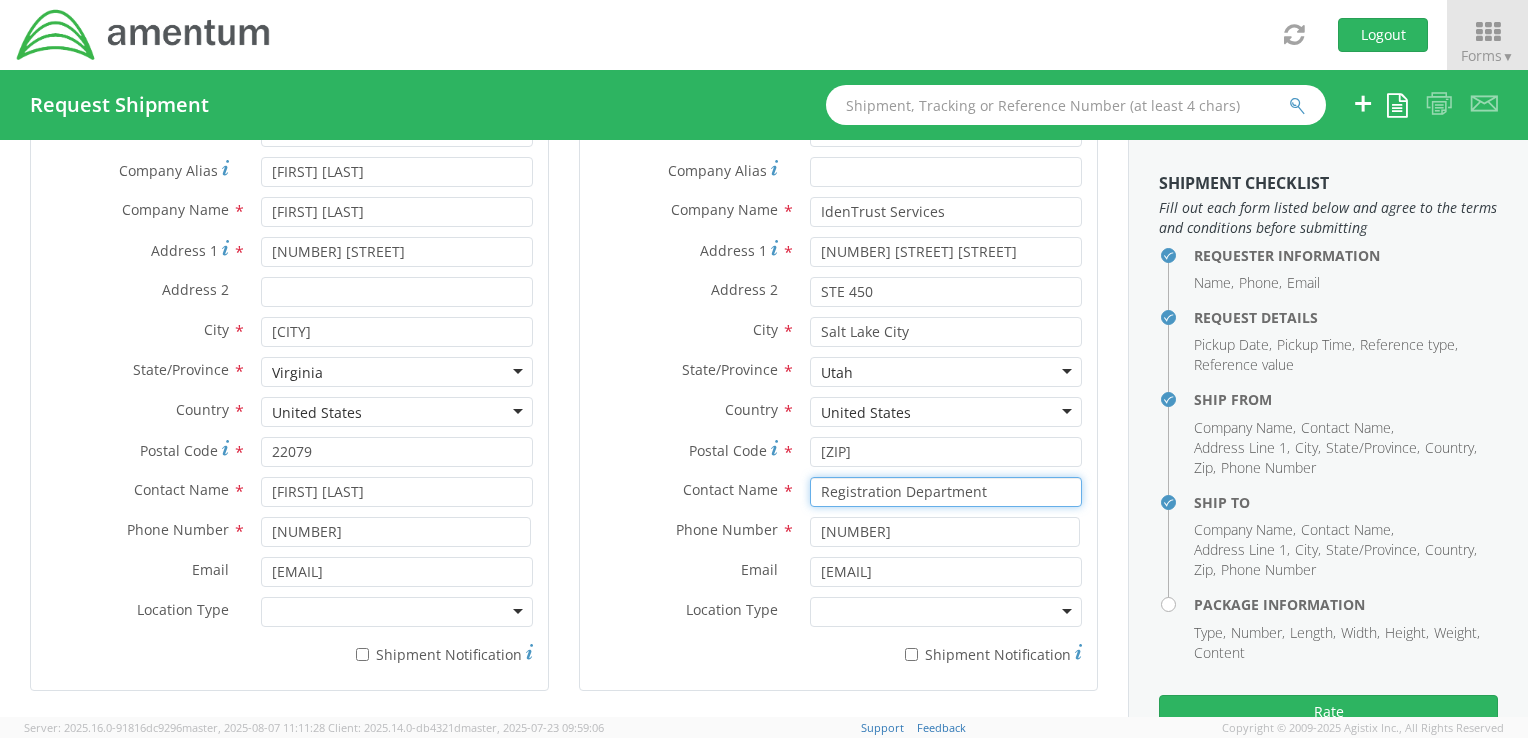 type on "Registration Department" 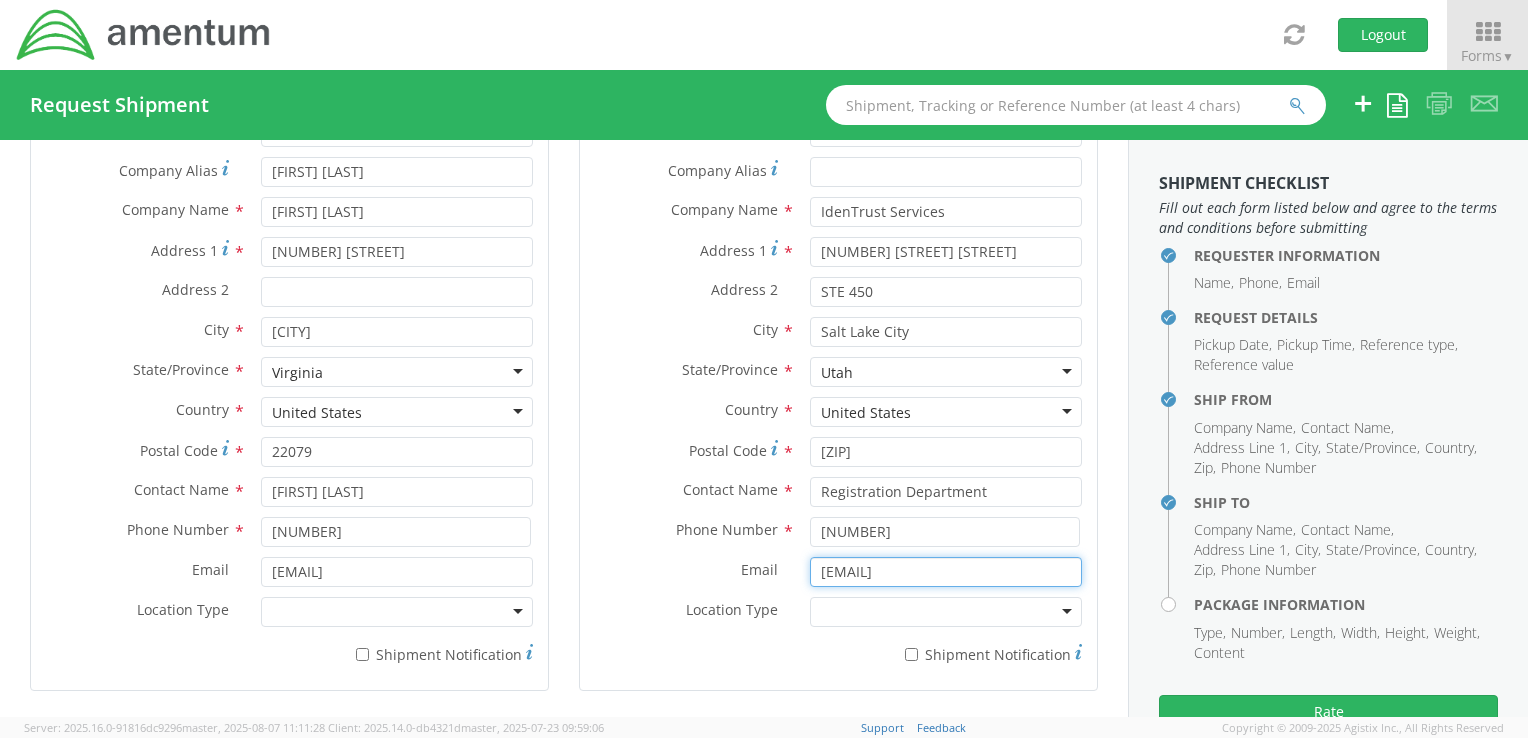 click on "[EMAIL]" at bounding box center (946, 572) 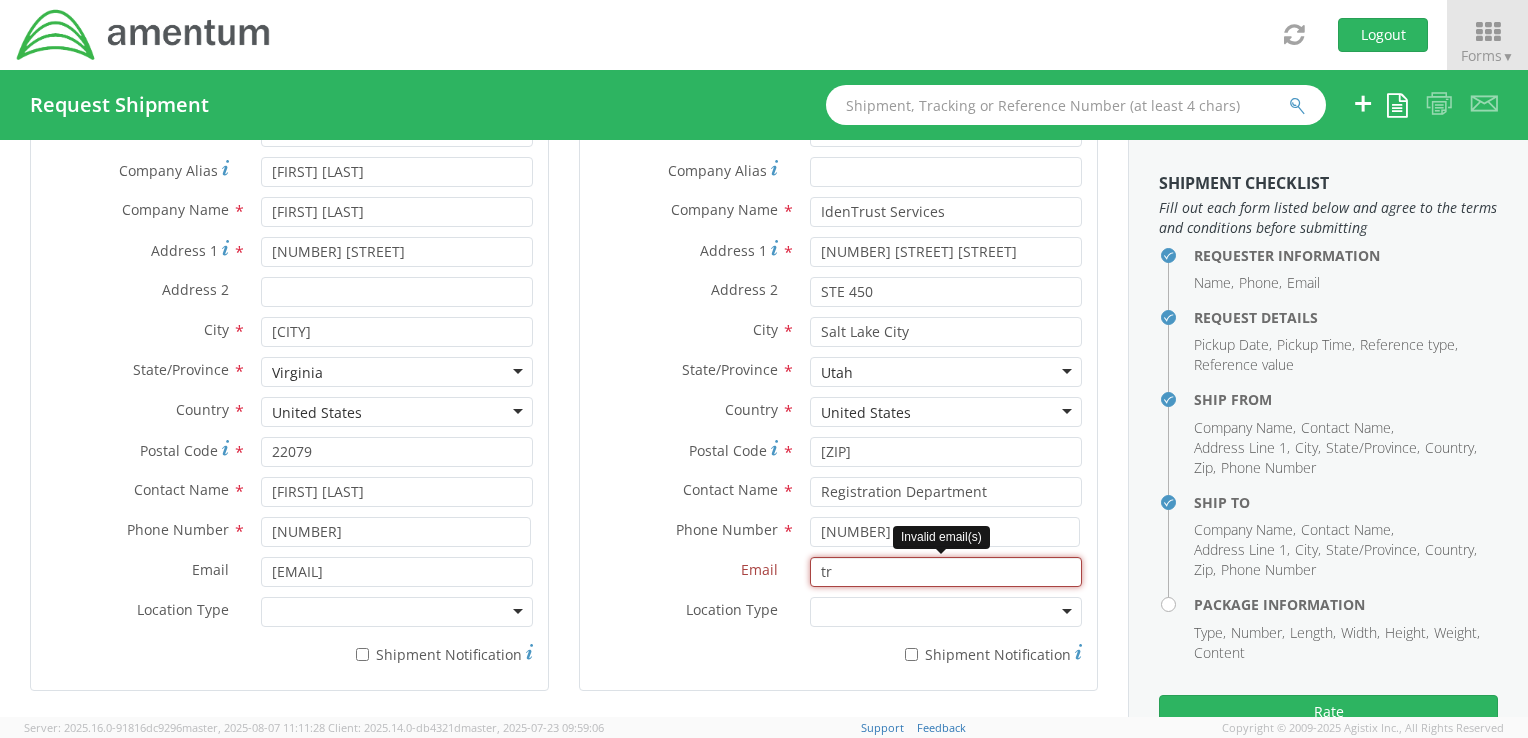type on "t" 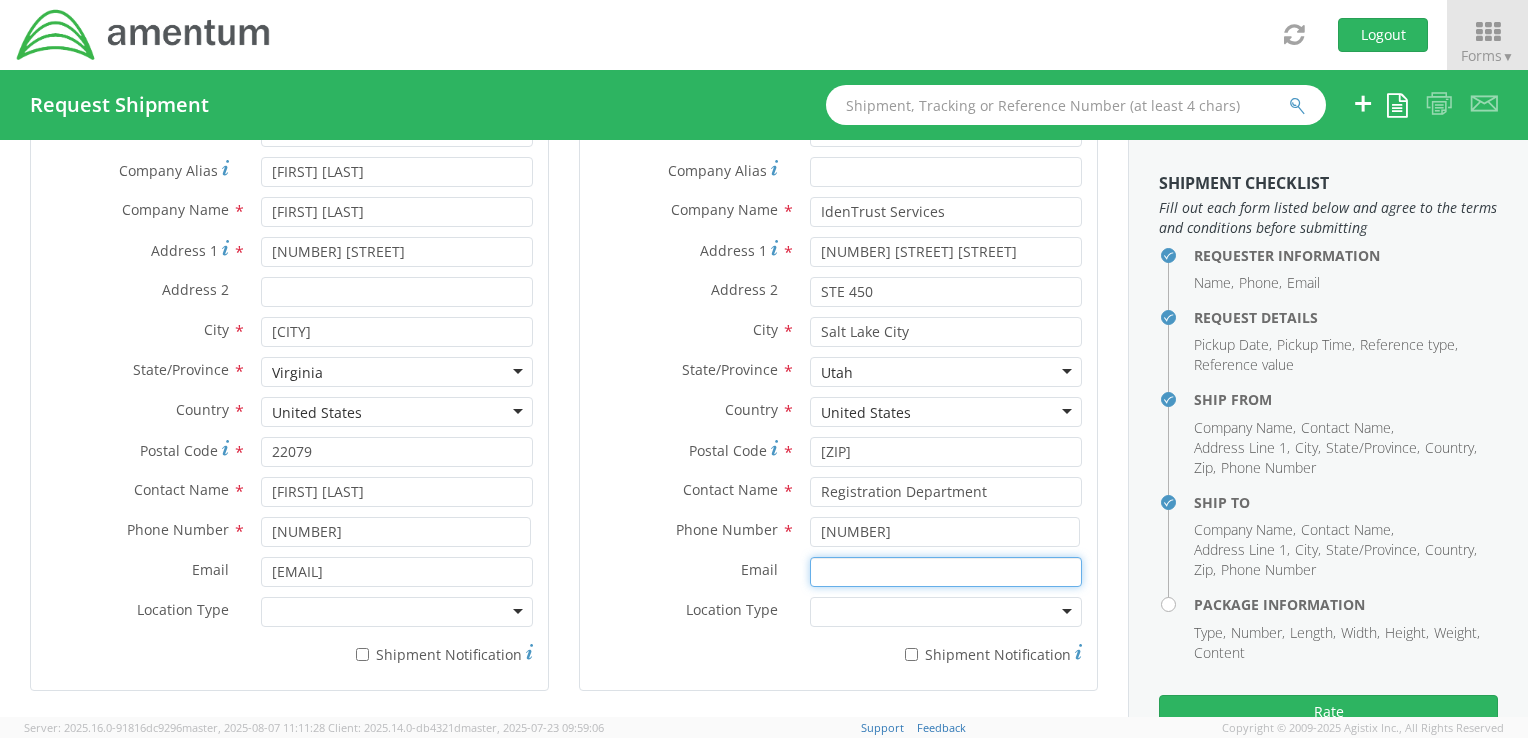 type 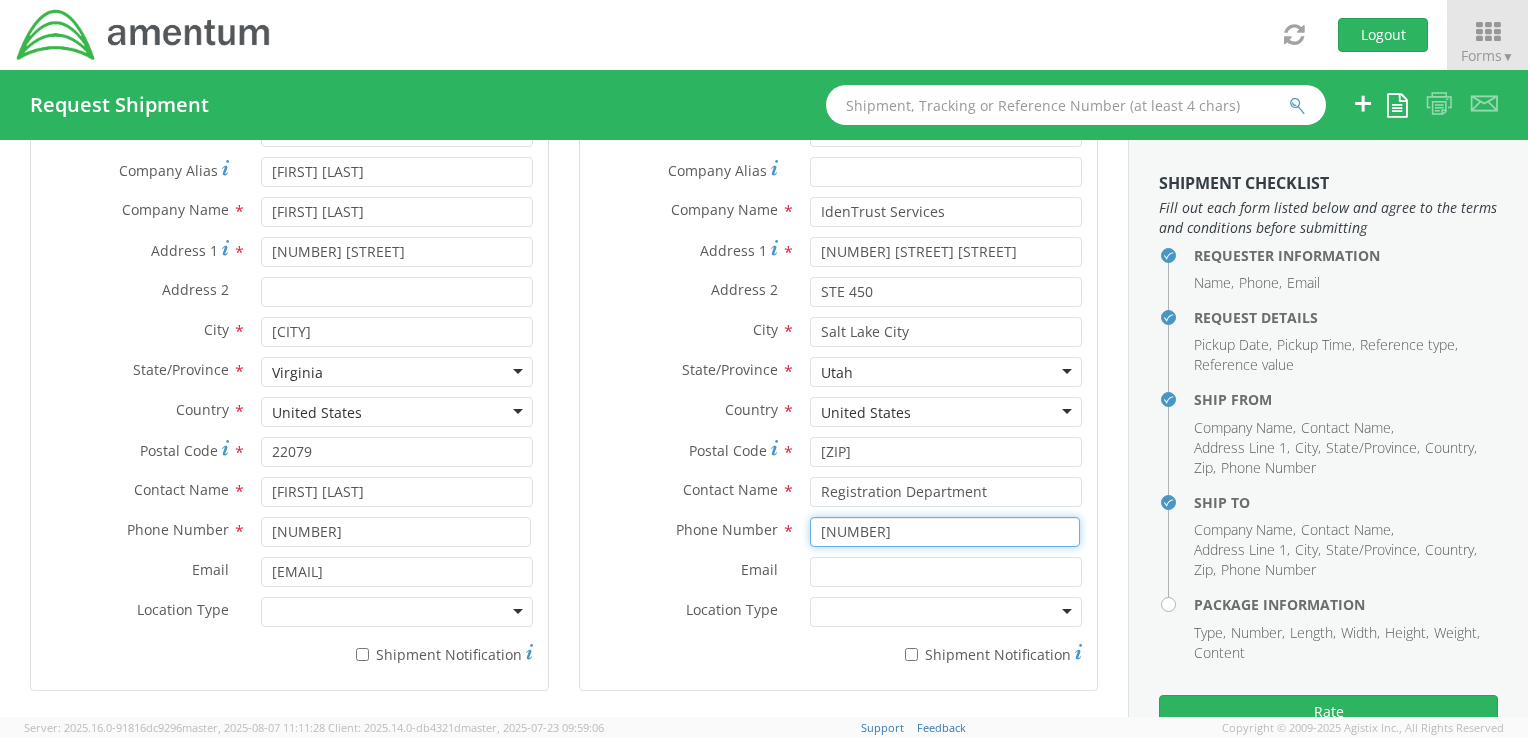 click on "[NUMBER]" at bounding box center (945, 532) 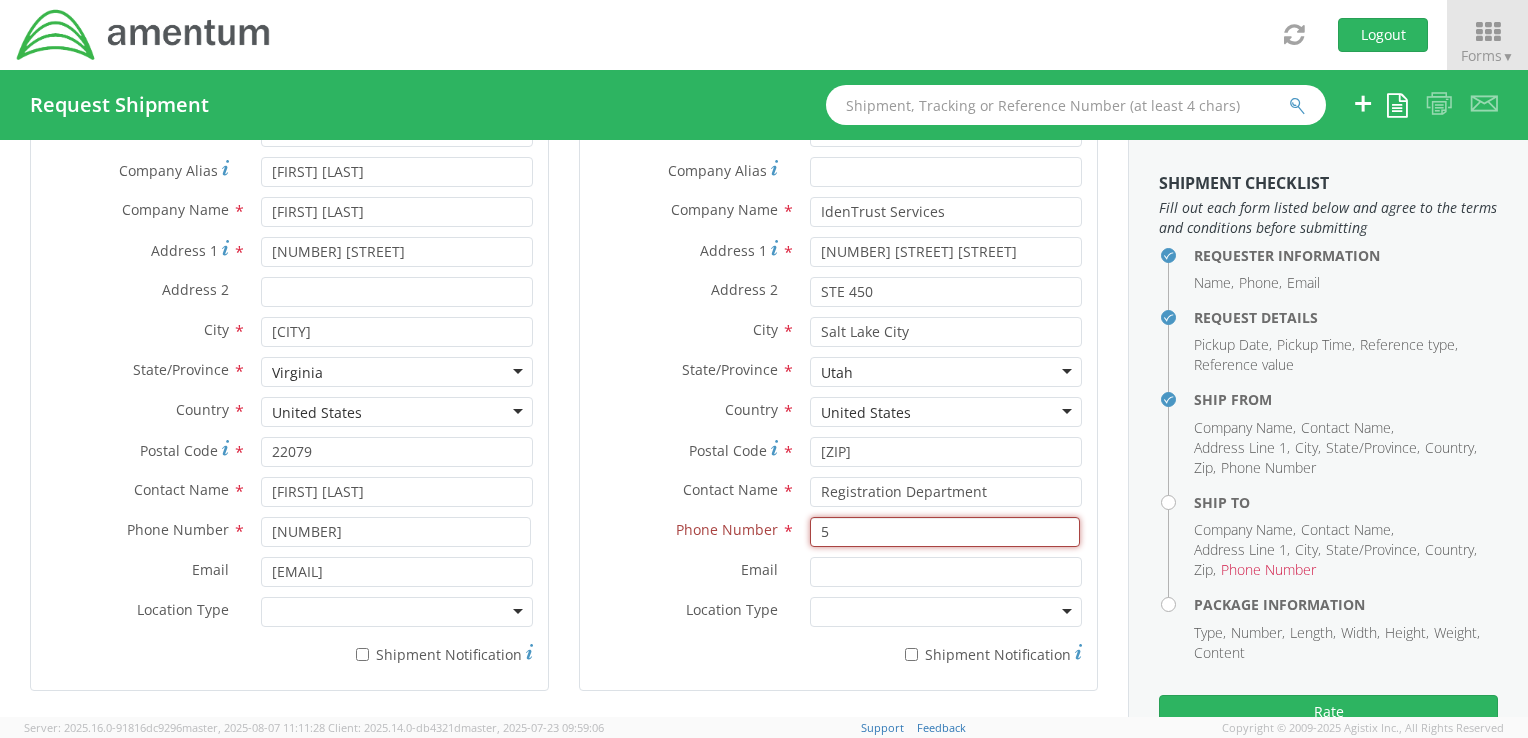 type on "5" 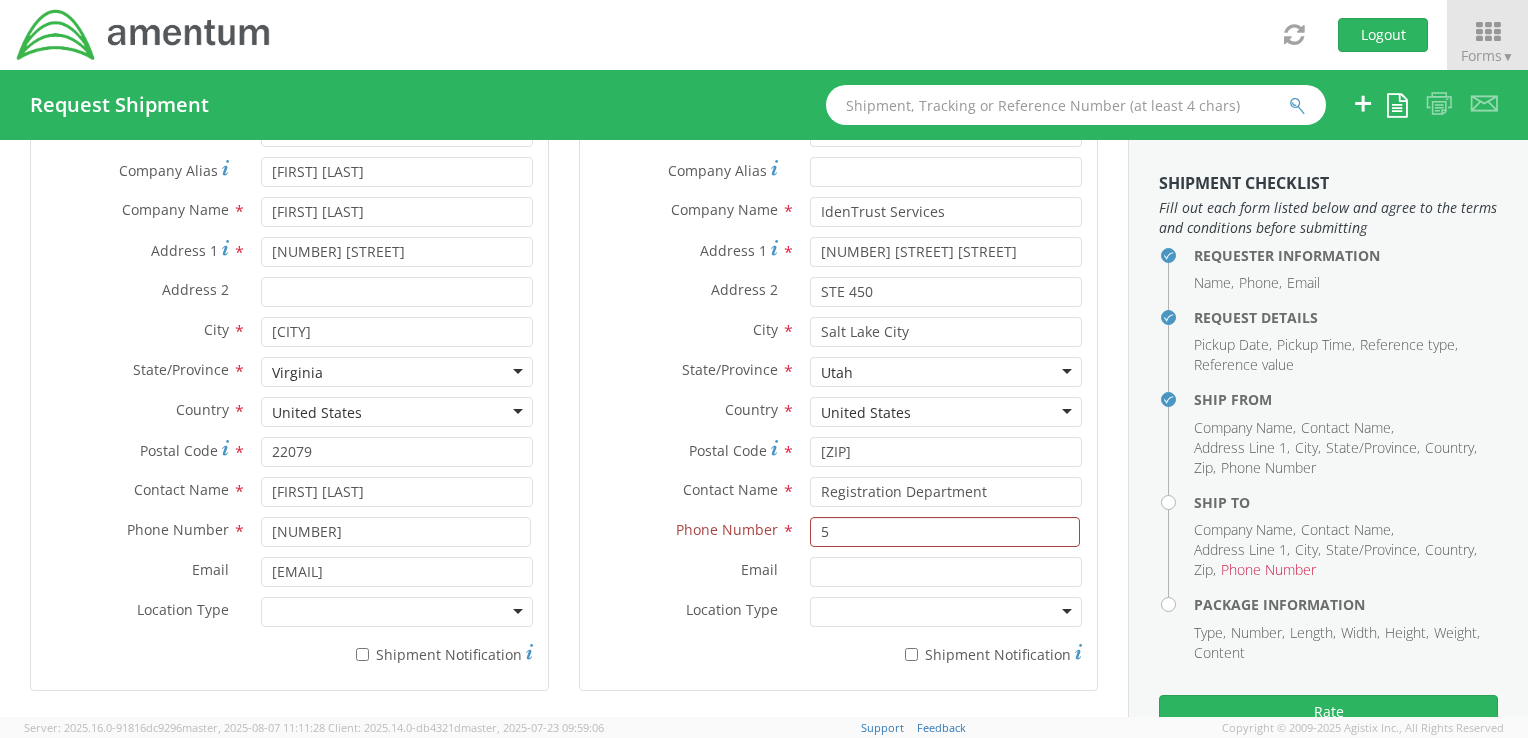 click at bounding box center [397, 612] 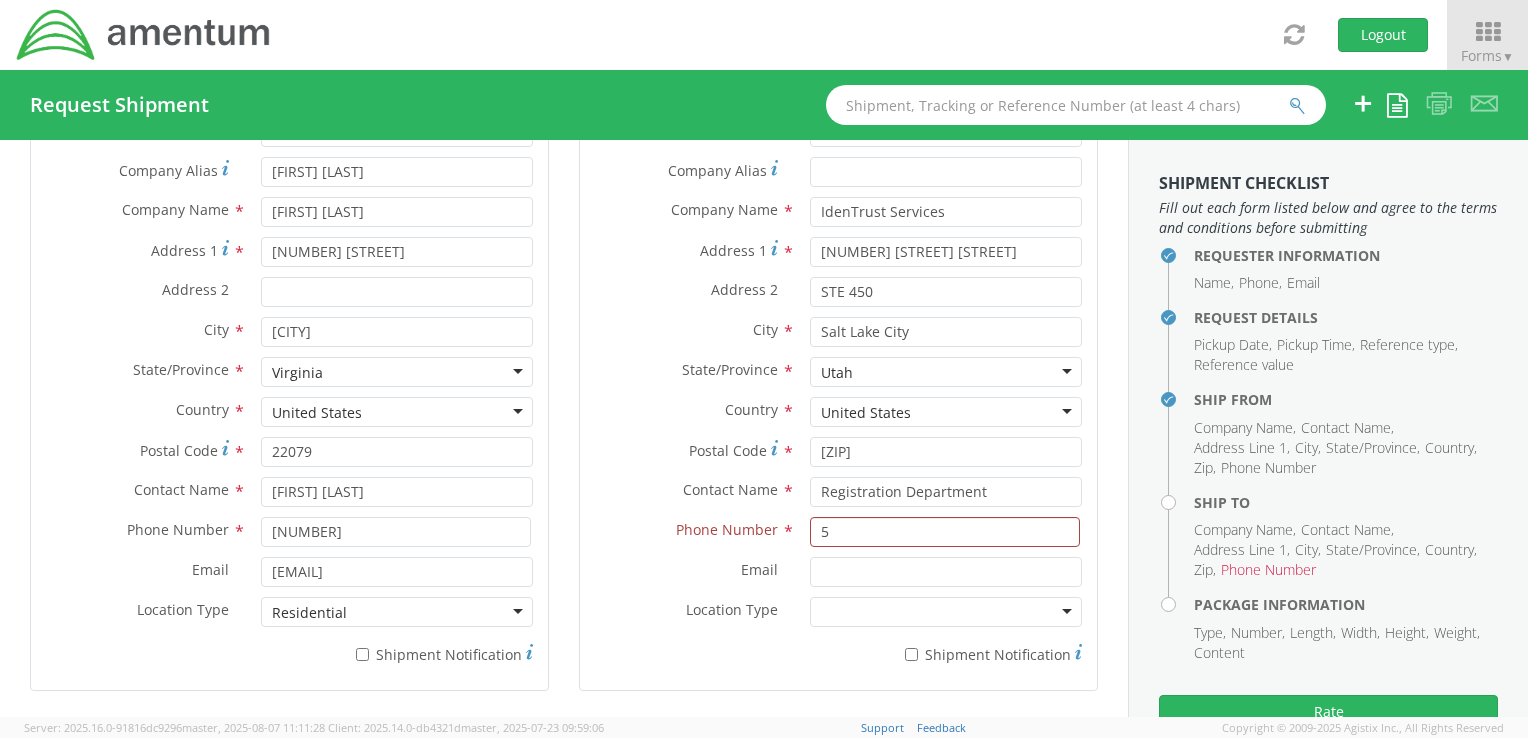 drag, startPoint x: 339, startPoint y: 706, endPoint x: 575, endPoint y: 693, distance: 236.35777 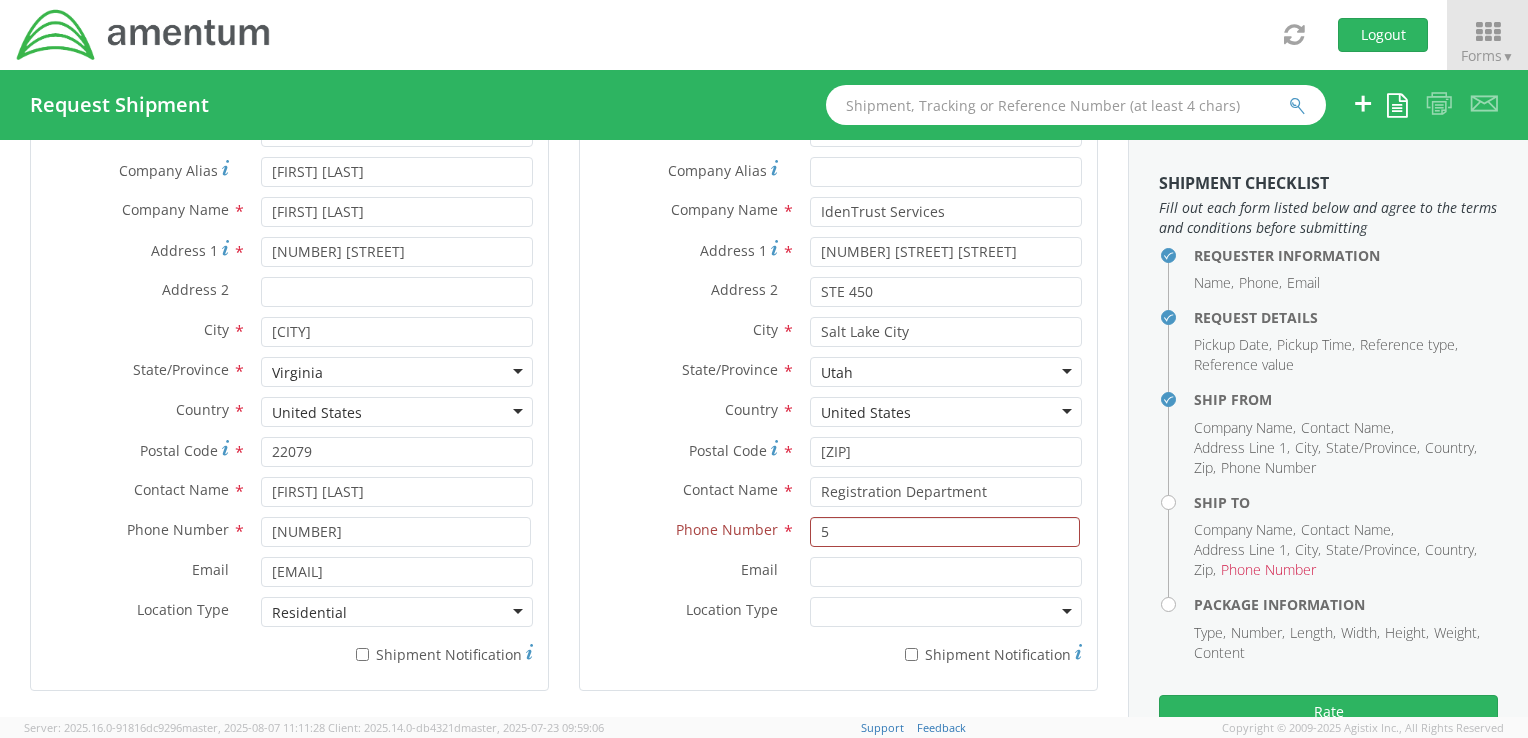 click at bounding box center (946, 612) 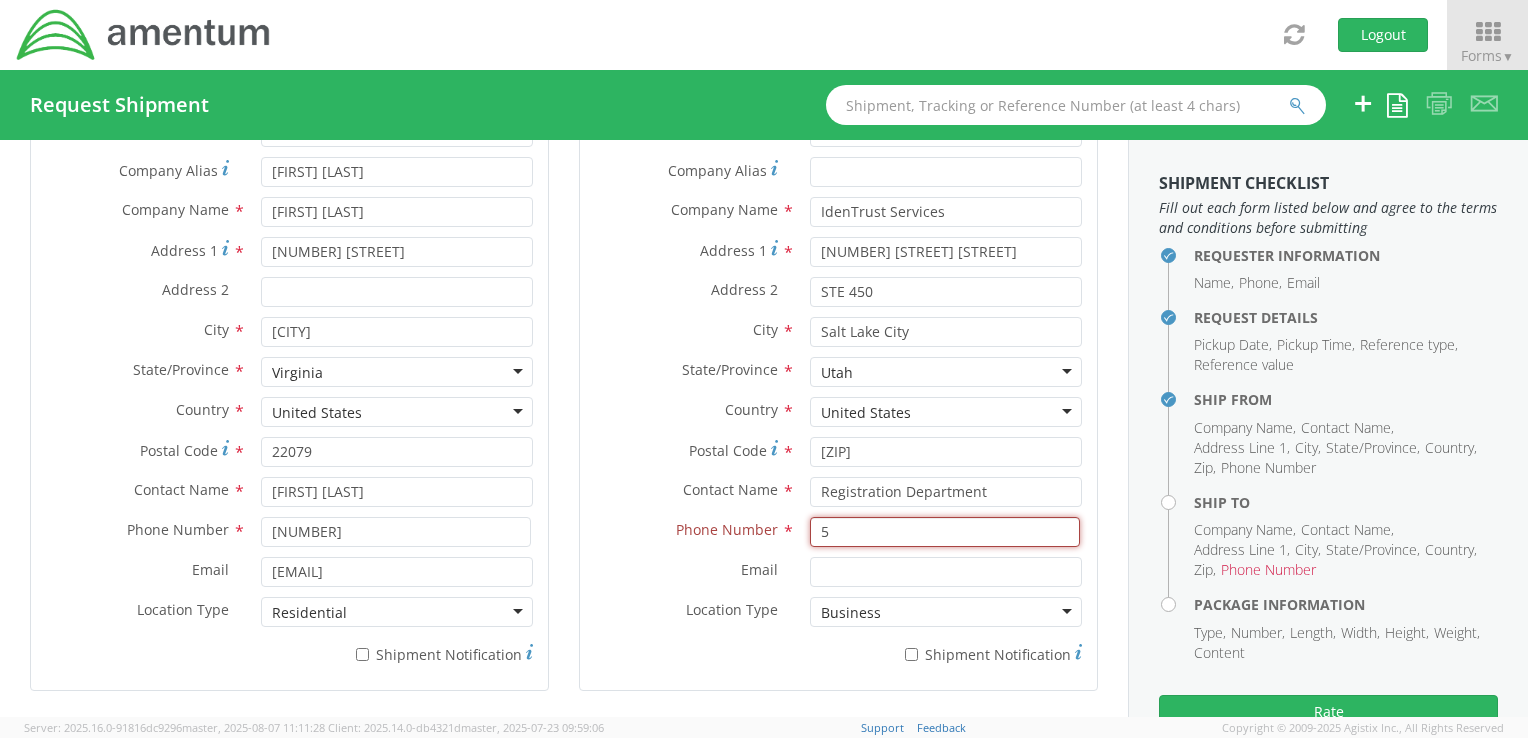 click on "5" at bounding box center [945, 532] 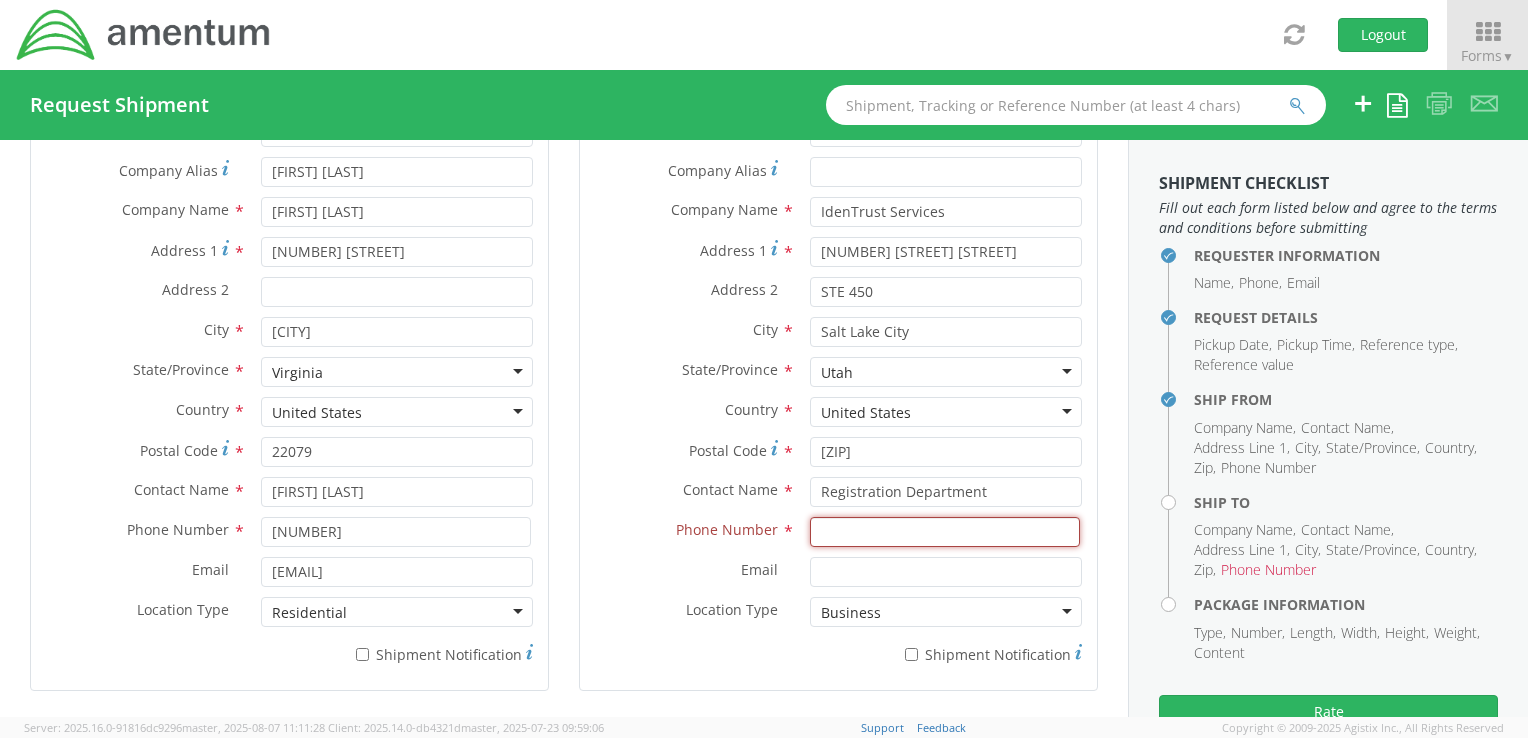 click at bounding box center [945, 532] 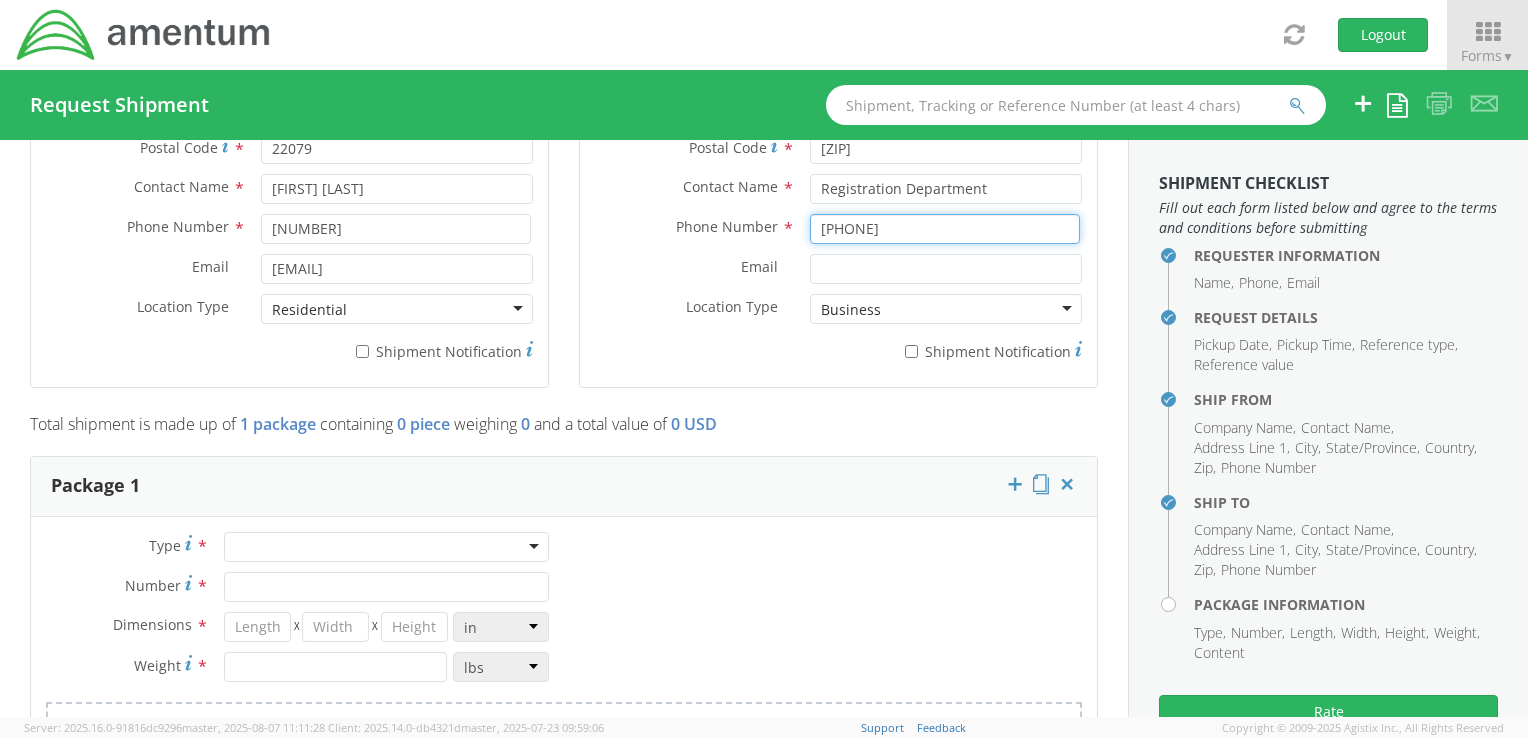 scroll, scrollTop: 1509, scrollLeft: 0, axis: vertical 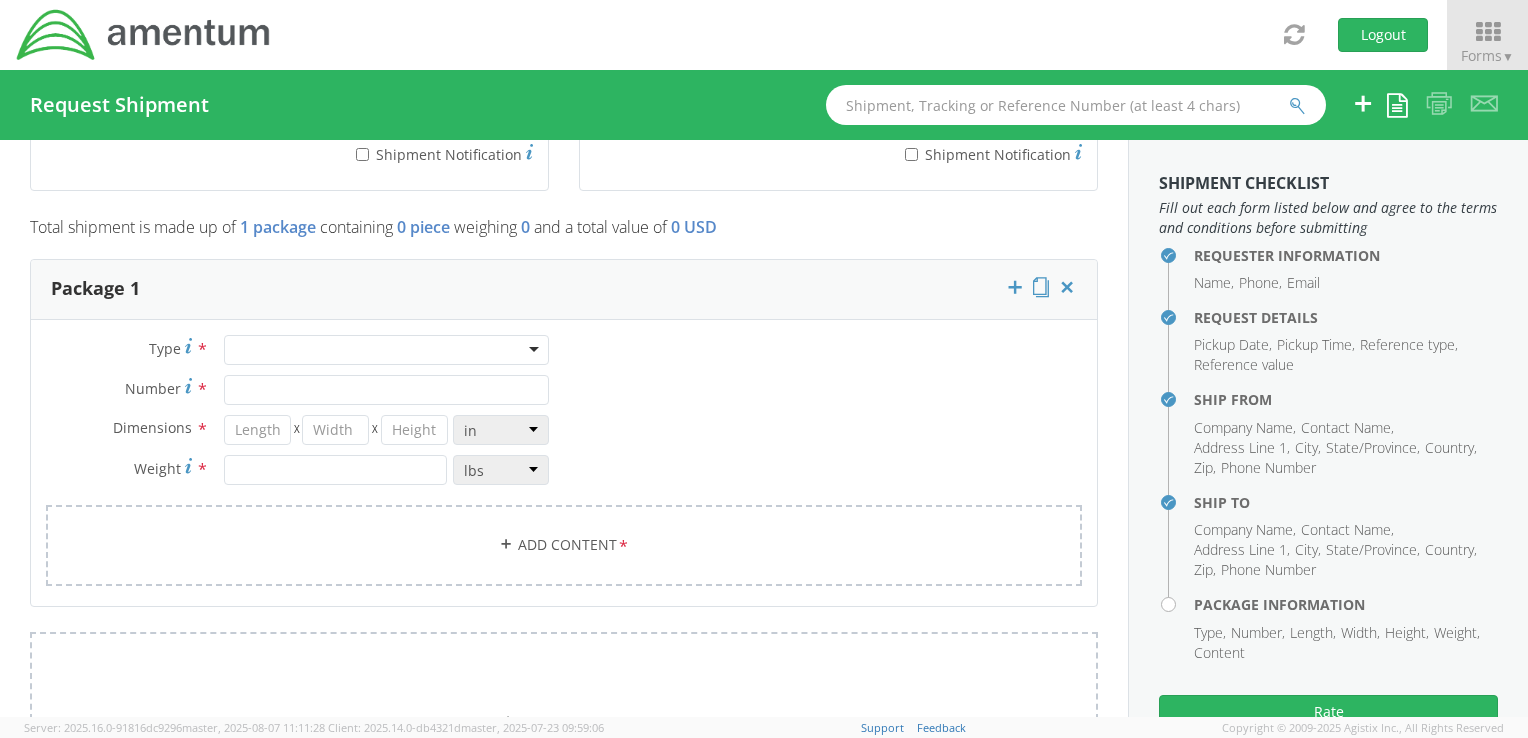 type on "[PHONE]" 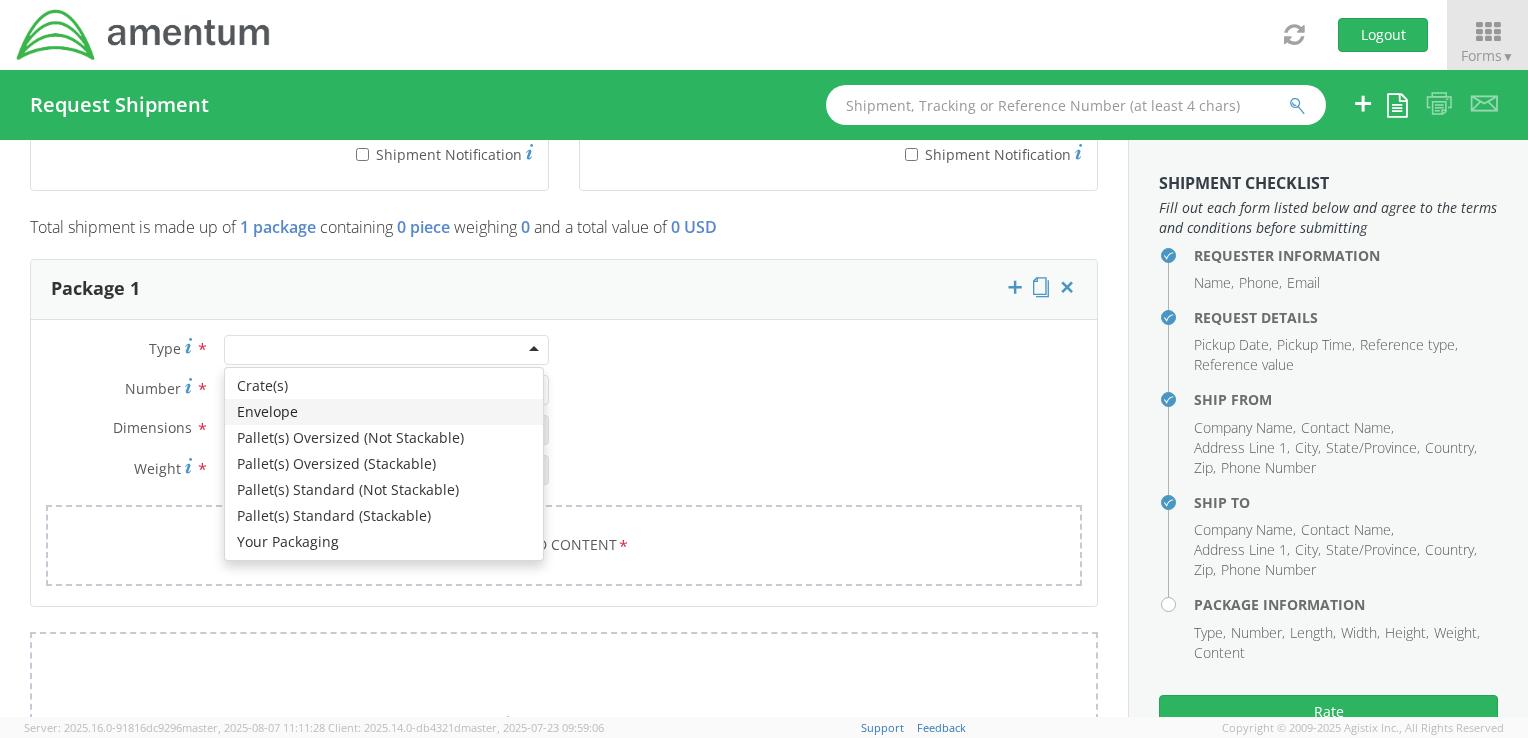 type on "1" 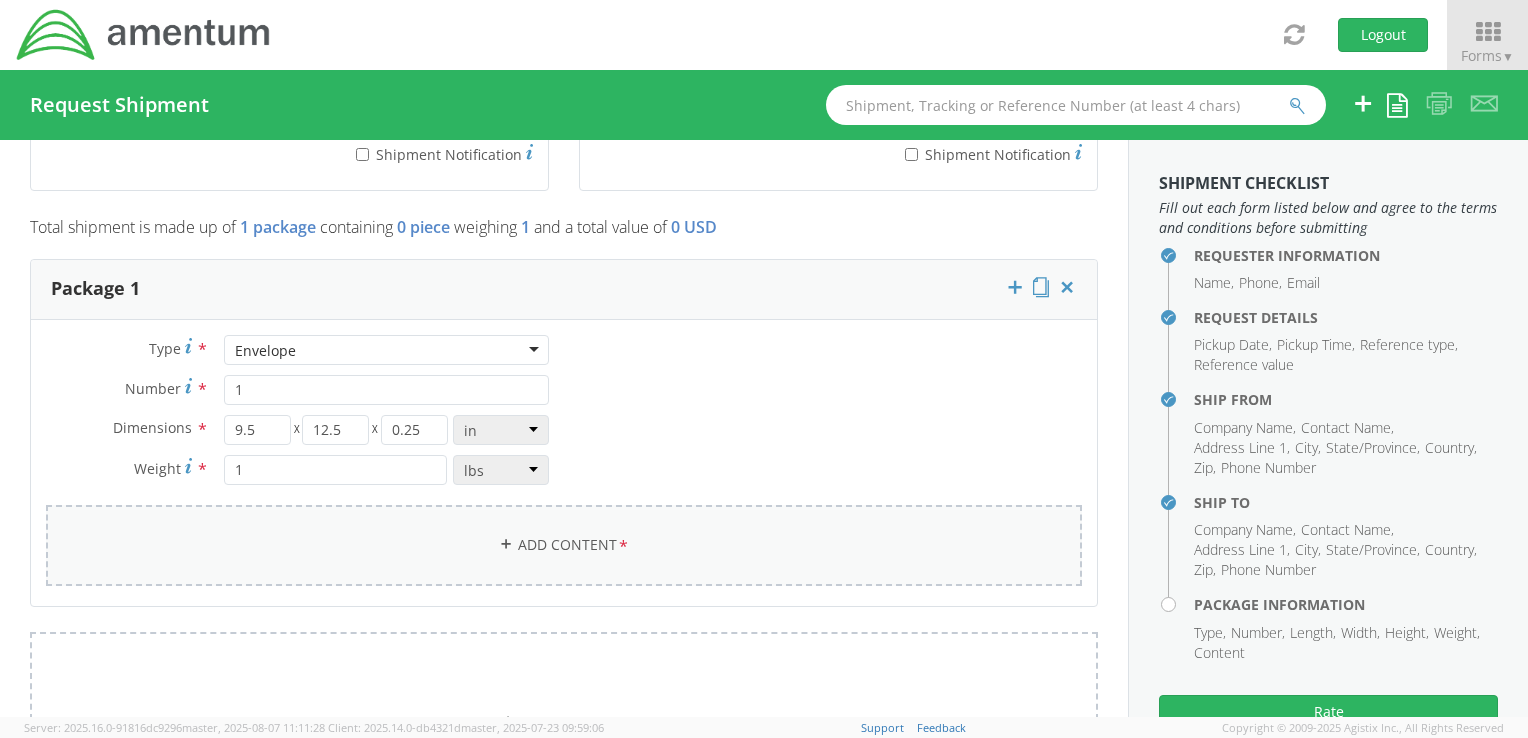 click on "Add Content  *" at bounding box center (564, 545) 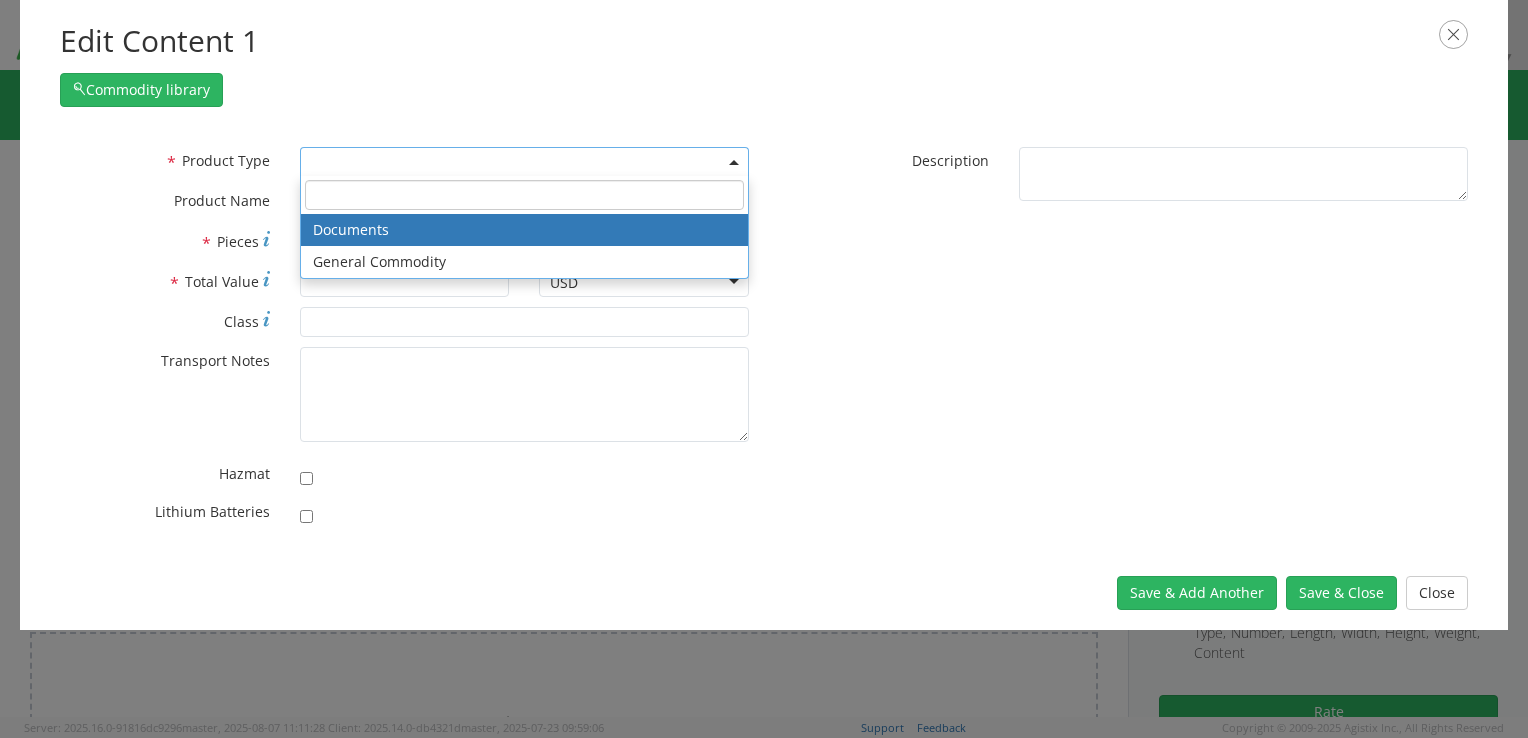 click at bounding box center [524, 162] 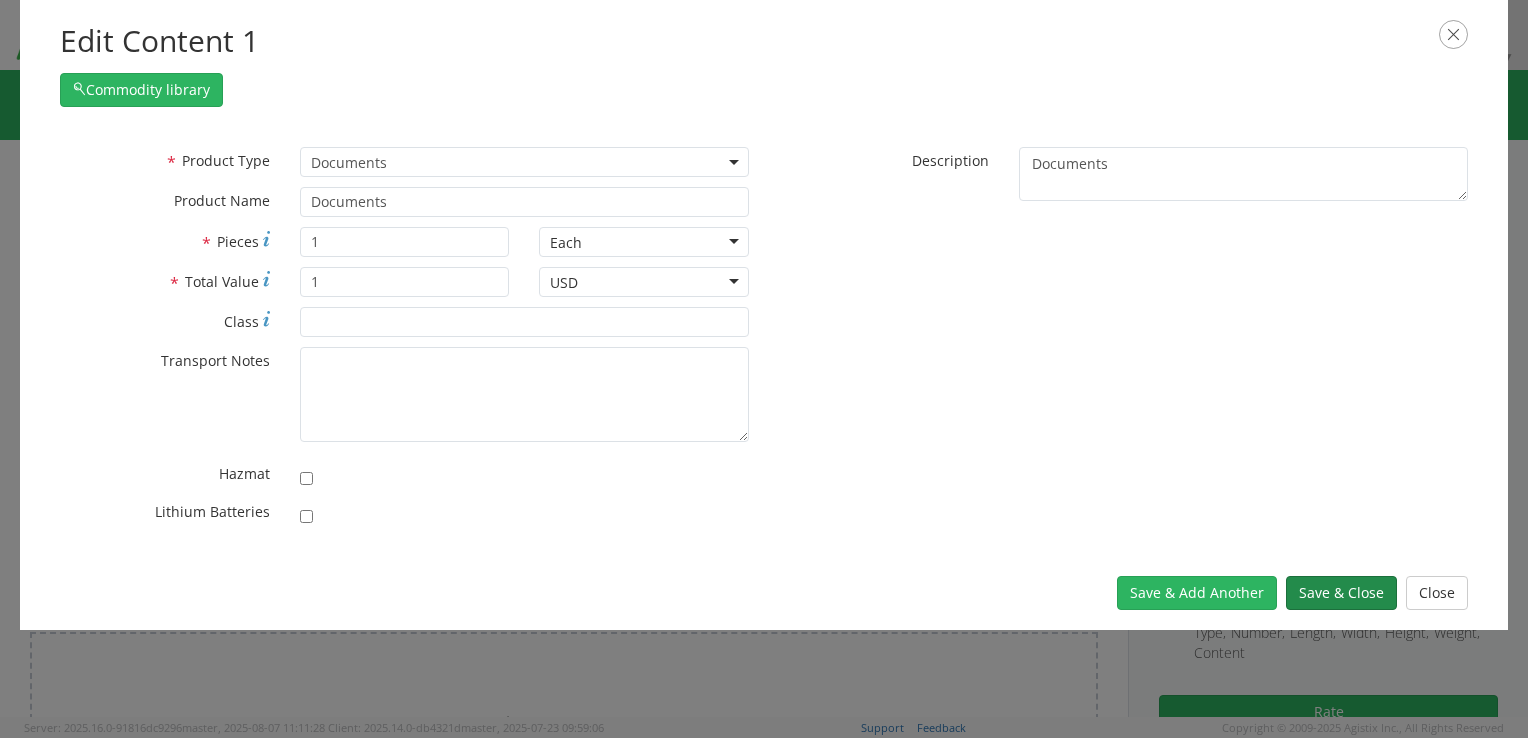 click on "Save & Close" at bounding box center [1341, 593] 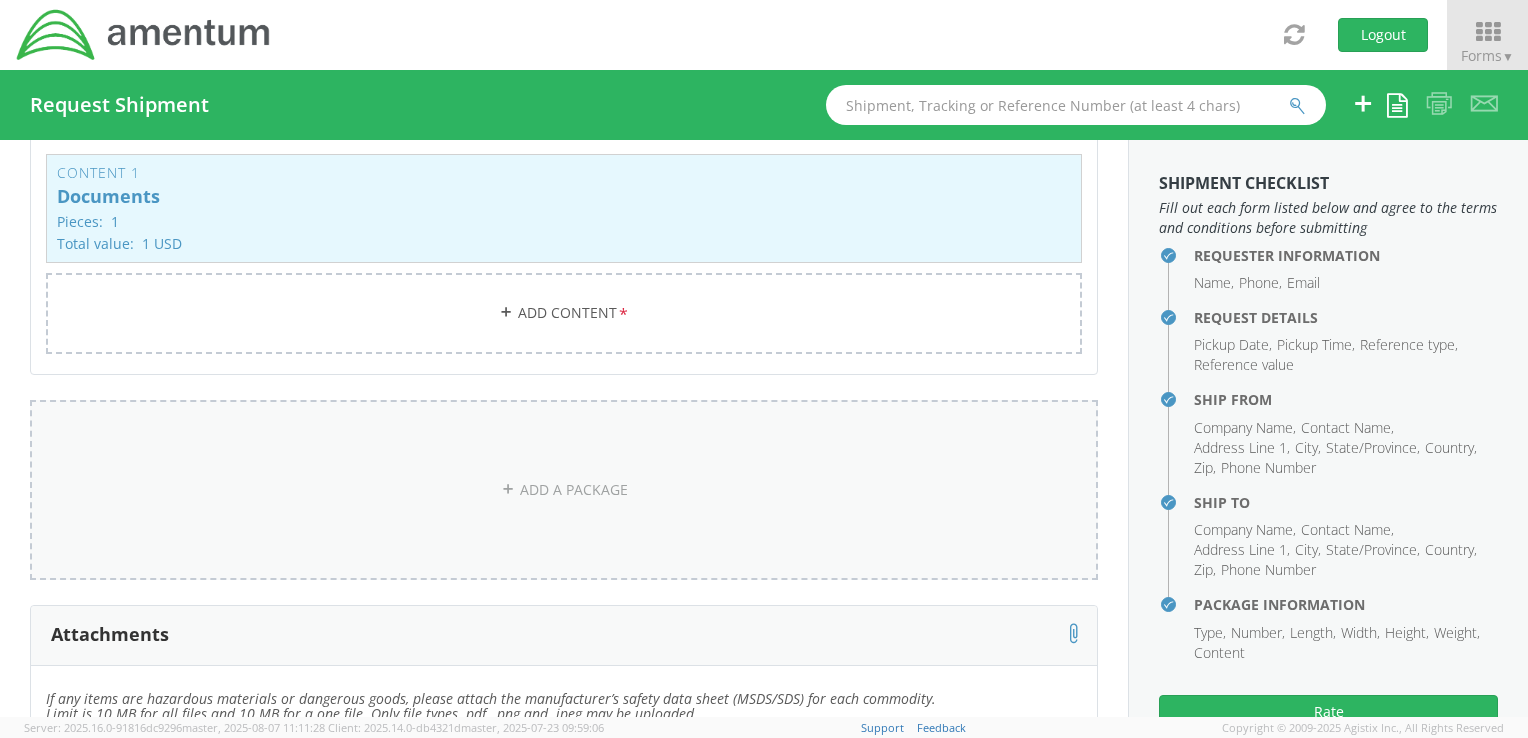scroll, scrollTop: 2009, scrollLeft: 0, axis: vertical 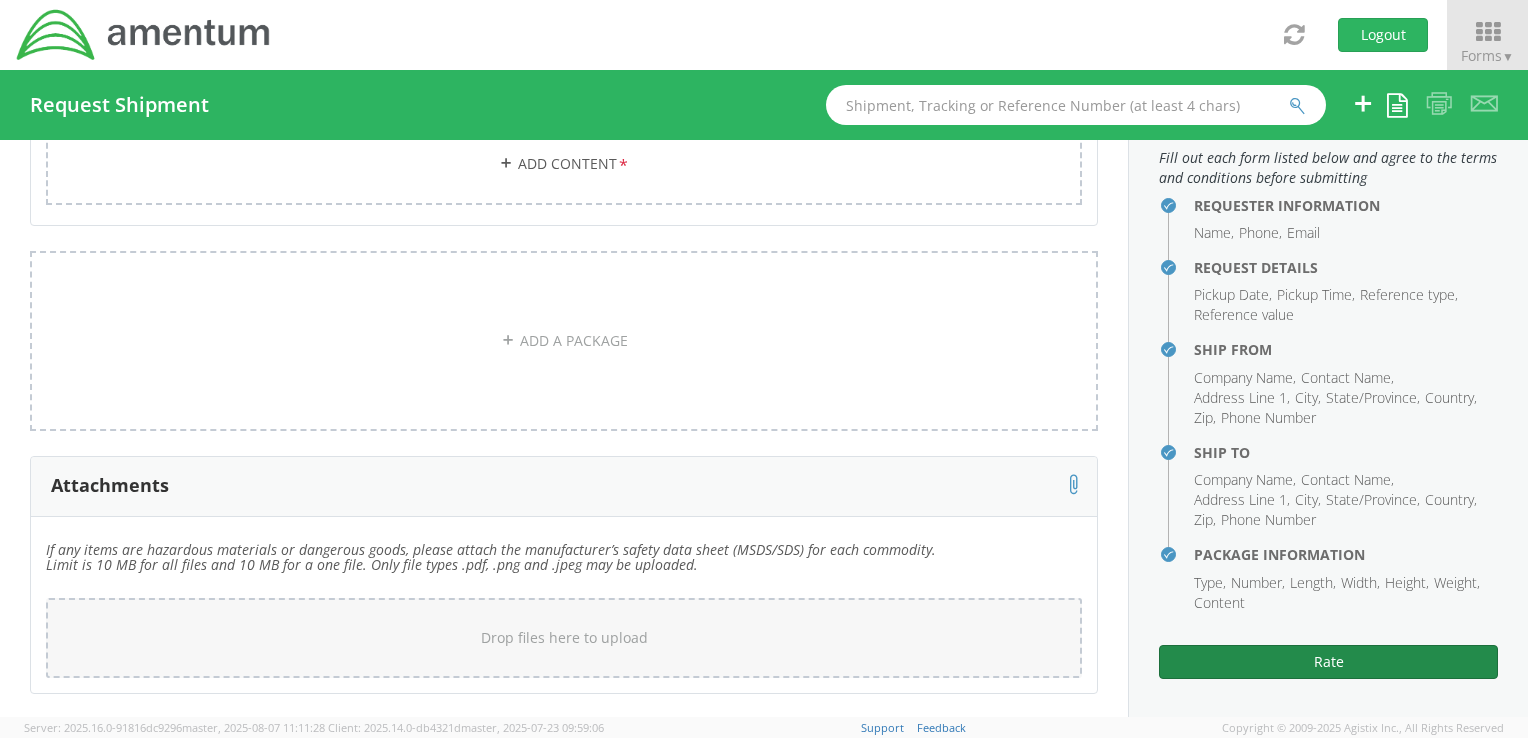 click on "Rate" at bounding box center (1328, 662) 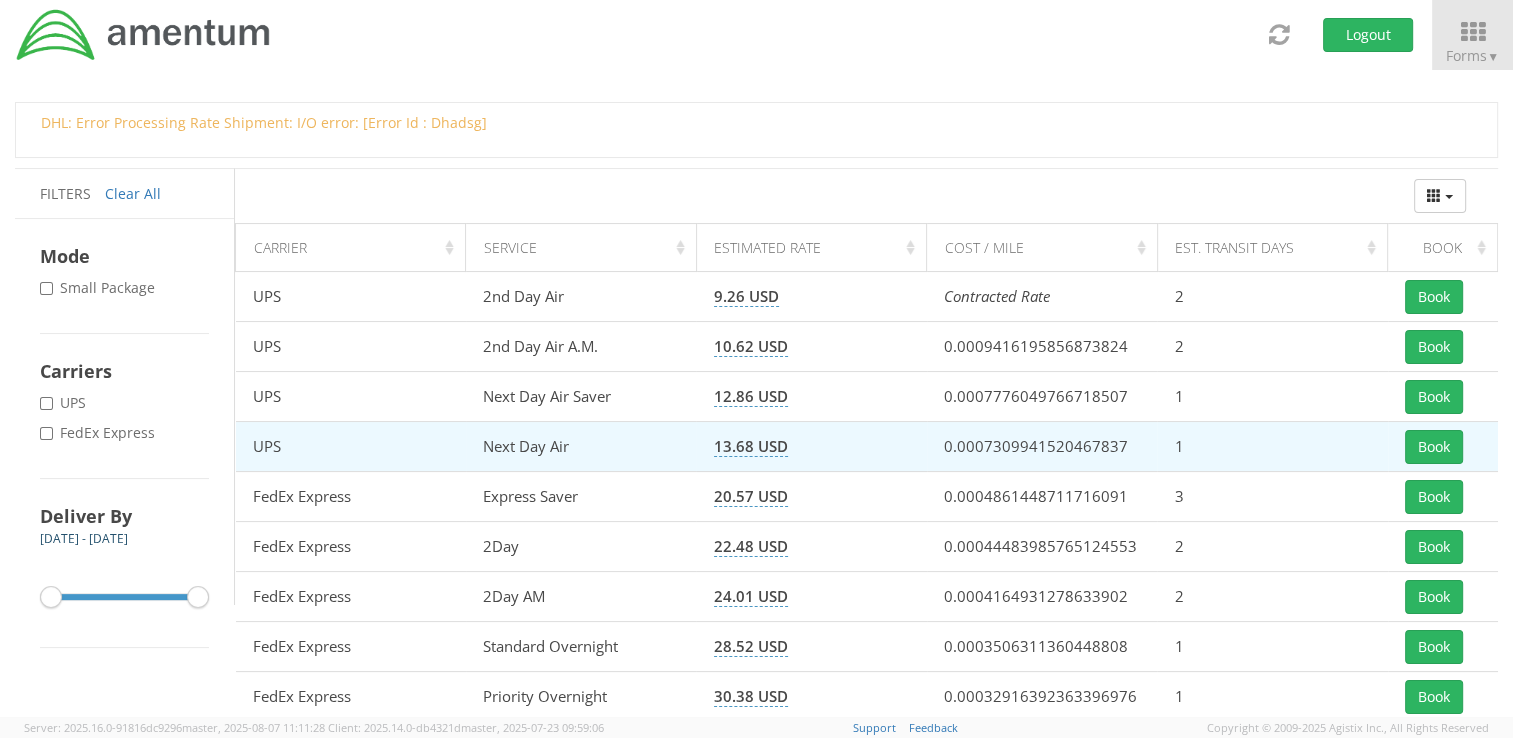 scroll, scrollTop: 200, scrollLeft: 0, axis: vertical 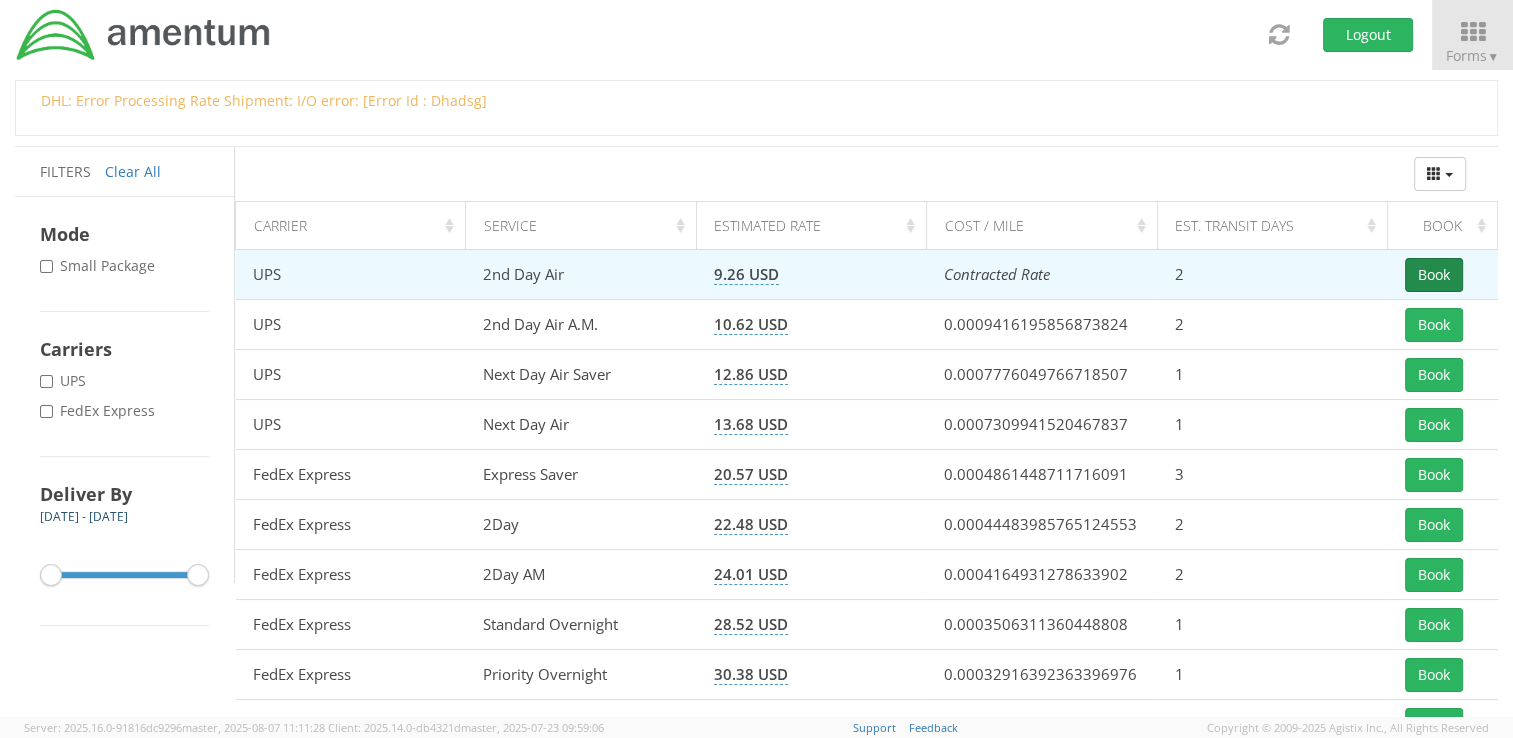 click on "Book" at bounding box center [1434, 275] 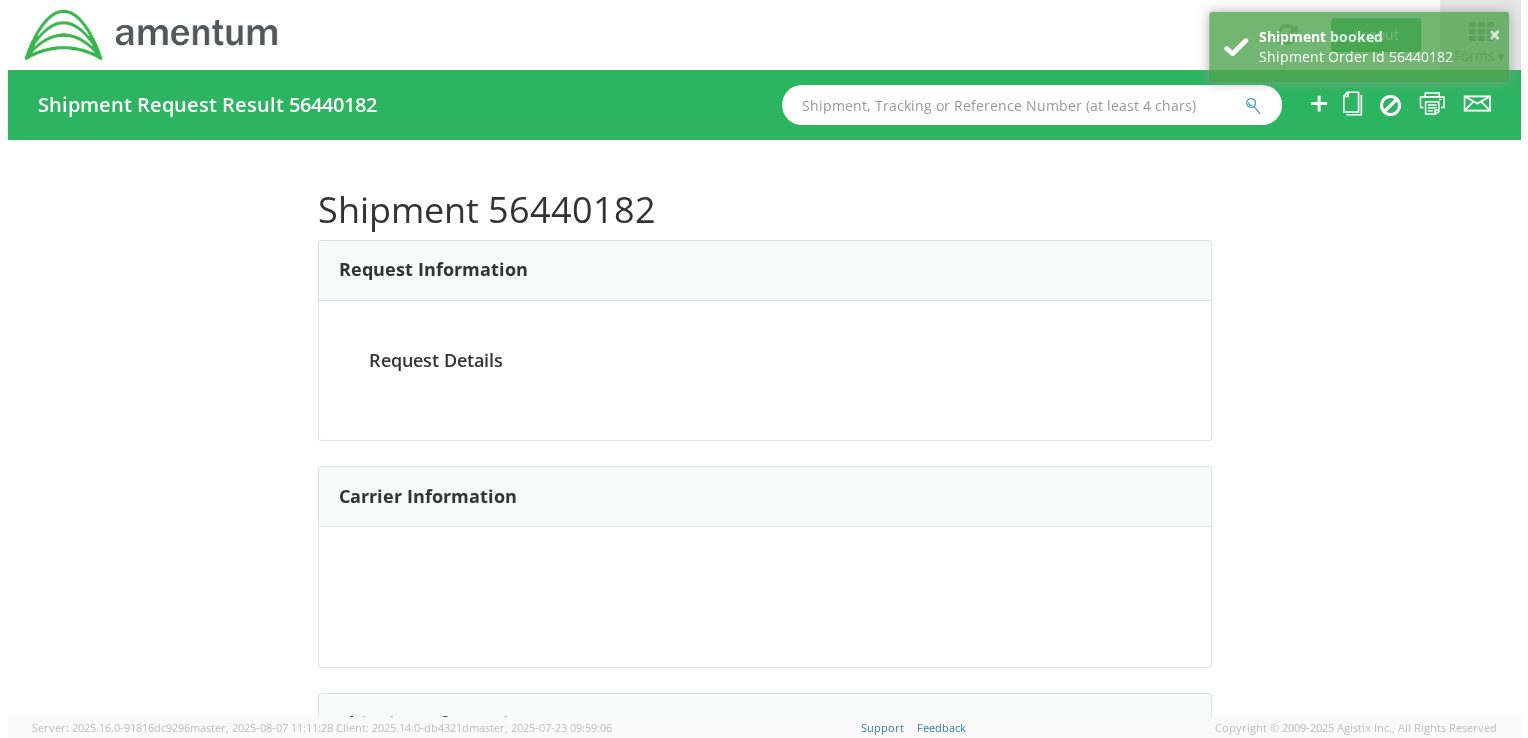 scroll, scrollTop: 0, scrollLeft: 0, axis: both 